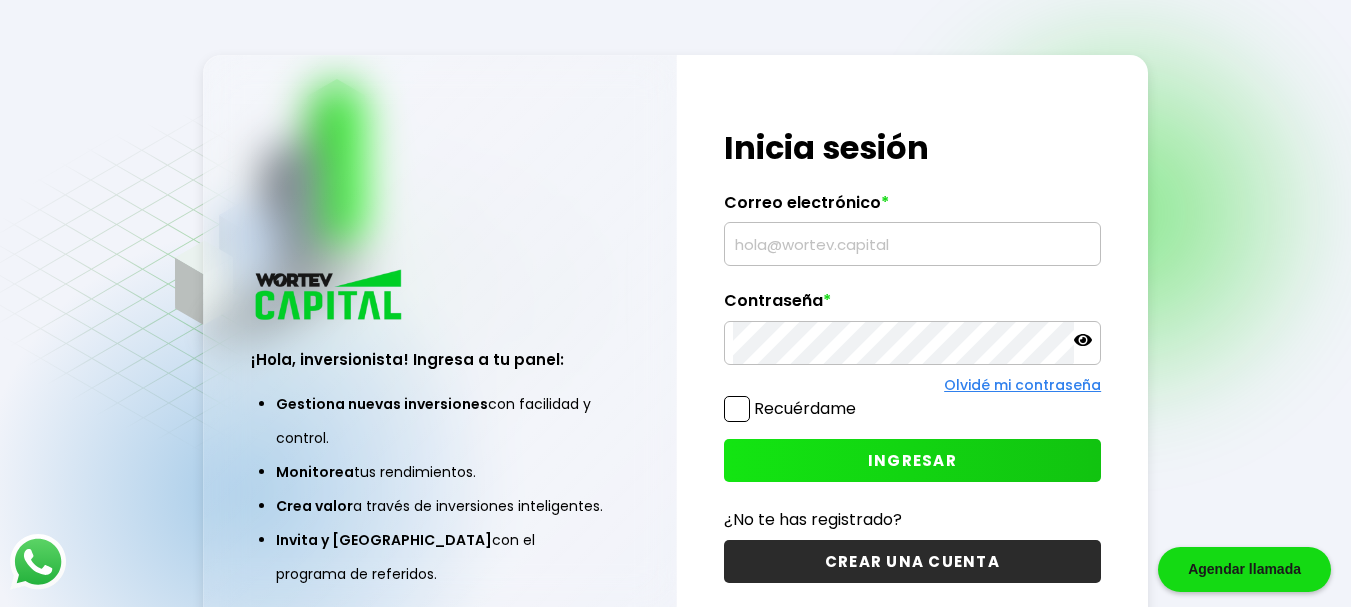 scroll, scrollTop: 0, scrollLeft: 0, axis: both 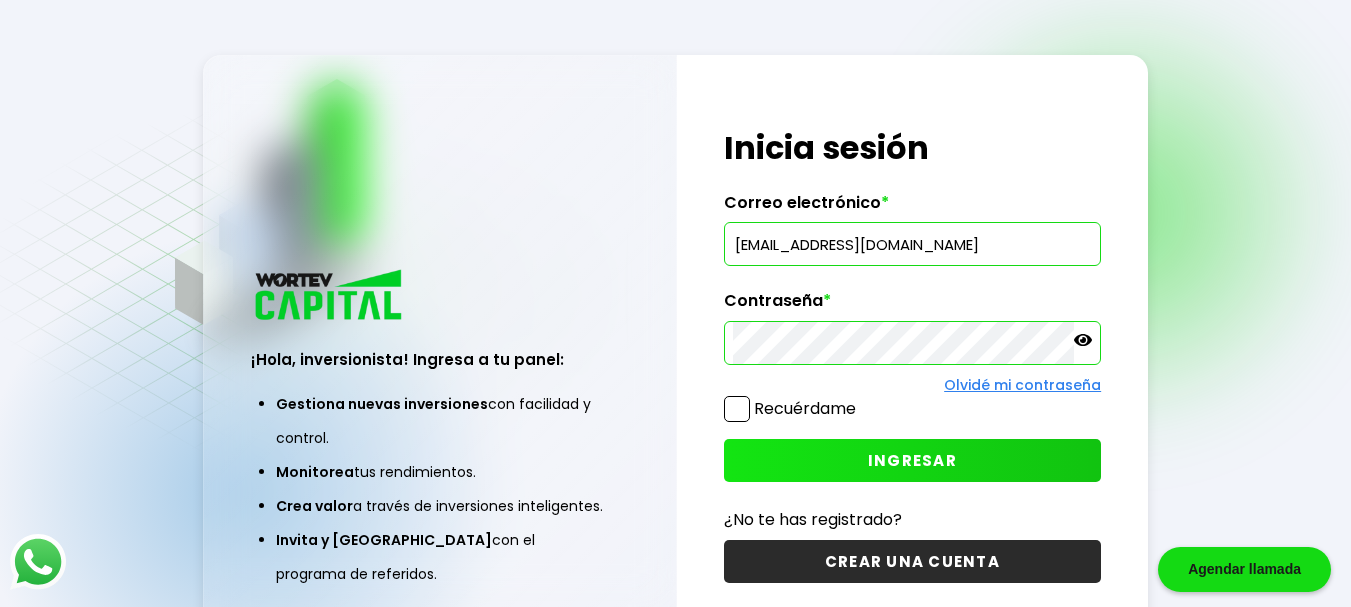 click 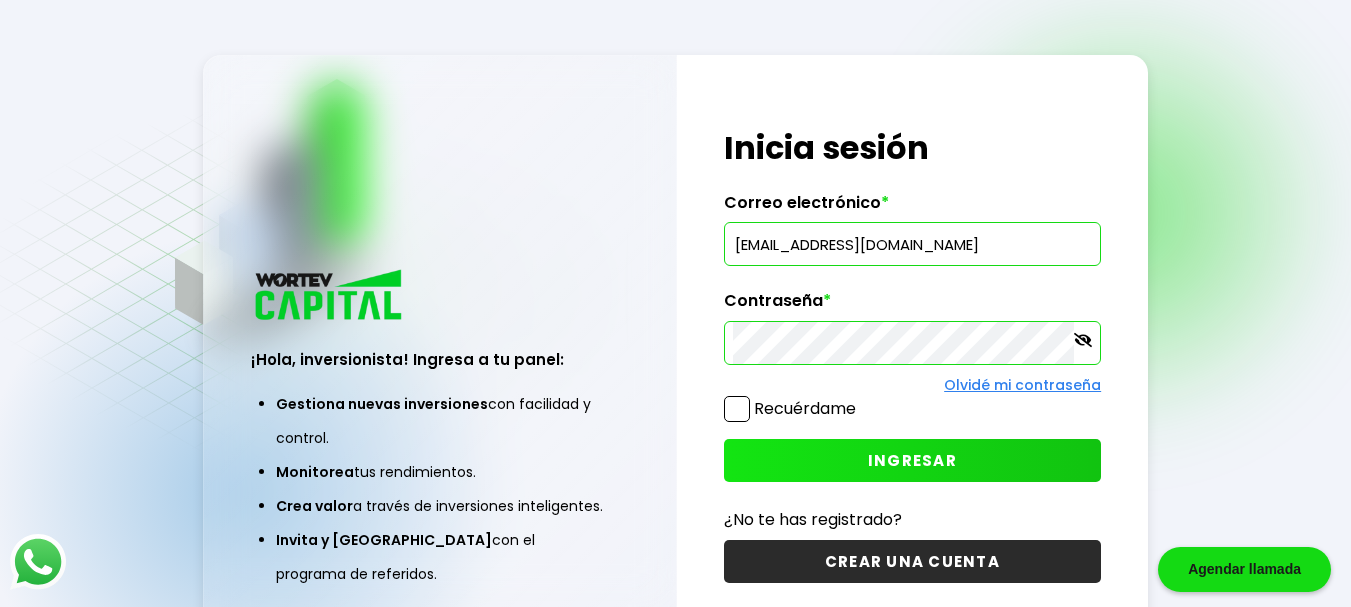 click 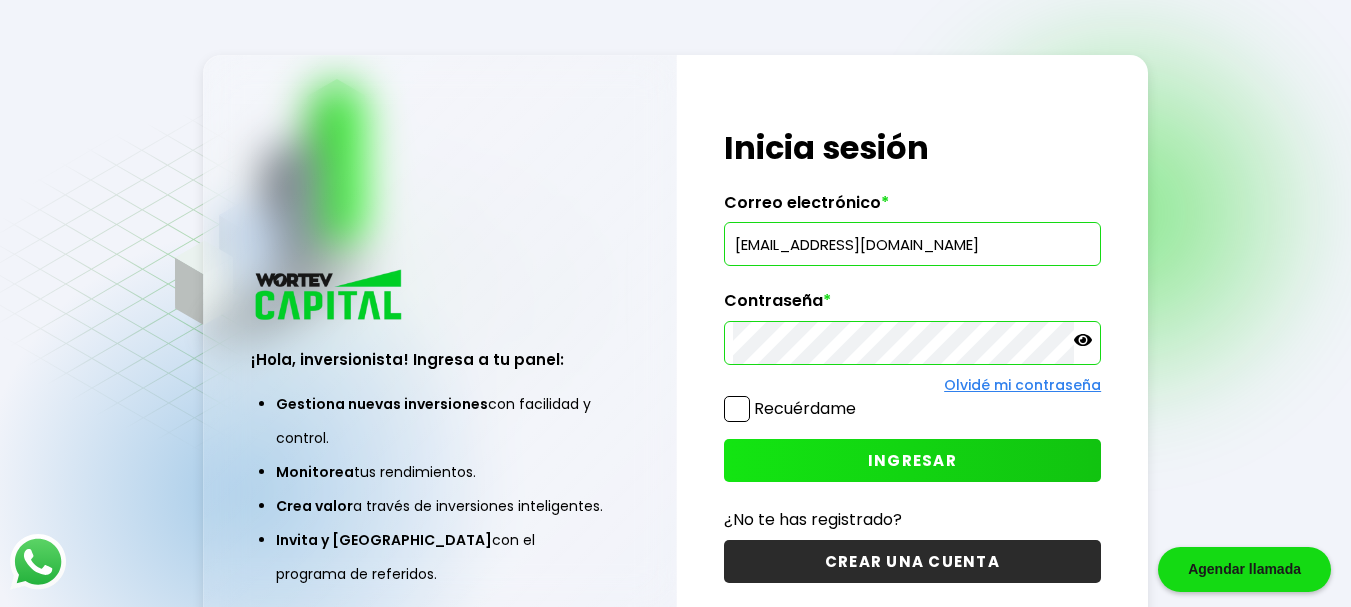 click at bounding box center [737, 409] 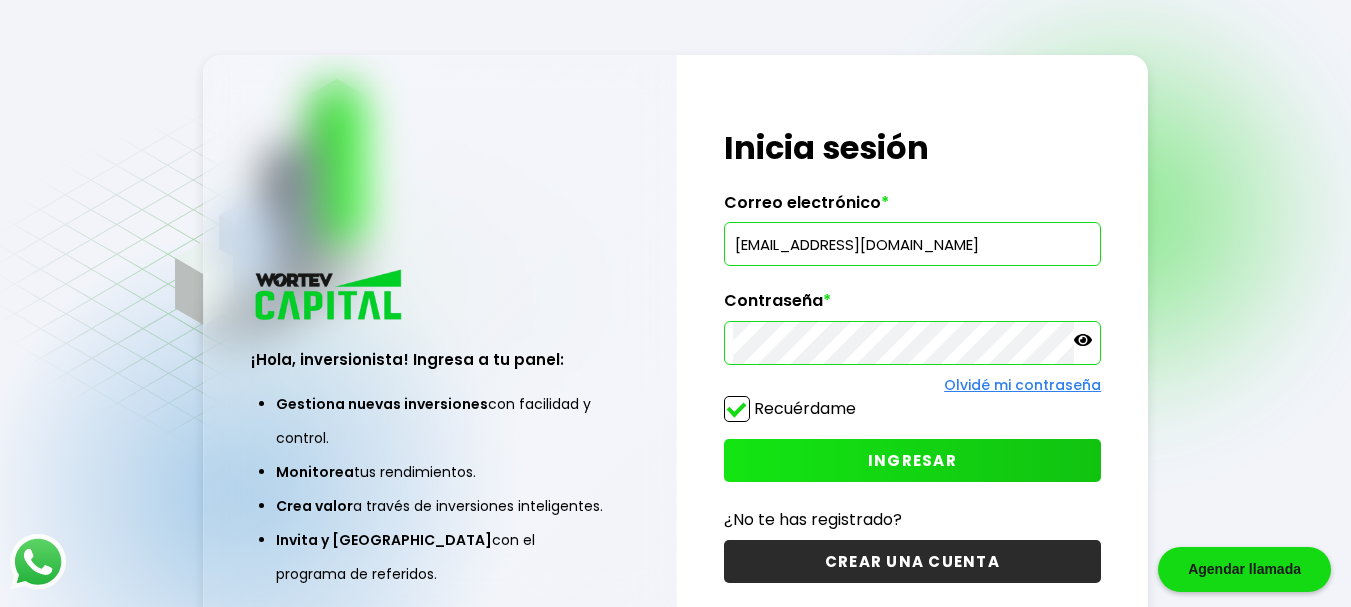 click on "INGRESAR" at bounding box center (912, 460) 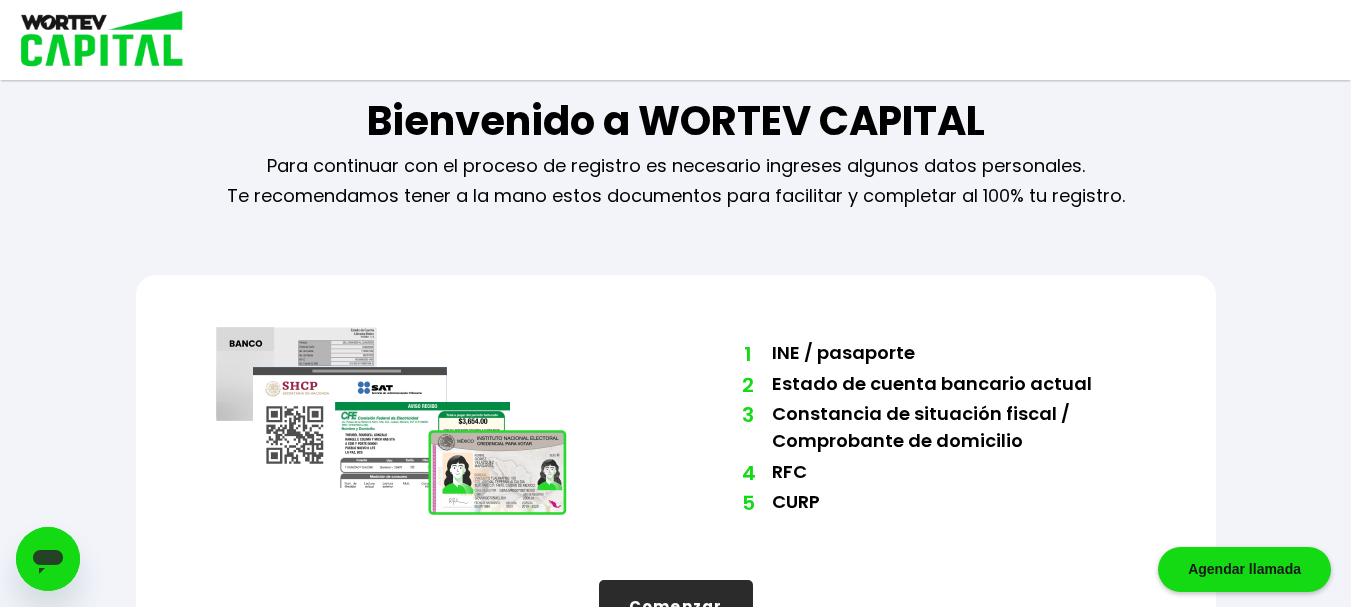 scroll, scrollTop: 40, scrollLeft: 0, axis: vertical 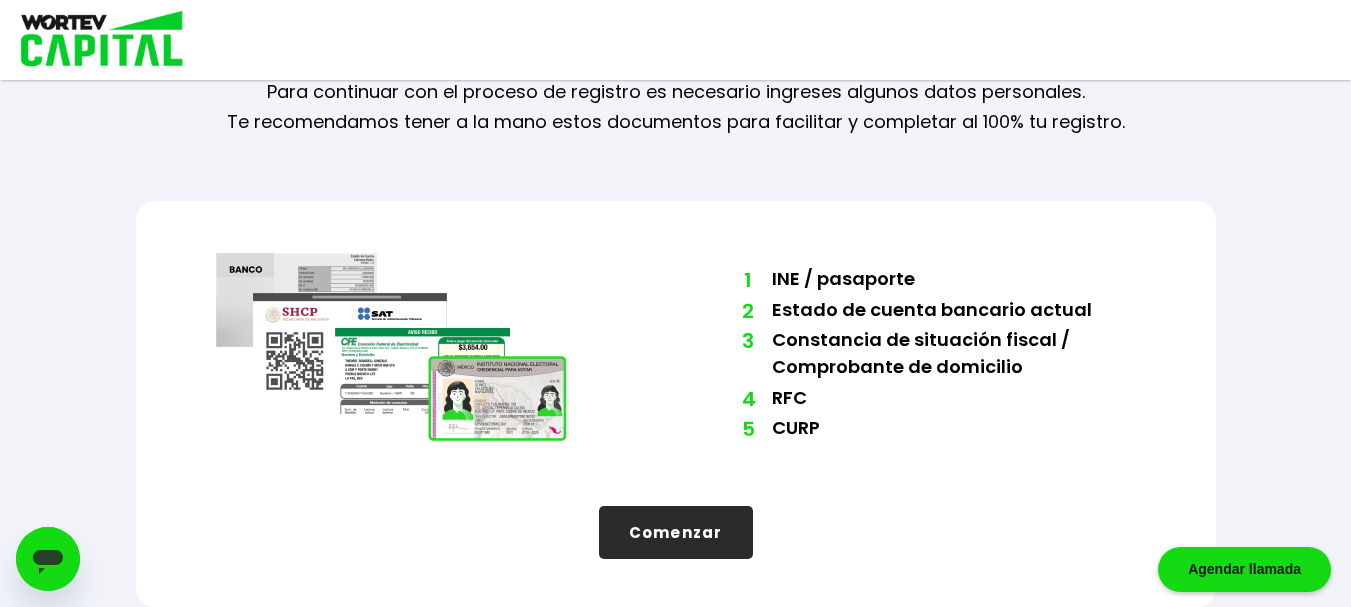 click on "Comenzar" at bounding box center (676, 532) 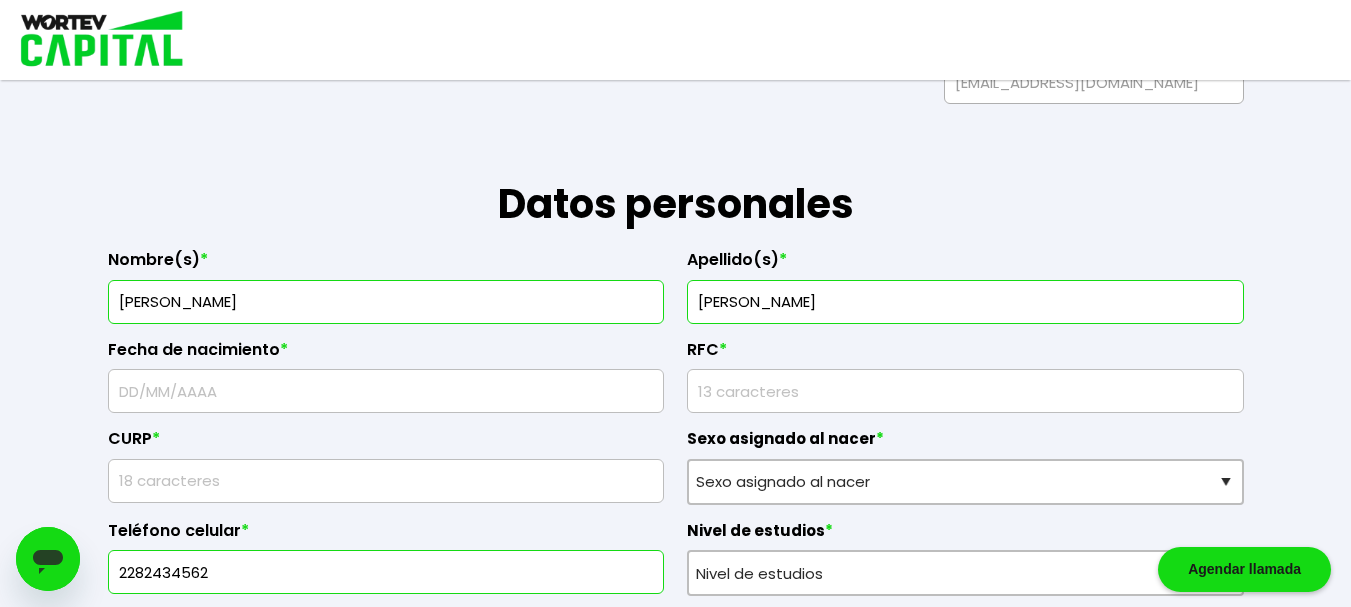 scroll, scrollTop: 223, scrollLeft: 0, axis: vertical 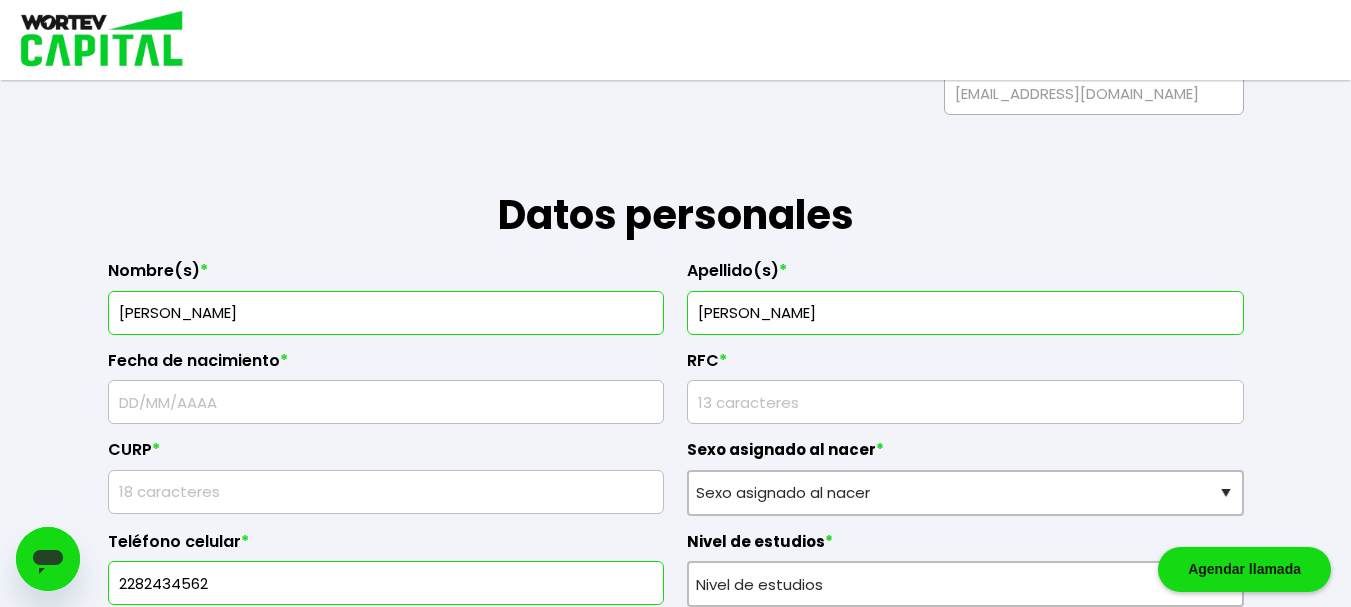 click at bounding box center [386, 402] 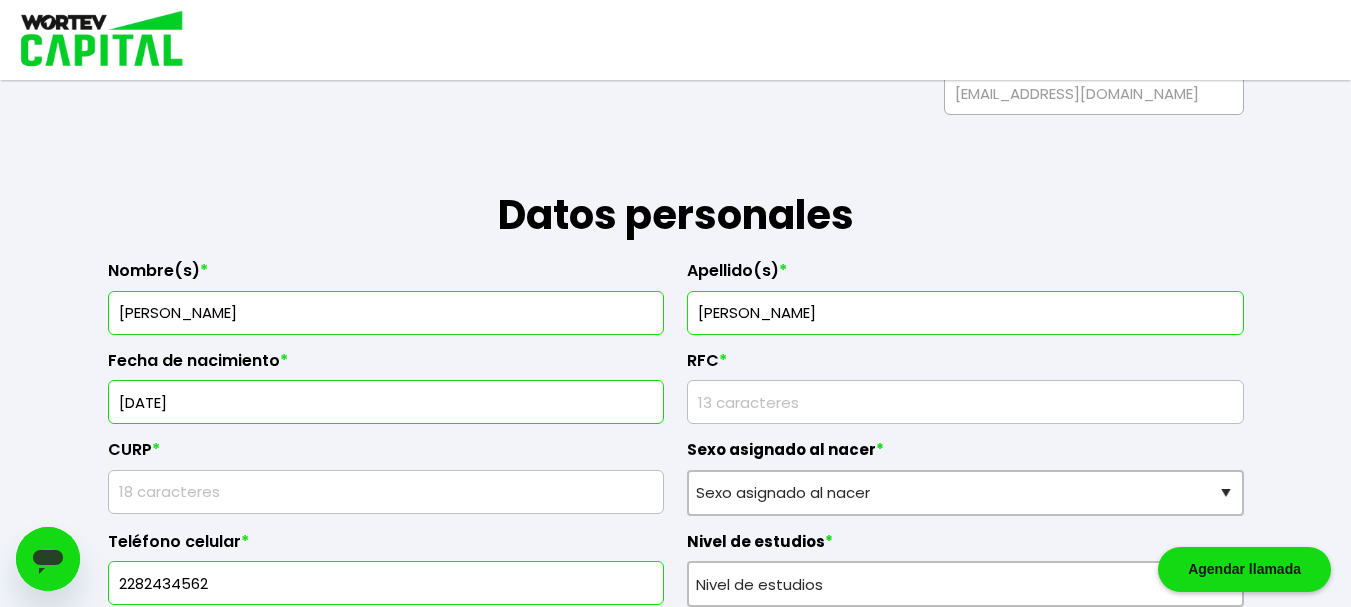 type on "[DATE]" 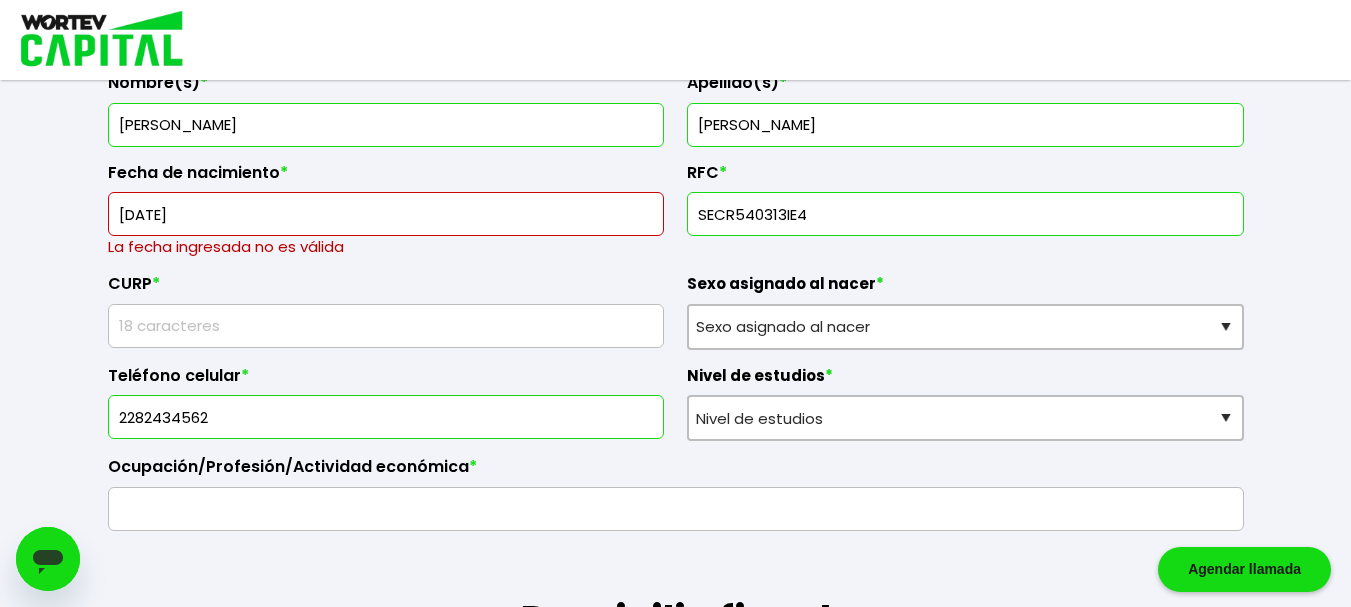 scroll, scrollTop: 400, scrollLeft: 0, axis: vertical 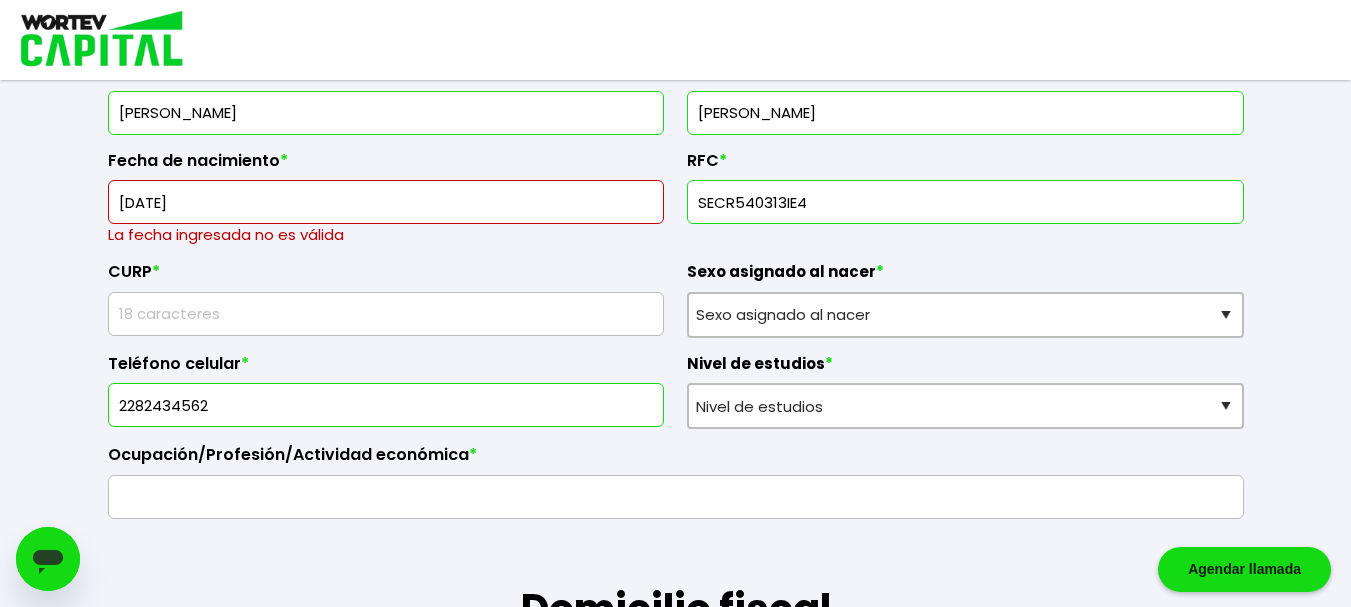 type on "SECR540313IE4" 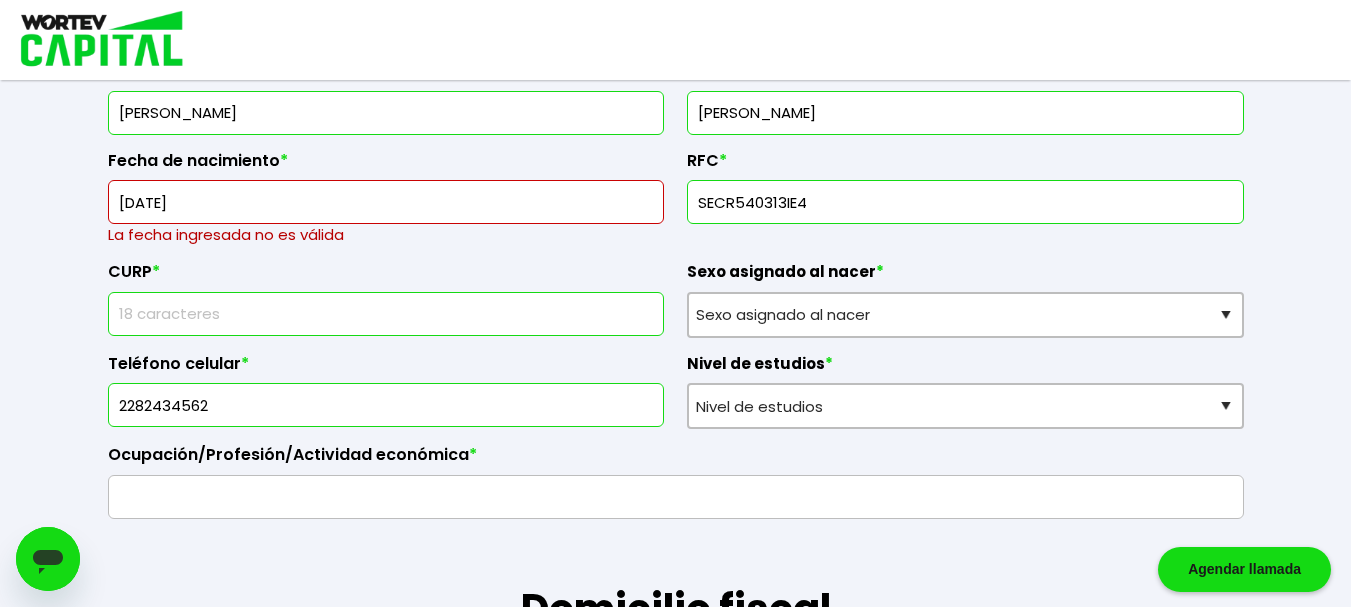 click at bounding box center (386, 314) 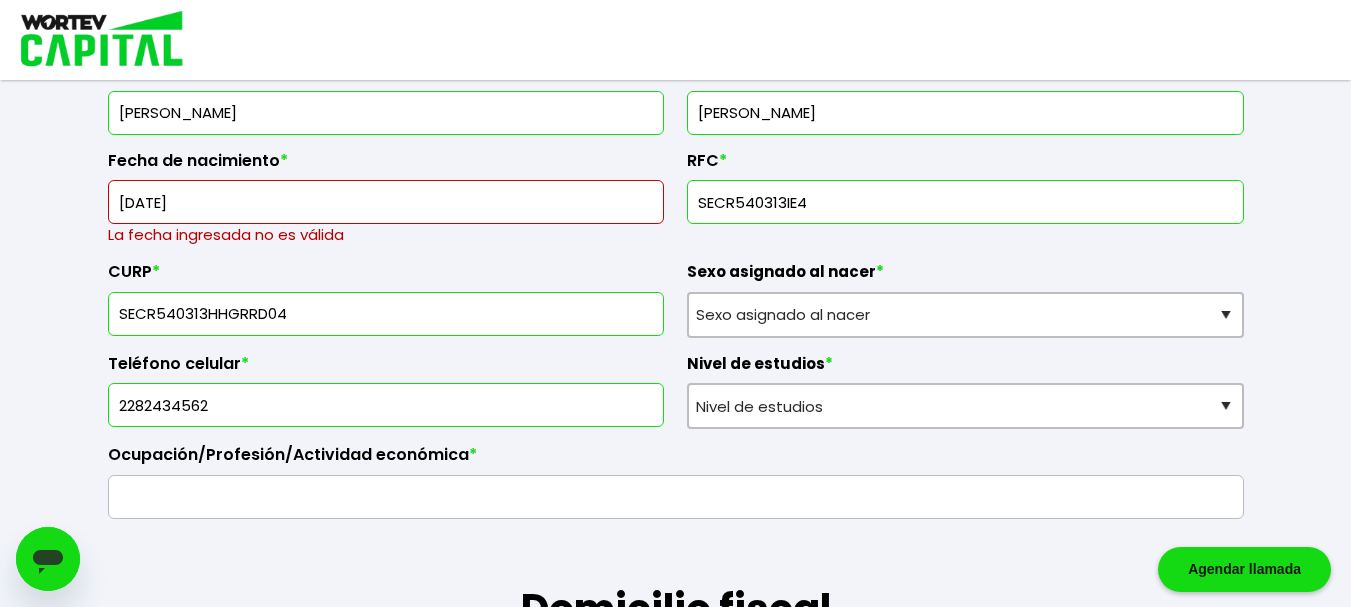 type on "SECR540313HHGRRD04" 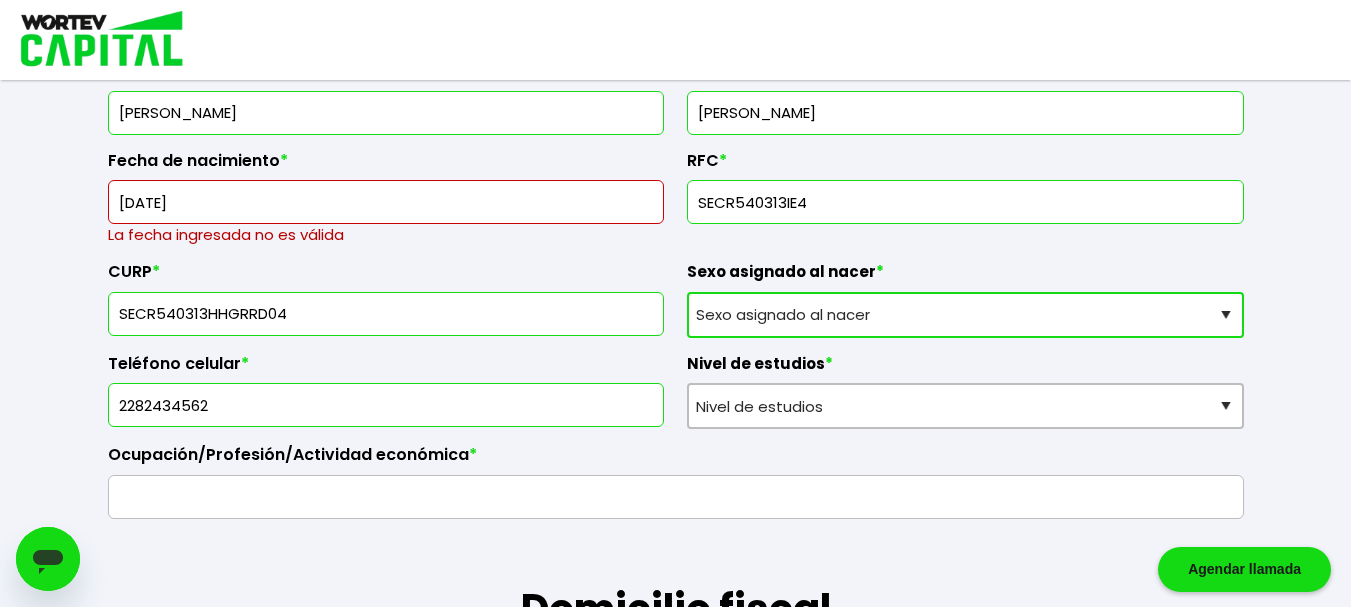 click on "Sexo asignado al nacer Hombre Mujer Prefiero no contestar" at bounding box center [965, 315] 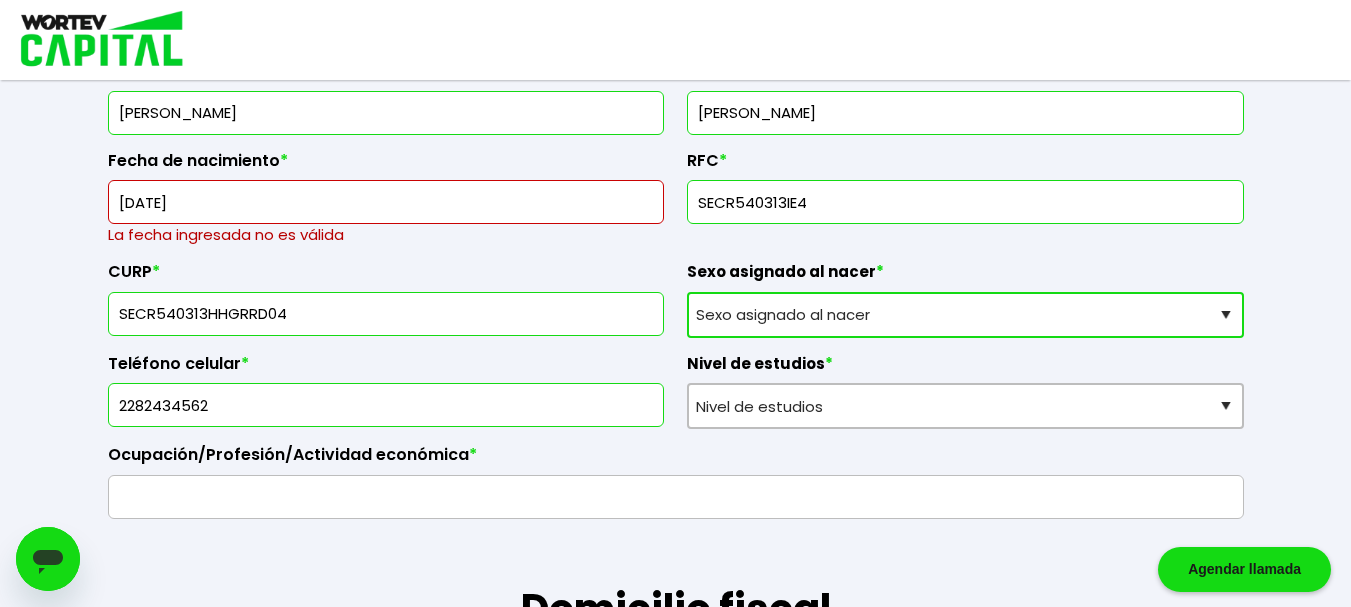 select on "Hombre" 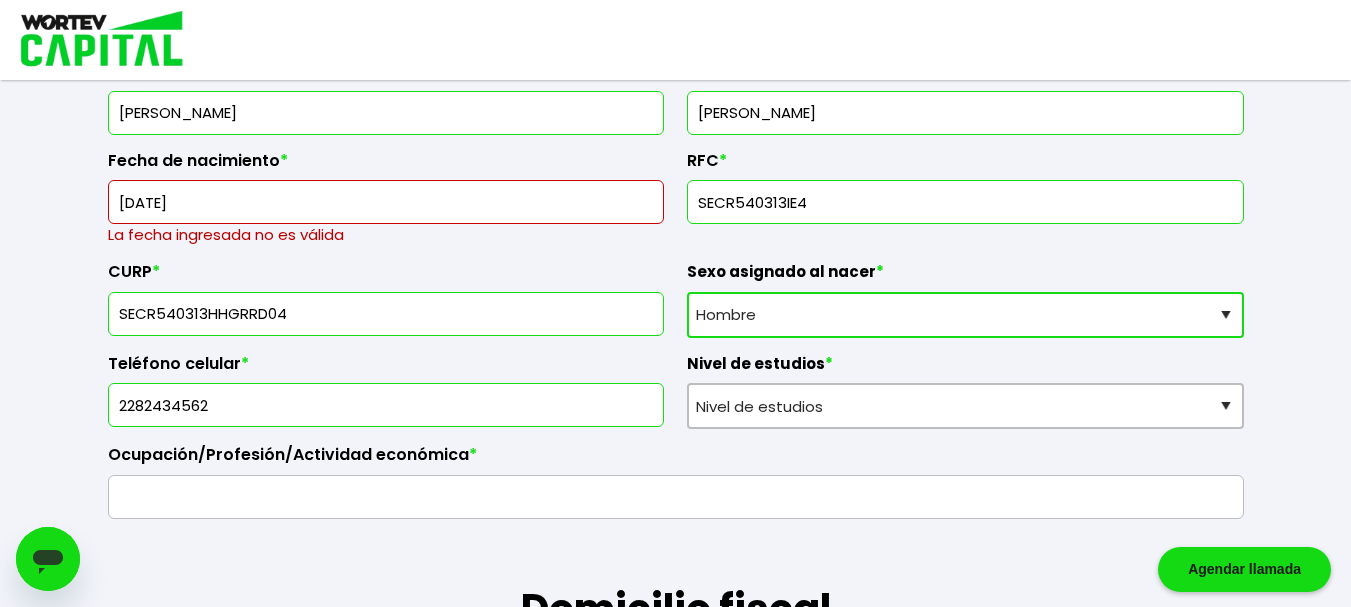 click on "Sexo asignado al nacer Hombre Mujer Prefiero no contestar" at bounding box center [965, 315] 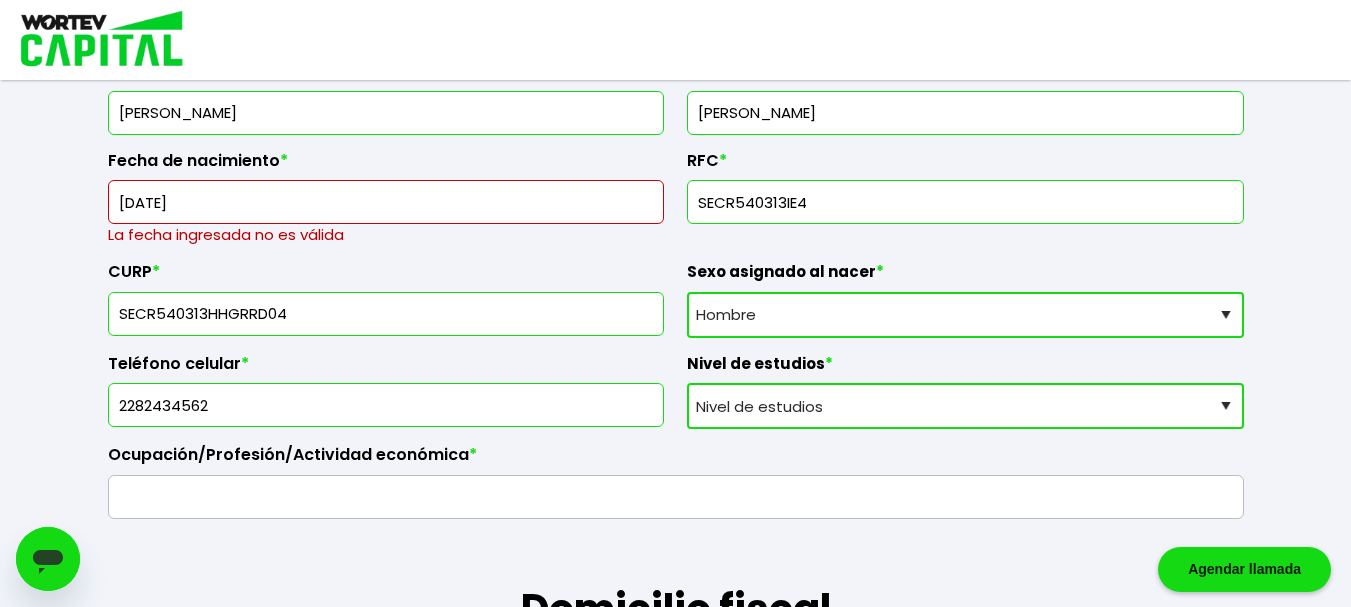 click on "Nivel de estudios Primaria Secundaria Bachillerato Licenciatura Posgrado" at bounding box center (965, 406) 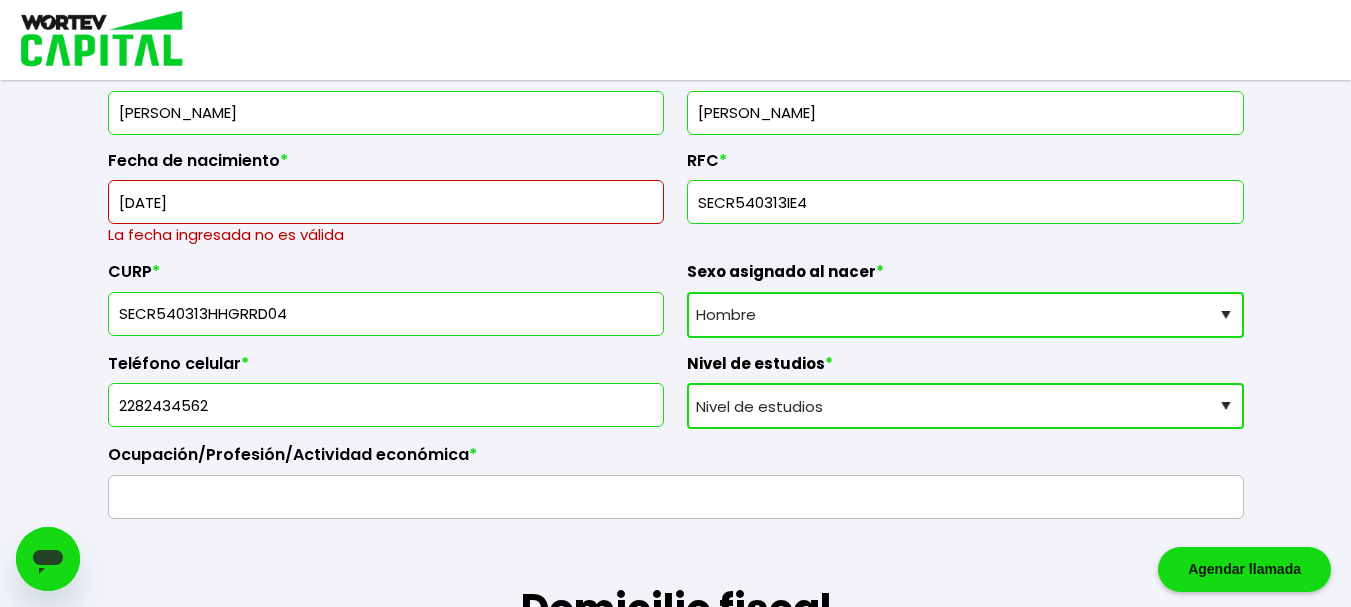 select on "Licenciatura" 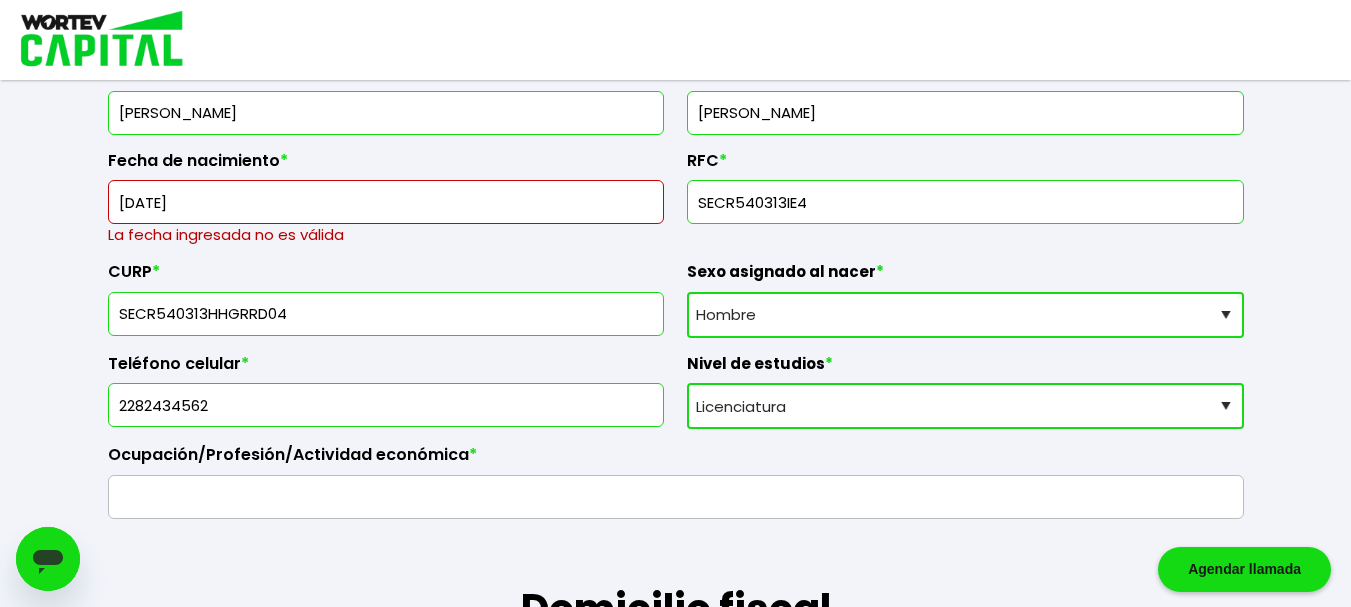 click on "Nivel de estudios Primaria Secundaria Bachillerato Licenciatura Posgrado" at bounding box center (965, 406) 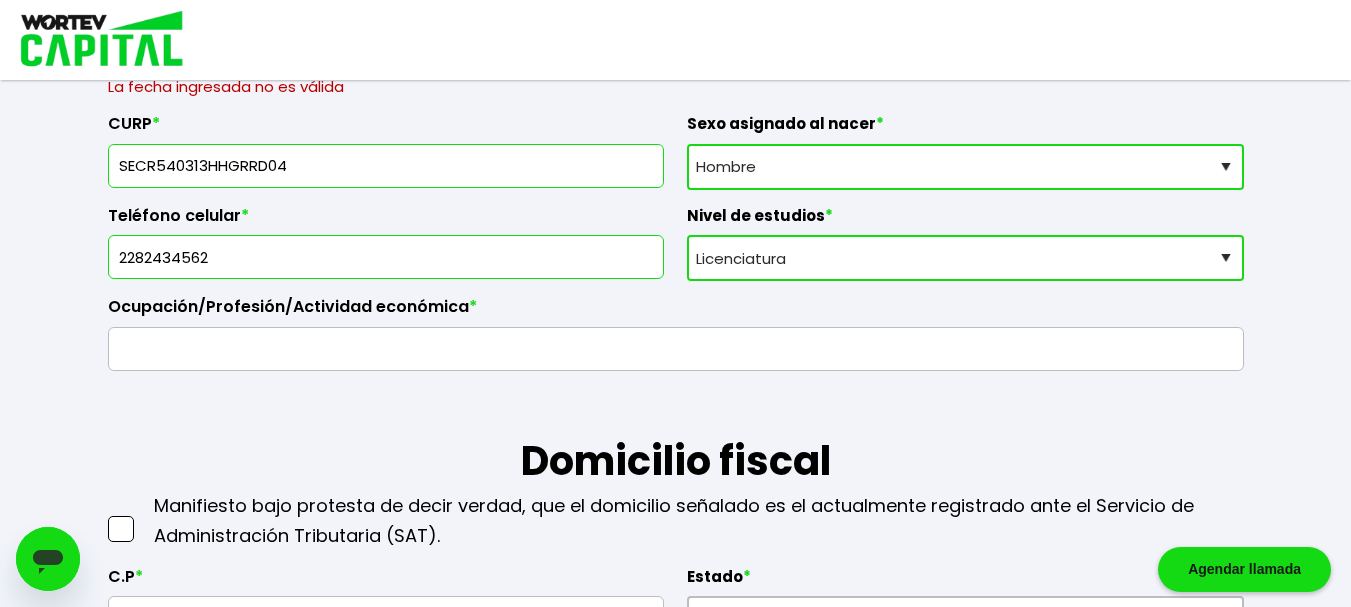 scroll, scrollTop: 560, scrollLeft: 0, axis: vertical 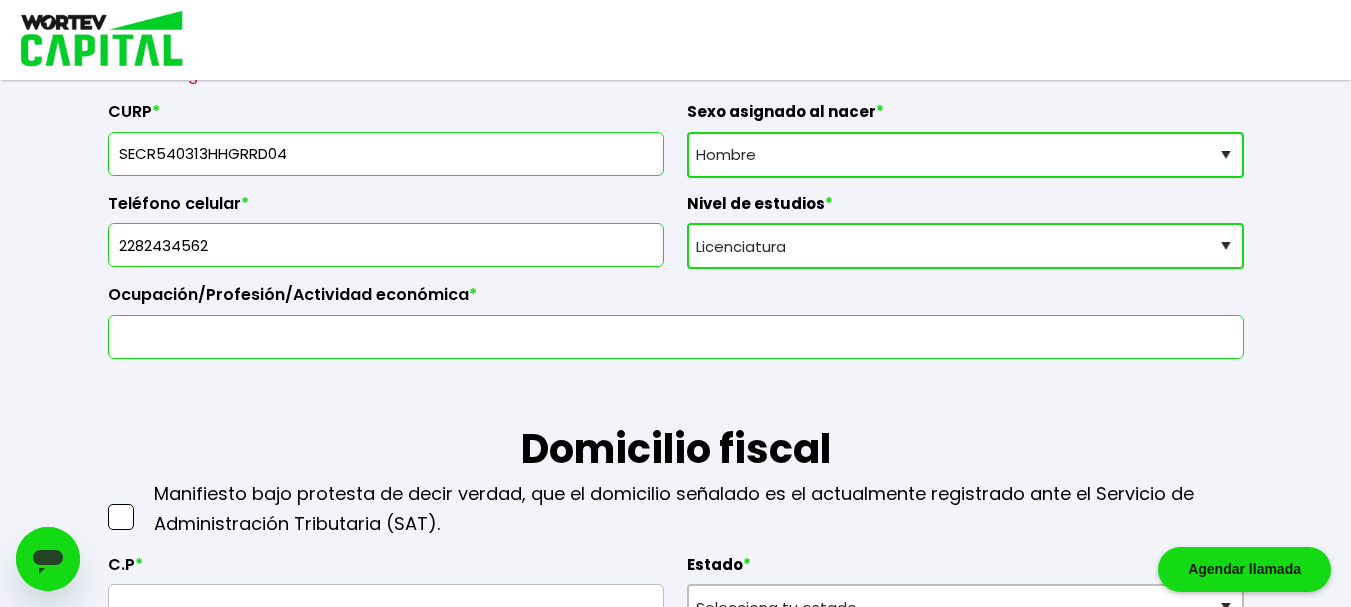 click at bounding box center [676, 337] 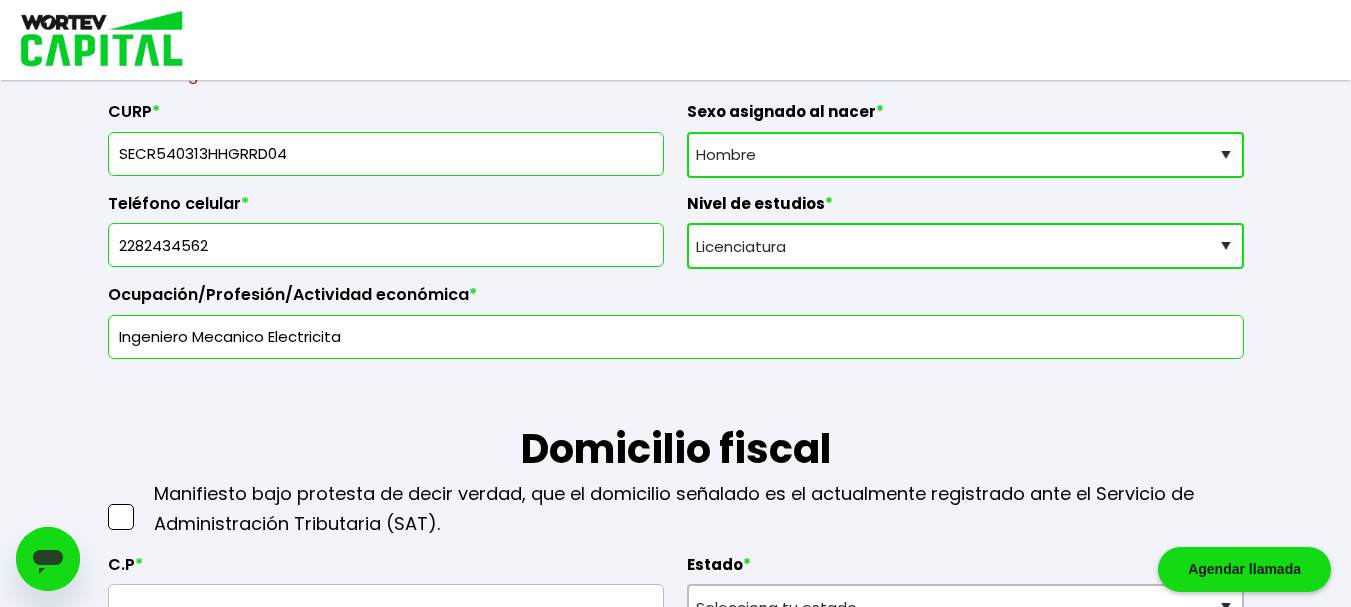 click on "Ingeniero Mecanico Electricita" at bounding box center (676, 337) 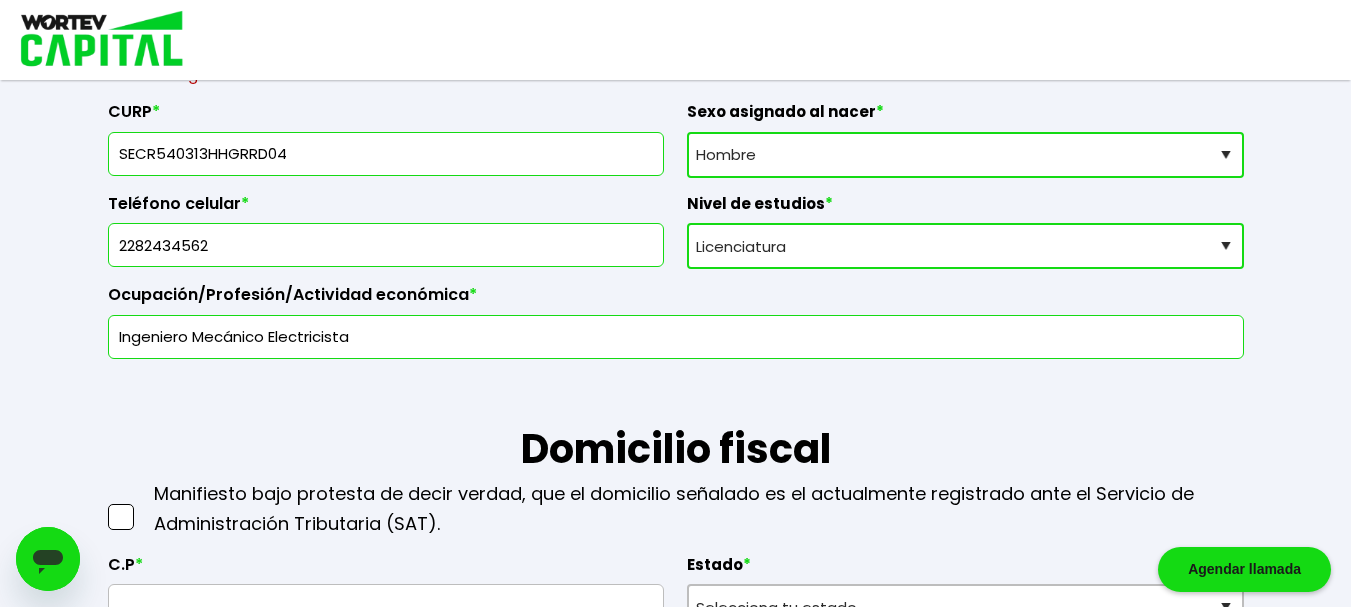 click on "Ingeniero Mecánico Electricista" at bounding box center (676, 337) 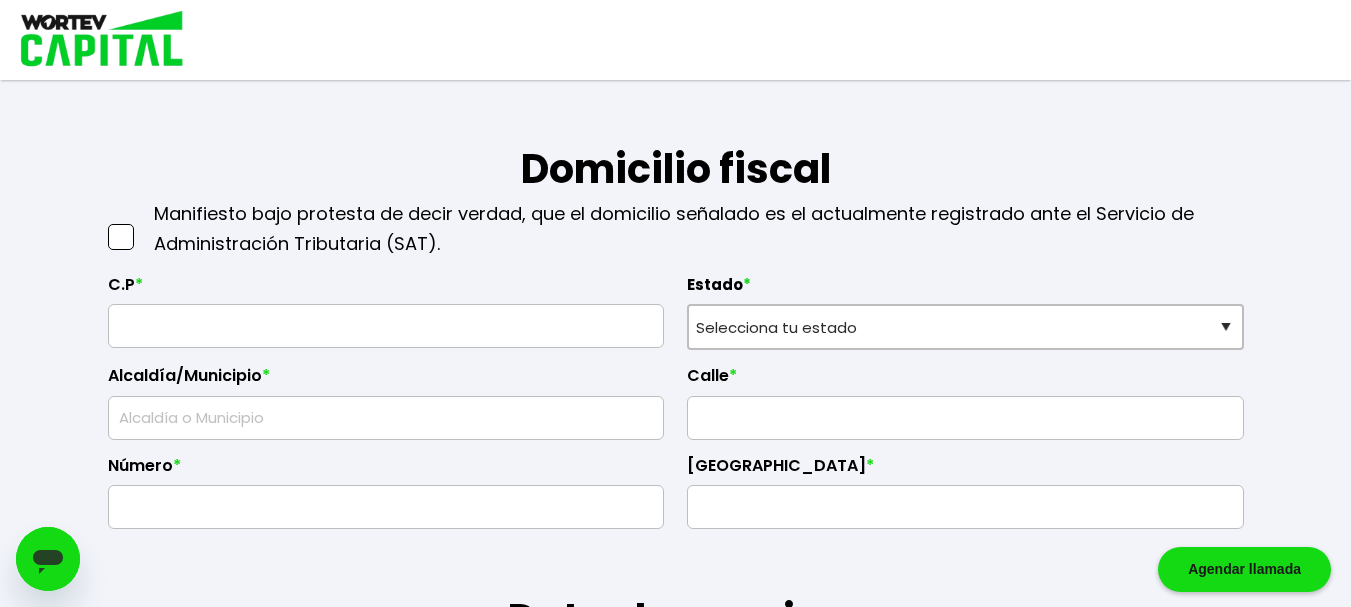 scroll, scrollTop: 880, scrollLeft: 0, axis: vertical 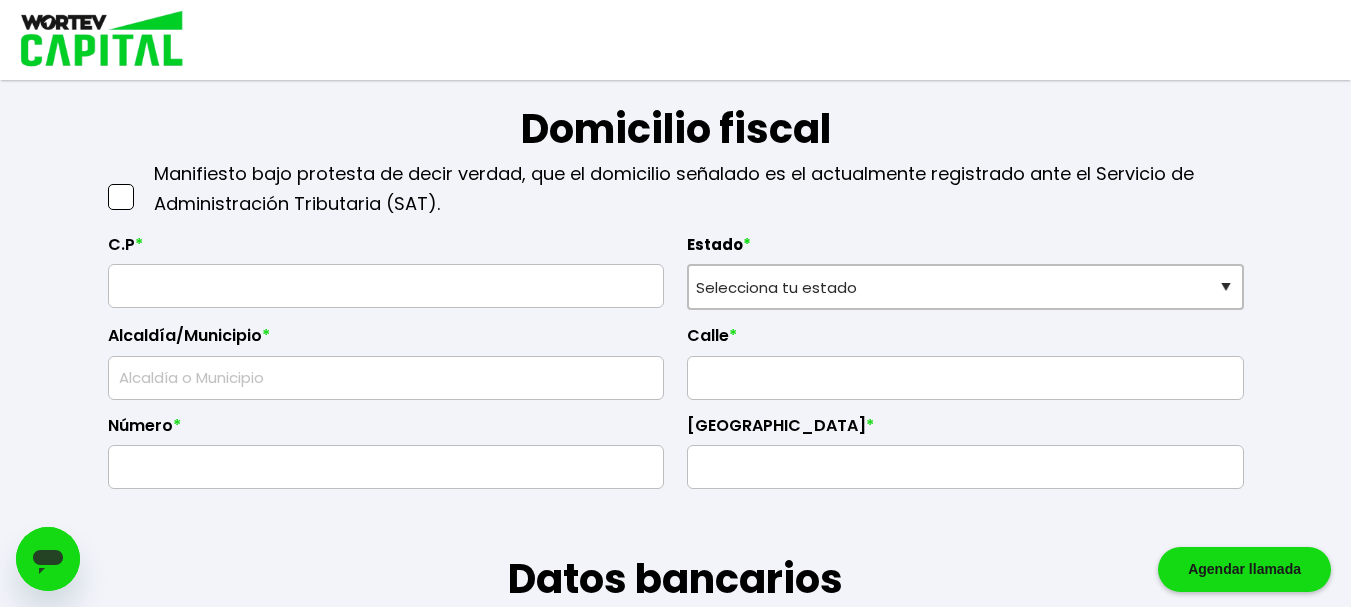 type on "Ingeniero Mecánico Electricista, Pensionado" 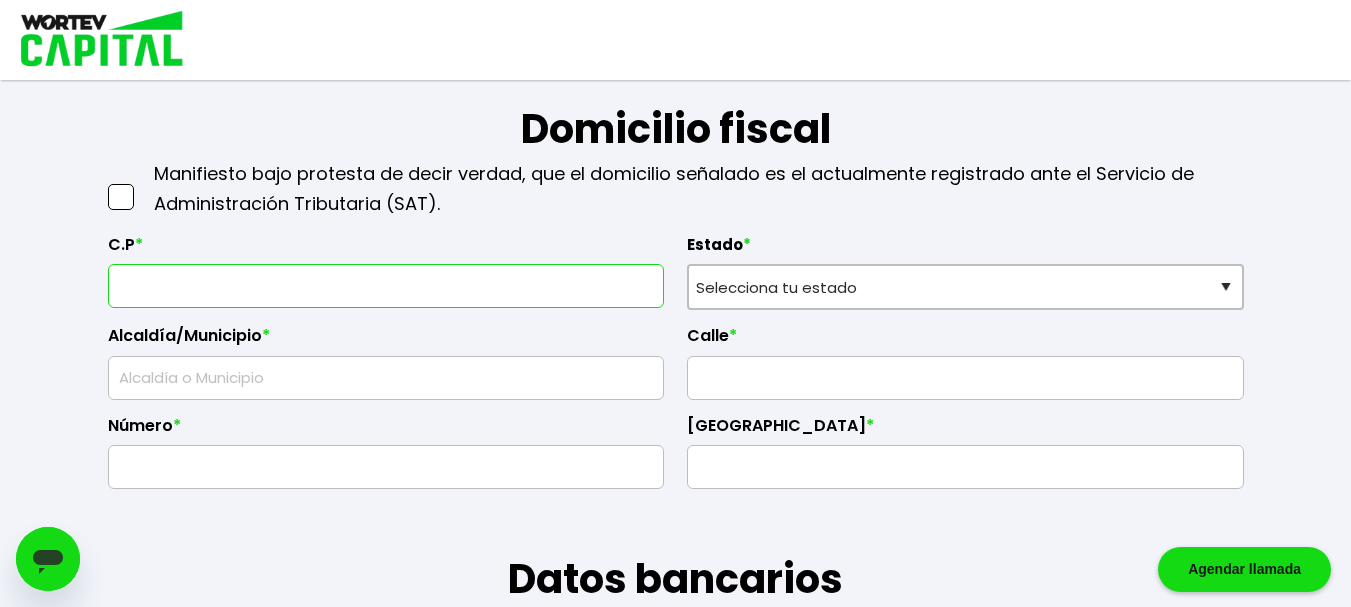 click at bounding box center [386, 286] 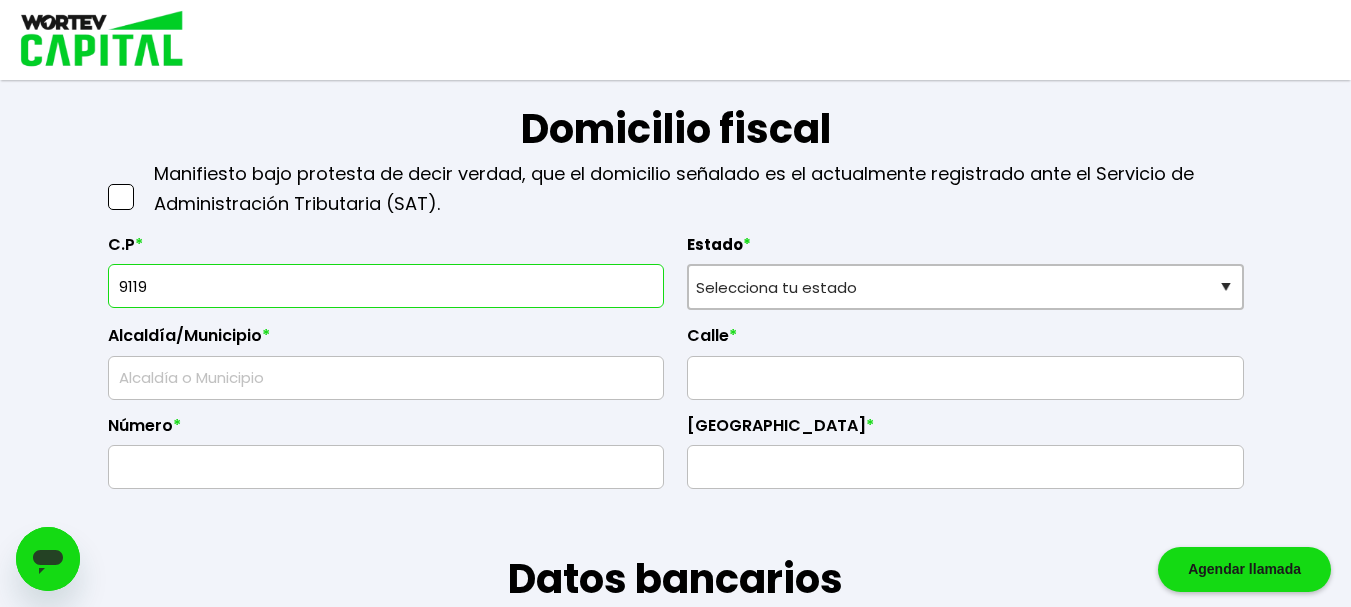type on "91190" 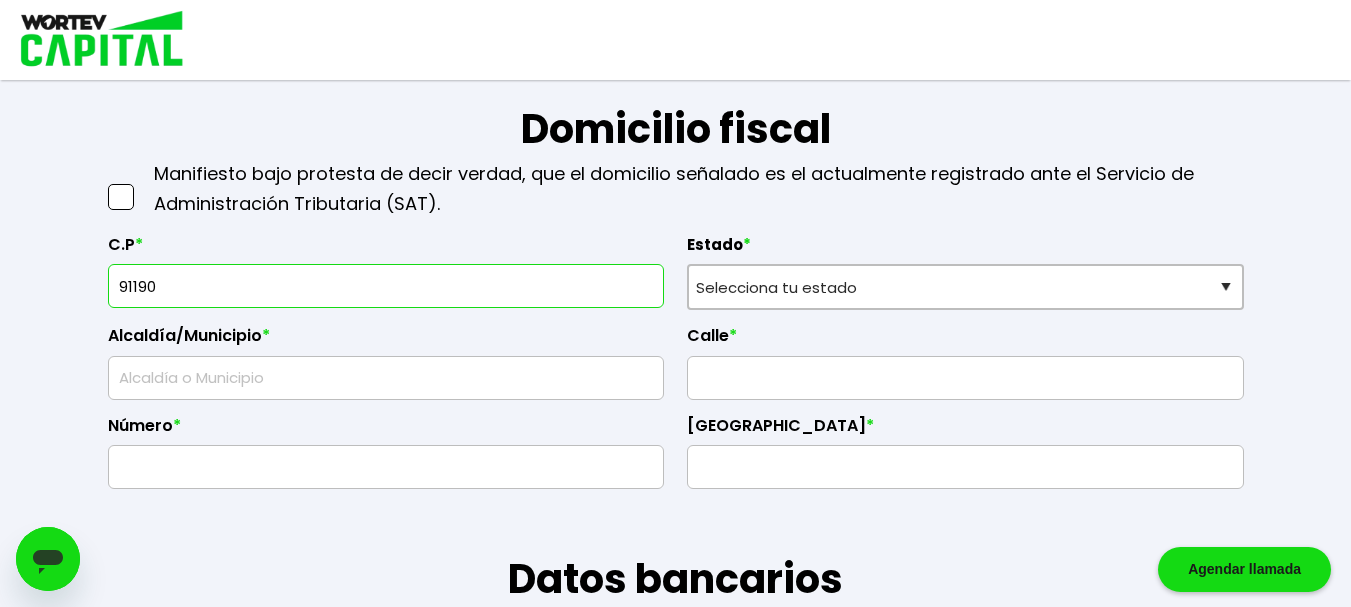 type on "Xalapa" 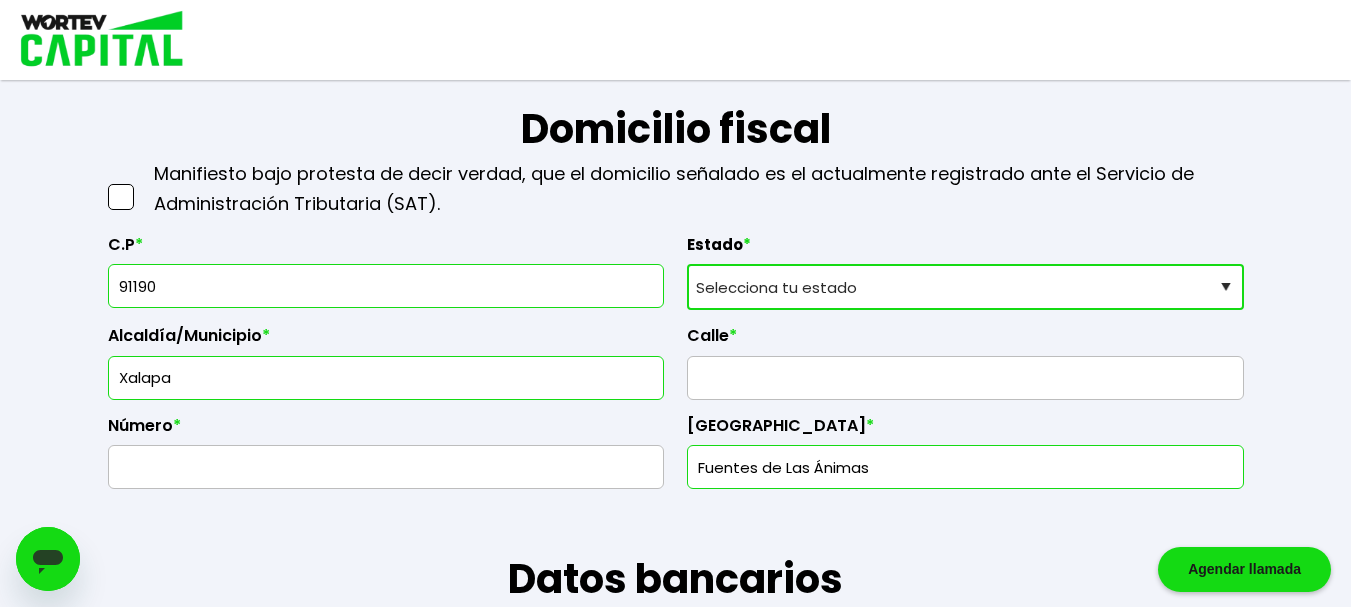 type on "91190" 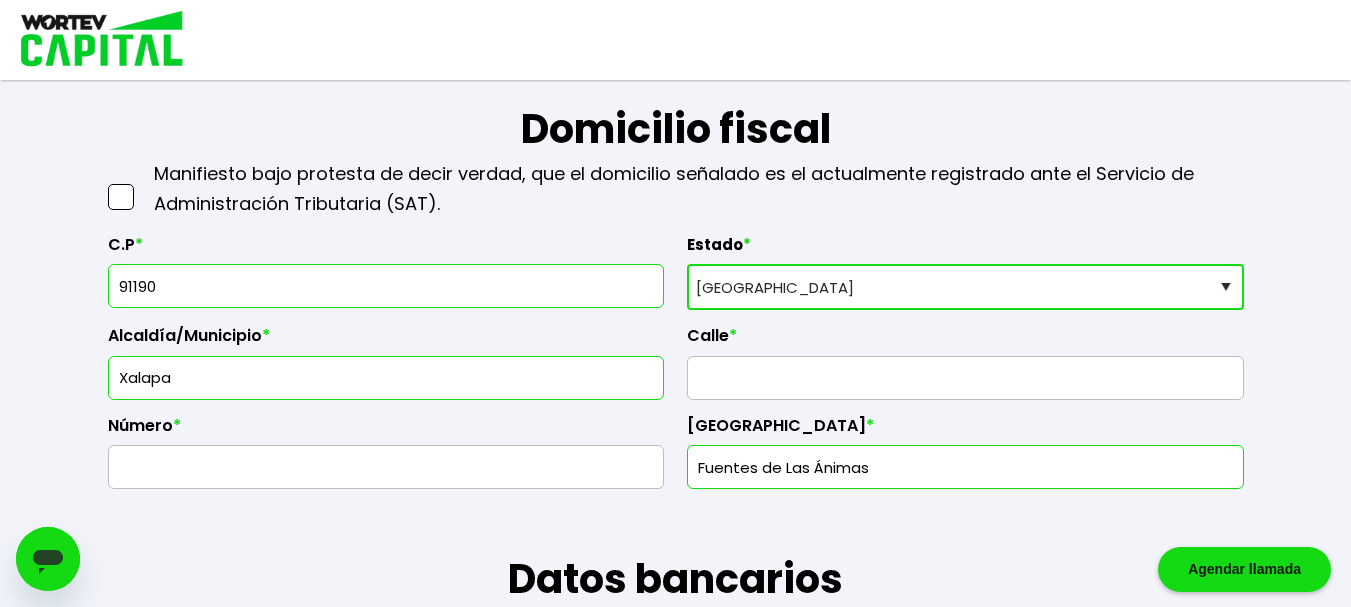 click on "Selecciona tu estado [GEOGRAPHIC_DATA] [GEOGRAPHIC_DATA][US_STATE] [GEOGRAPHIC_DATA] [US_STATE] [GEOGRAPHIC_DATA] [GEOGRAPHIC_DATA] [GEOGRAPHIC_DATA] [GEOGRAPHIC_DATA] [GEOGRAPHIC_DATA] [GEOGRAPHIC_DATA] [GEOGRAPHIC_DATA] [GEOGRAPHIC_DATA] [GEOGRAPHIC_DATA] [GEOGRAPHIC_DATA] [GEOGRAPHIC_DATA] [GEOGRAPHIC_DATA] [GEOGRAPHIC_DATA] [GEOGRAPHIC_DATA] [GEOGRAPHIC_DATA] [GEOGRAPHIC_DATA] [GEOGRAPHIC_DATA] [GEOGRAPHIC_DATA] [GEOGRAPHIC_DATA] [GEOGRAPHIC_DATA] [PERSON_NAME][GEOGRAPHIC_DATA] [GEOGRAPHIC_DATA][PERSON_NAME] [GEOGRAPHIC_DATA] [GEOGRAPHIC_DATA] [GEOGRAPHIC_DATA] [GEOGRAPHIC_DATA] [GEOGRAPHIC_DATA] [GEOGRAPHIC_DATA] [GEOGRAPHIC_DATA] [GEOGRAPHIC_DATA] [GEOGRAPHIC_DATA]" at bounding box center (965, 287) 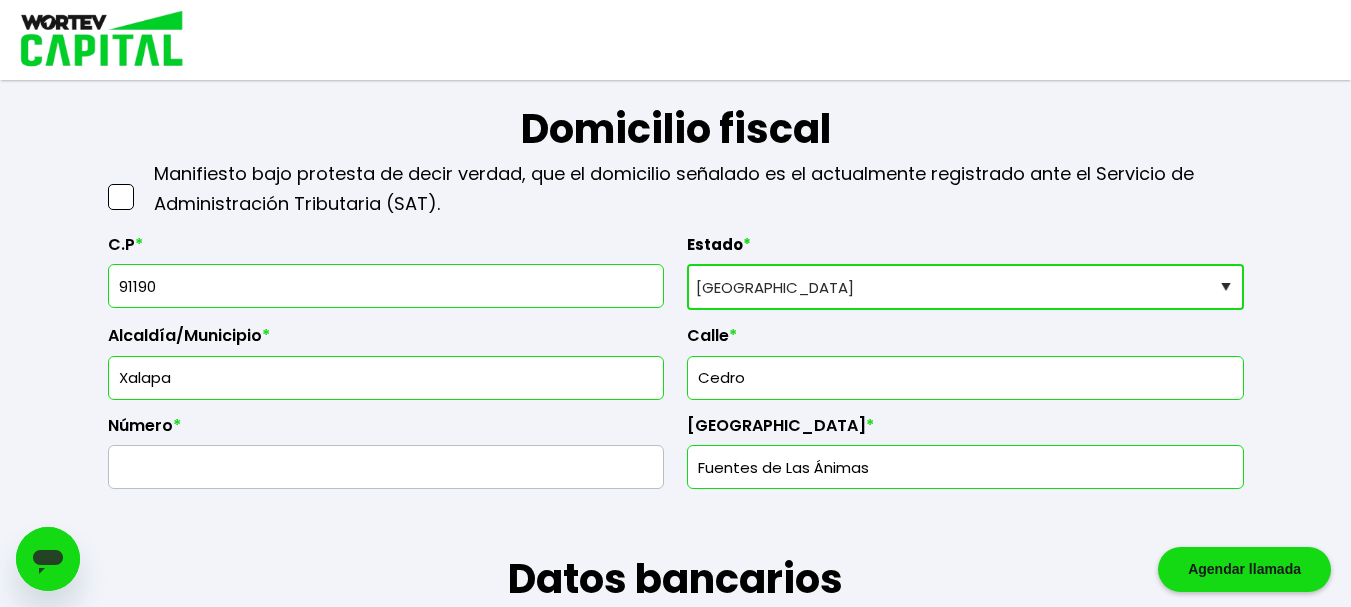 type on "Cedro" 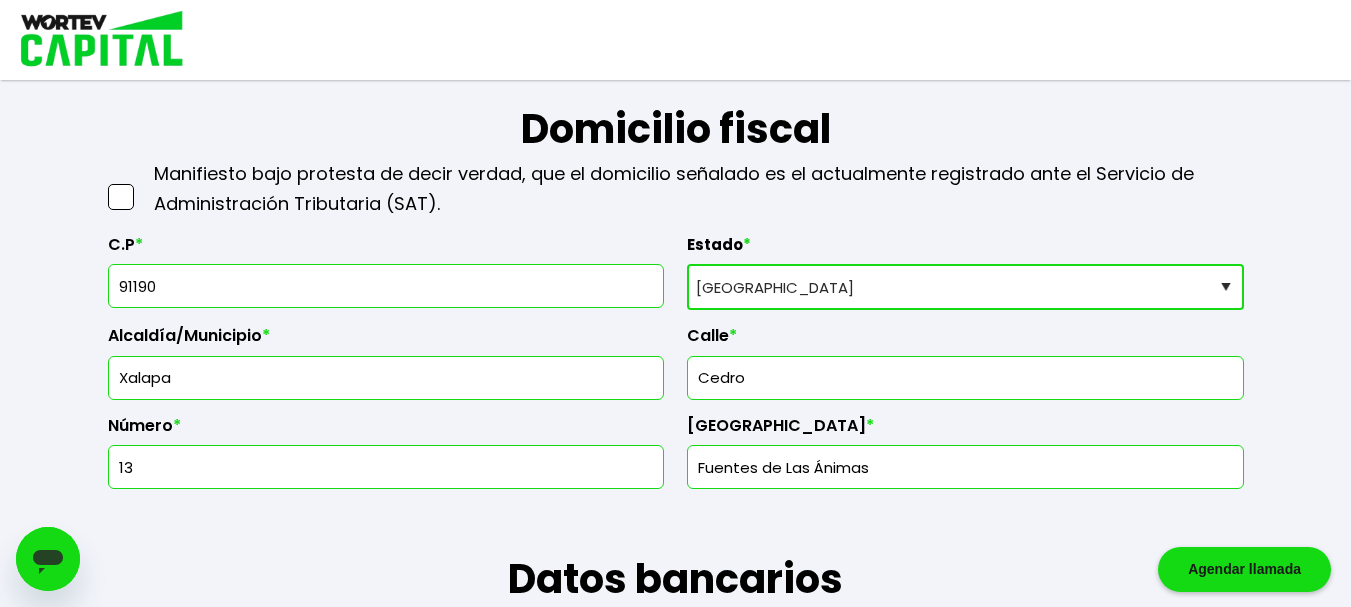 type on "13" 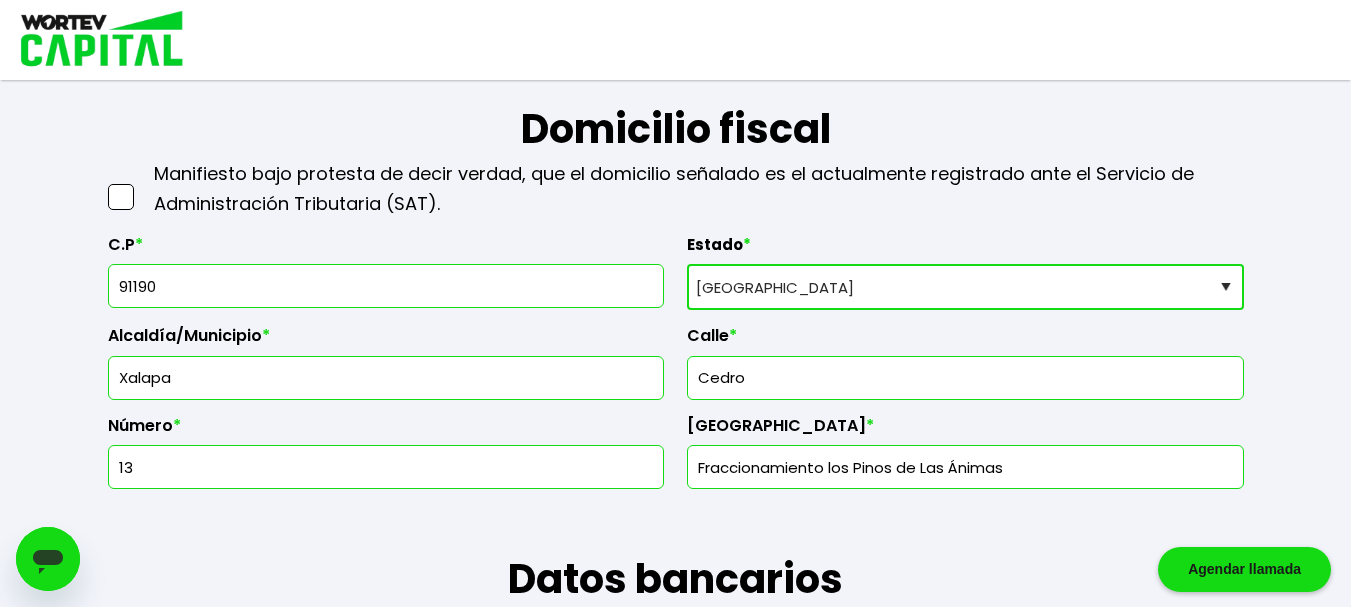 click on "Fraccionamiento los Pinos de Las Ánimas" at bounding box center [965, 467] 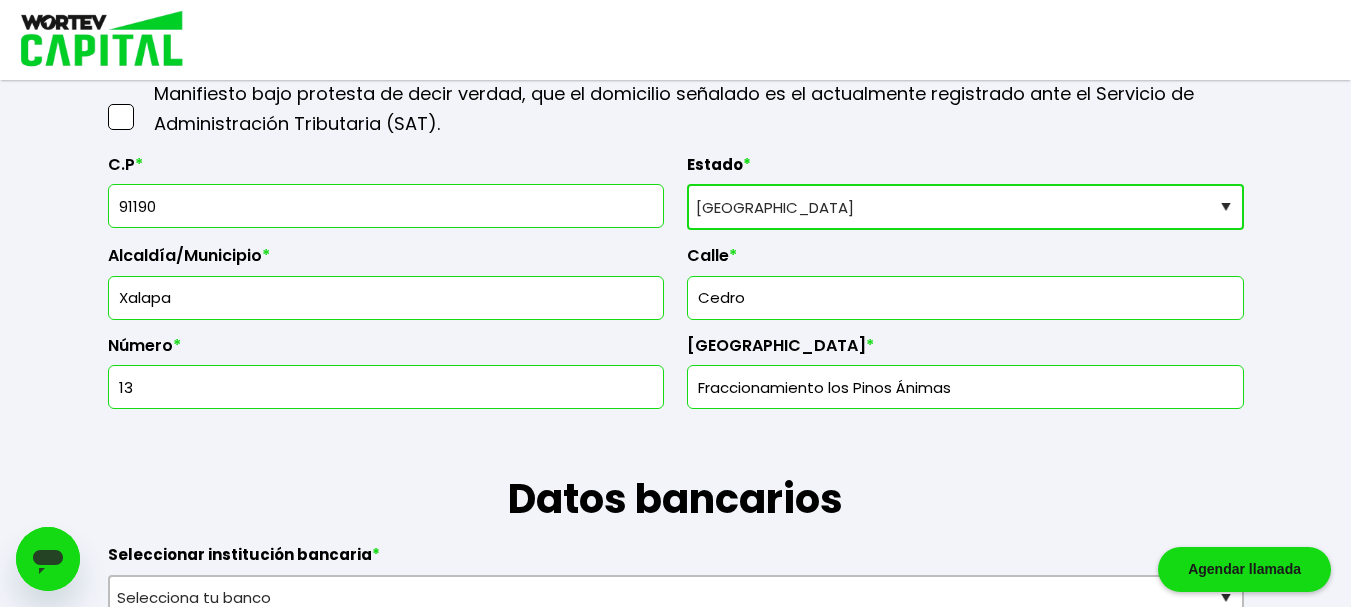 scroll, scrollTop: 1000, scrollLeft: 0, axis: vertical 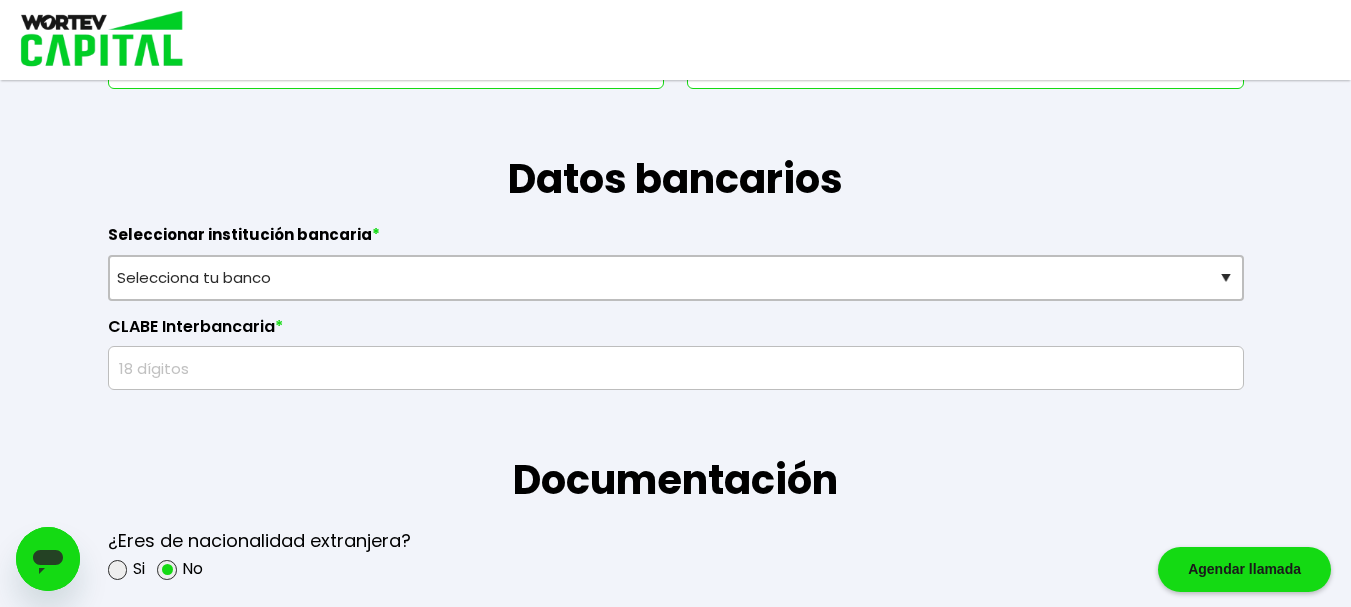 type on "Fraccionamiento los Pinos Ánimas" 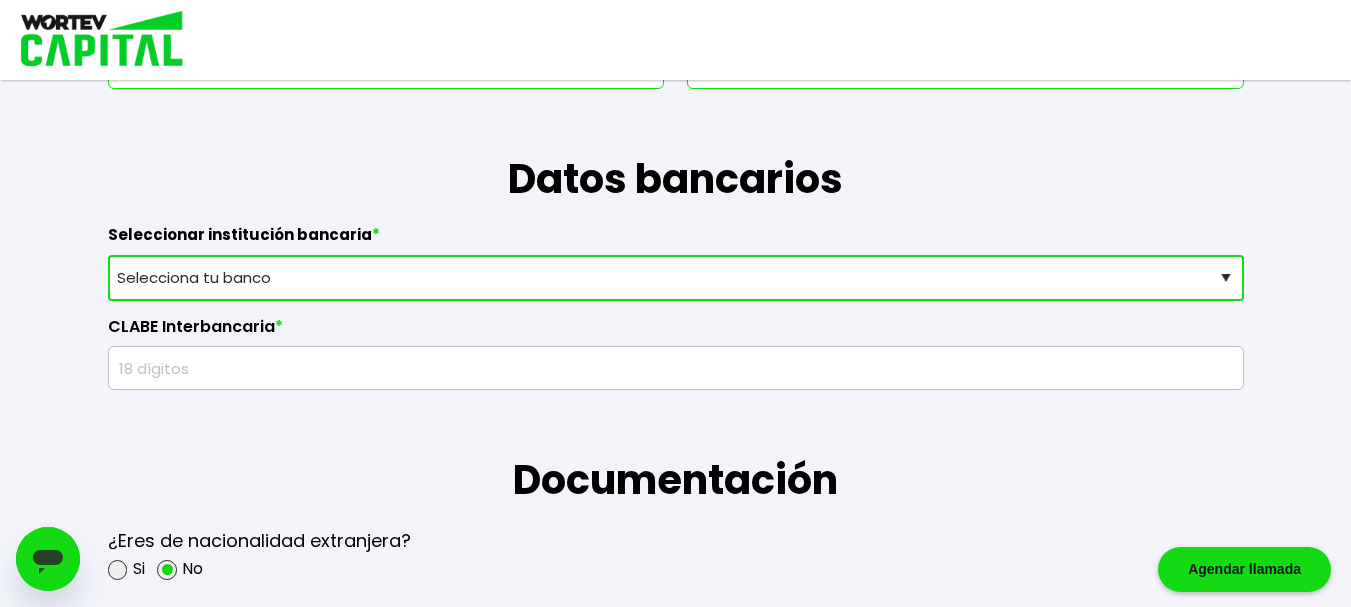 click on "Selecciona tu banco ABC Capital Actinver Afirme Albo ASP Banamex Banbajio Banco Autofin Banco Azteca Banco Bancrea Banco Base Banco Inmobiliario Mexicano Banco Sabadell Banco ve por más Bancoppel Banjercito Bankaool Banorte Banregio Banregio (Hey Banco) Bansefi Bansi BBVA Bancomer Bineo Caja [PERSON_NAME] Caja Popular Mexicana Caja [PERSON_NAME] CIBanco Compartamos Banco CONSUBANCO Cuenca Finsus Fondeadora Grupo Financiero MULTIVA HSBC Inbursa INTERCAM Banco INVEX IXE Klar Alternativos ku-bo Financiero, S.A. de C.V. Mercado Pago Mifel Nu Bank Santander Scotiabank Stori STP Uala Otro" at bounding box center [676, 278] 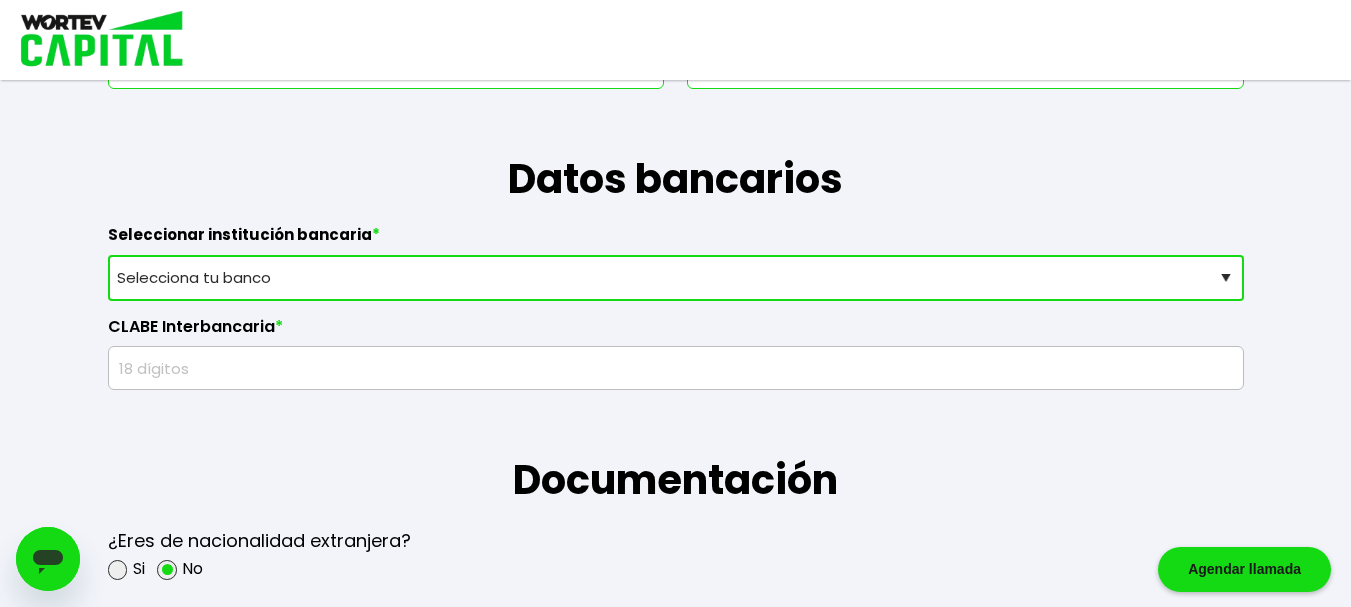 select on "BBVA Bancomer" 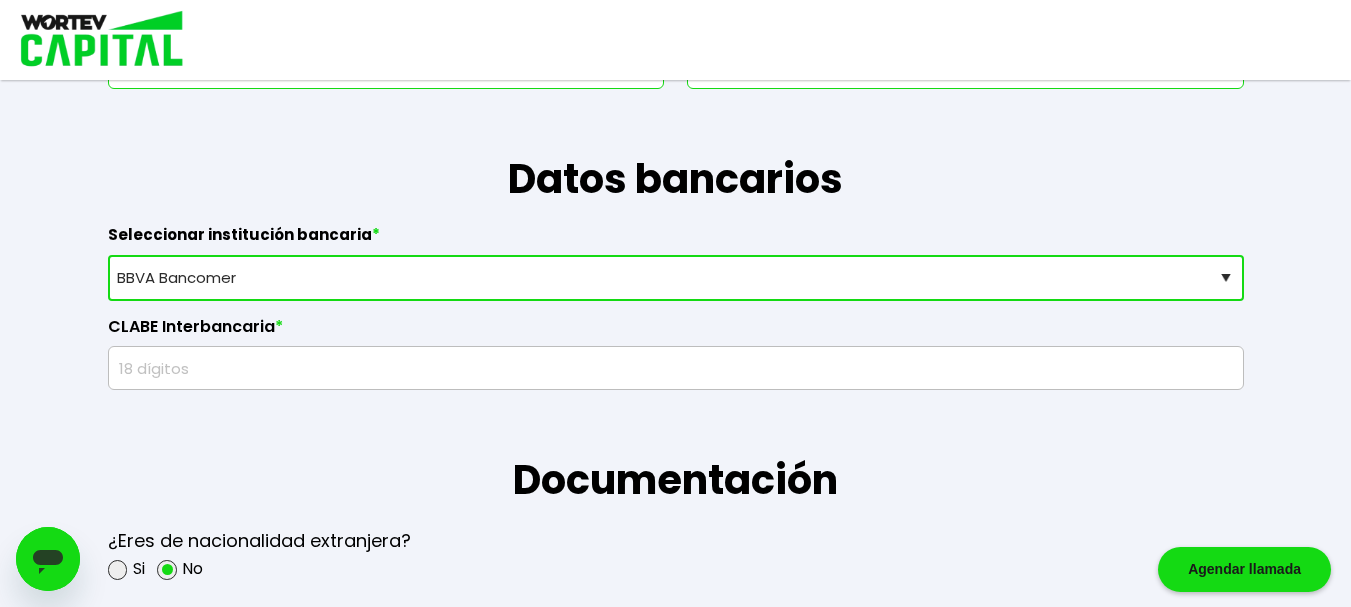 click on "Selecciona tu banco ABC Capital Actinver Afirme Albo ASP Banamex Banbajio Banco Autofin Banco Azteca Banco Bancrea Banco Base Banco Inmobiliario Mexicano Banco Sabadell Banco ve por más Bancoppel Banjercito Bankaool Banorte Banregio Banregio (Hey Banco) Bansefi Bansi BBVA Bancomer Bineo Caja [PERSON_NAME] Caja Popular Mexicana Caja [PERSON_NAME] CIBanco Compartamos Banco CONSUBANCO Cuenca Finsus Fondeadora Grupo Financiero MULTIVA HSBC Inbursa INTERCAM Banco INVEX IXE Klar Alternativos ku-bo Financiero, S.A. de C.V. Mercado Pago Mifel Nu Bank Santander Scotiabank Stori STP Uala Otro" at bounding box center [676, 278] 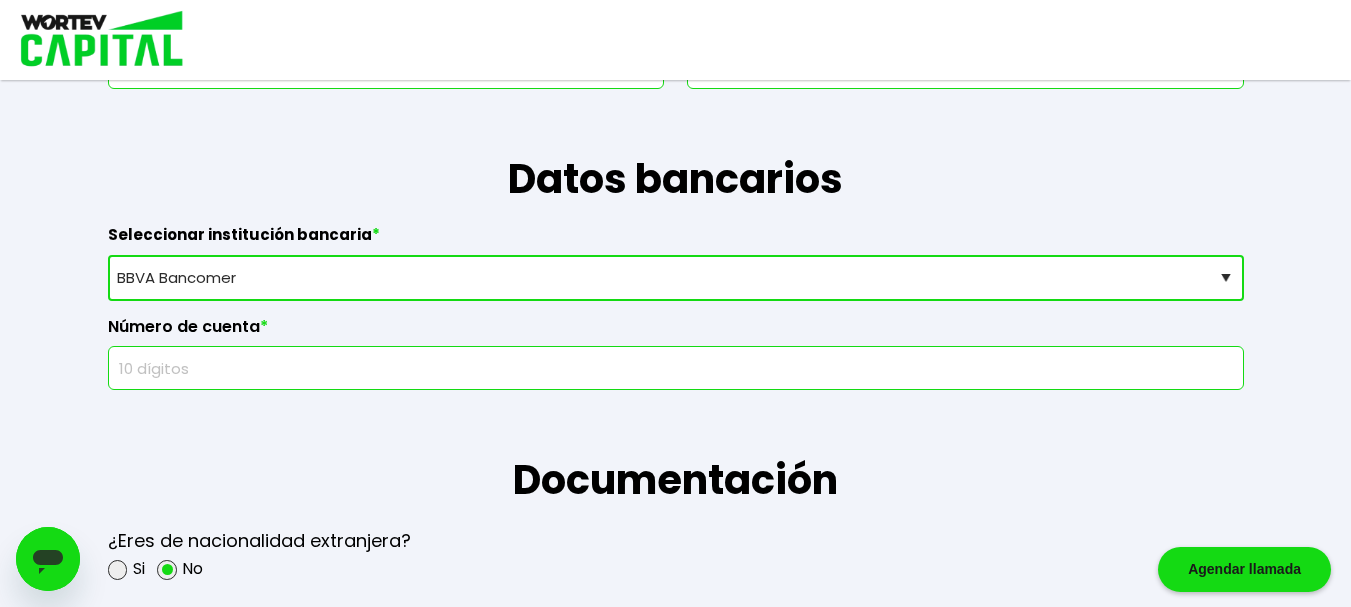 click at bounding box center [676, 368] 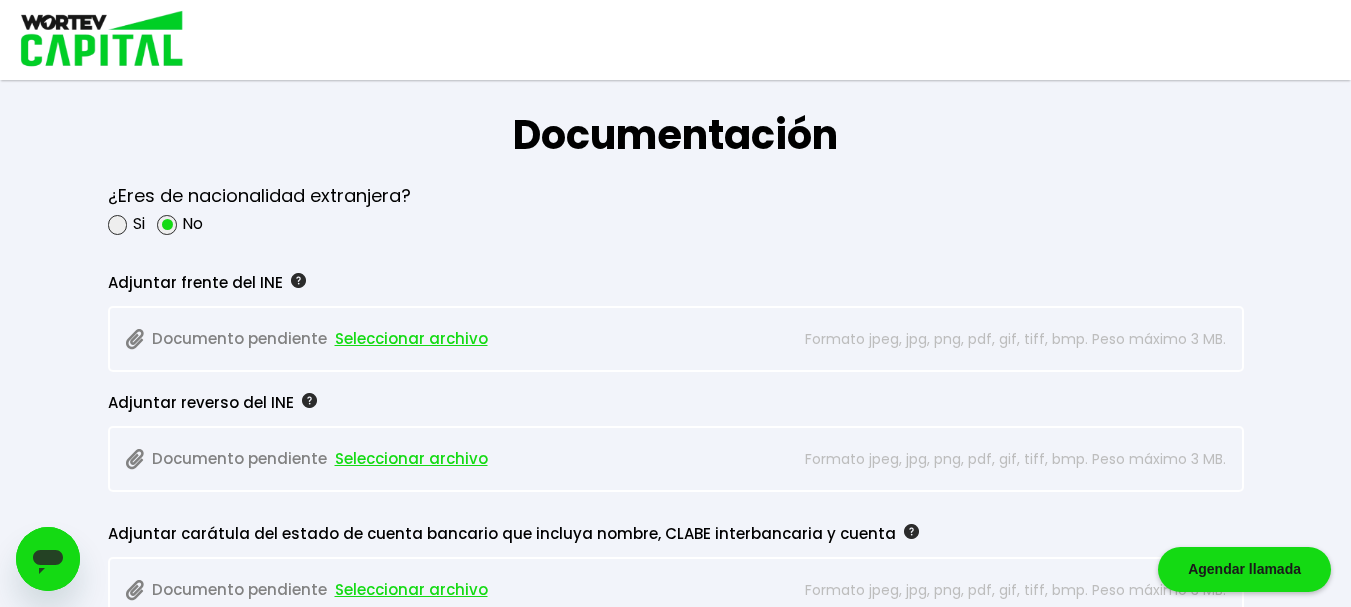 scroll, scrollTop: 1643, scrollLeft: 0, axis: vertical 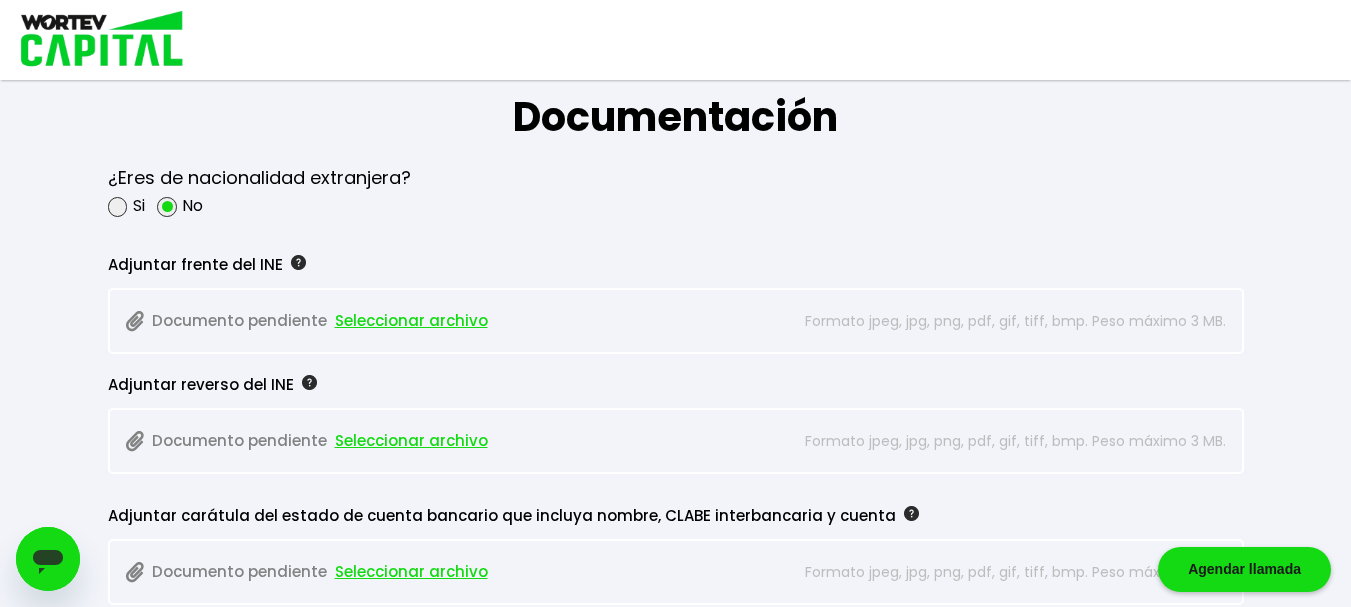 type on "1573462808" 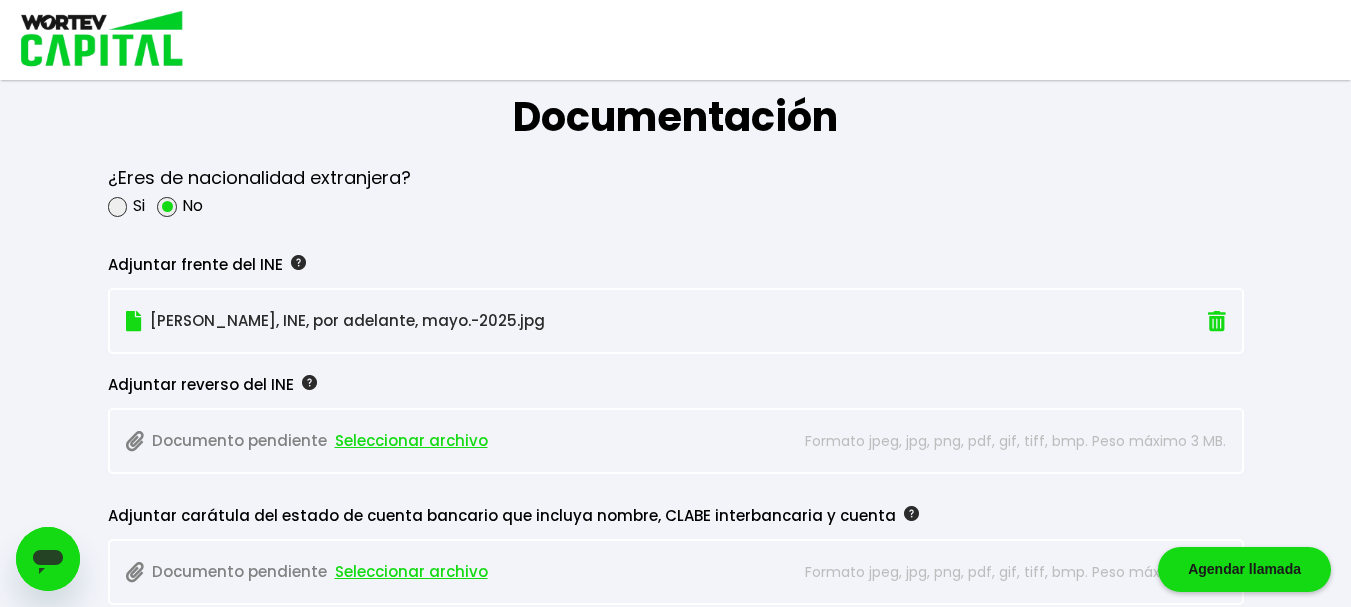 click on "Seleccionar archivo" at bounding box center [411, 441] 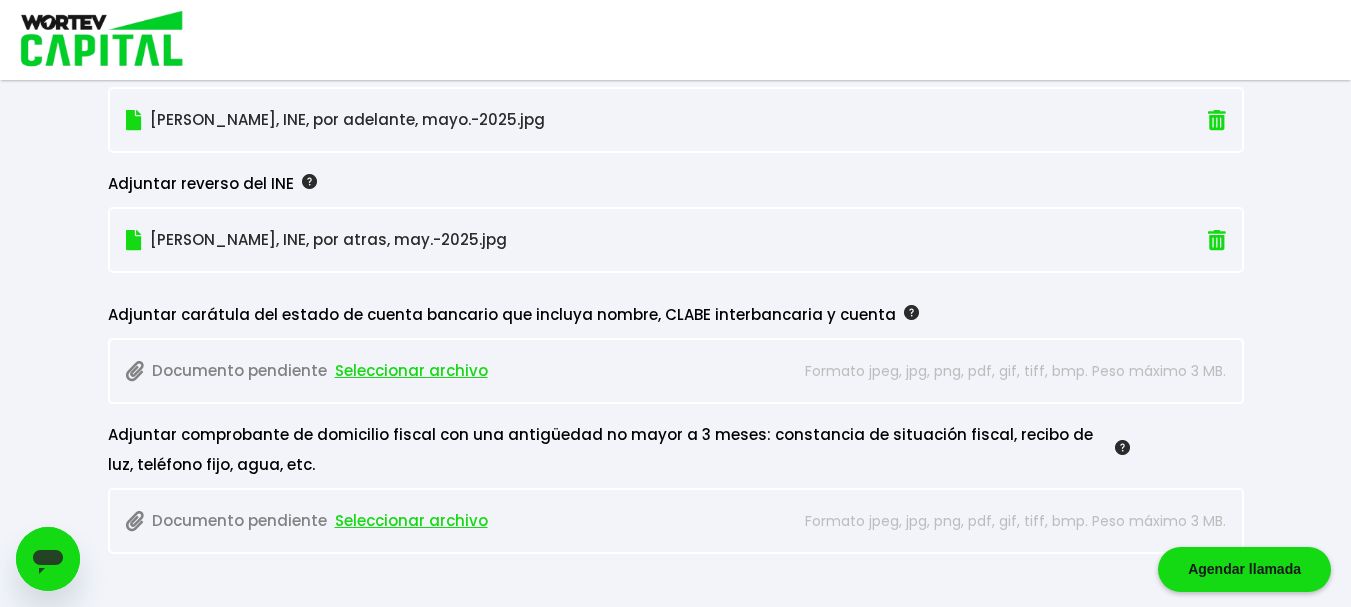 scroll, scrollTop: 1845, scrollLeft: 0, axis: vertical 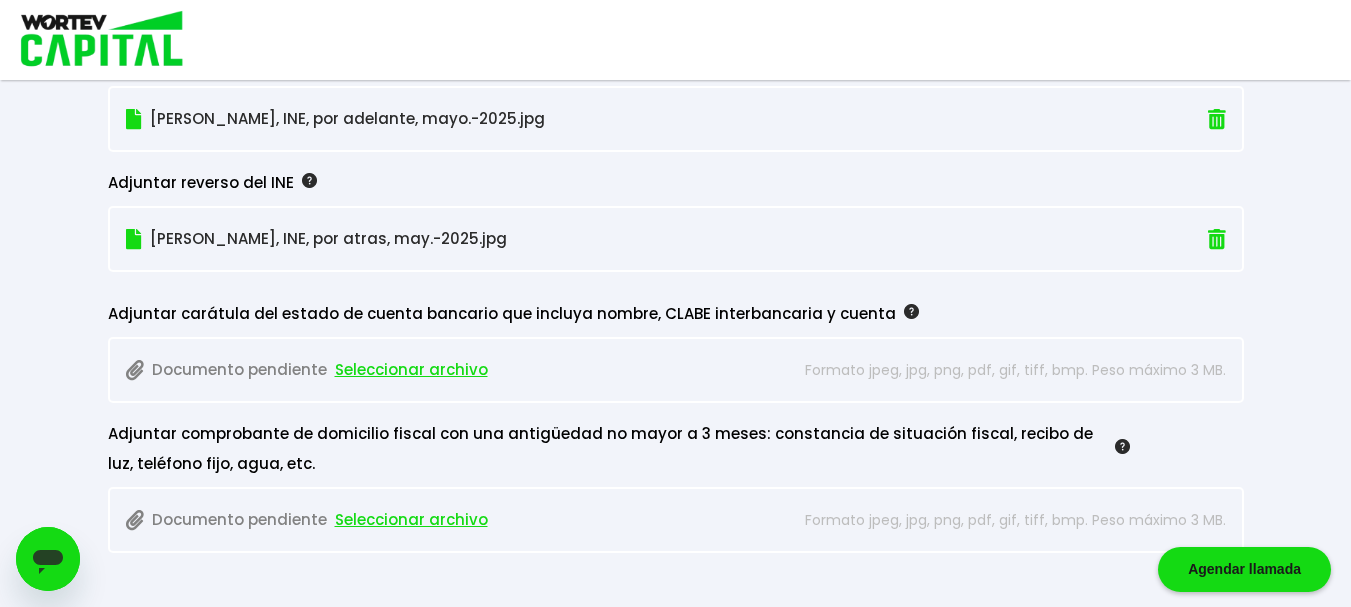 click on "Seleccionar archivo" at bounding box center (411, 370) 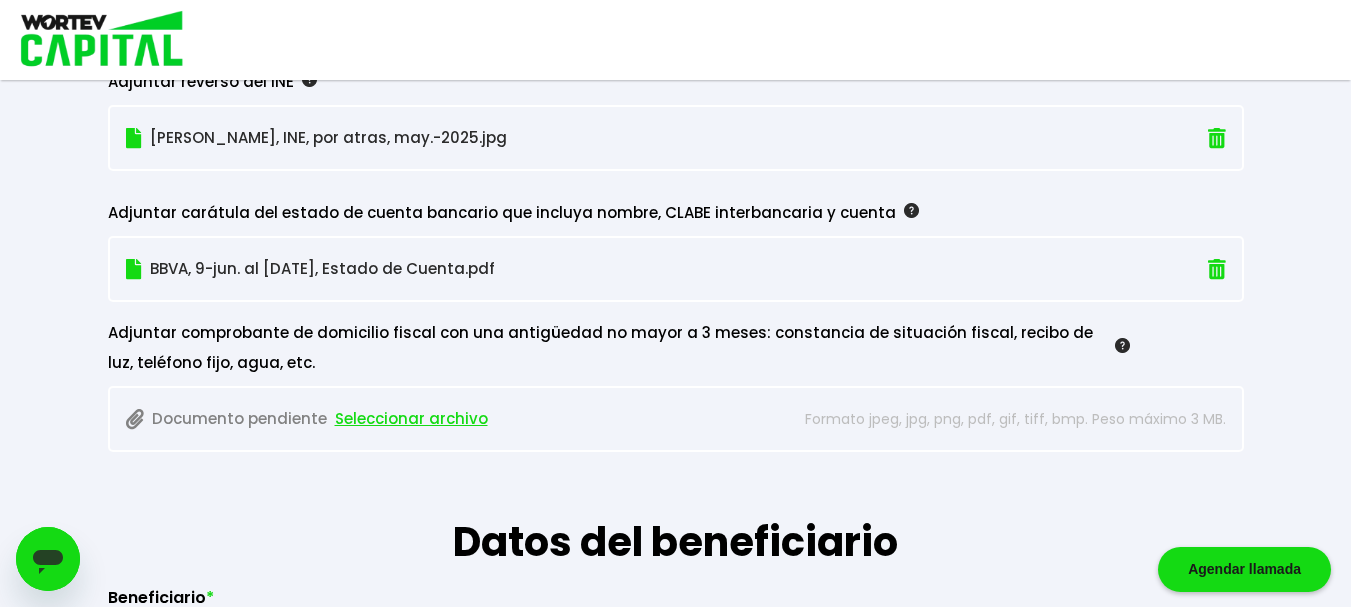 scroll, scrollTop: 1965, scrollLeft: 0, axis: vertical 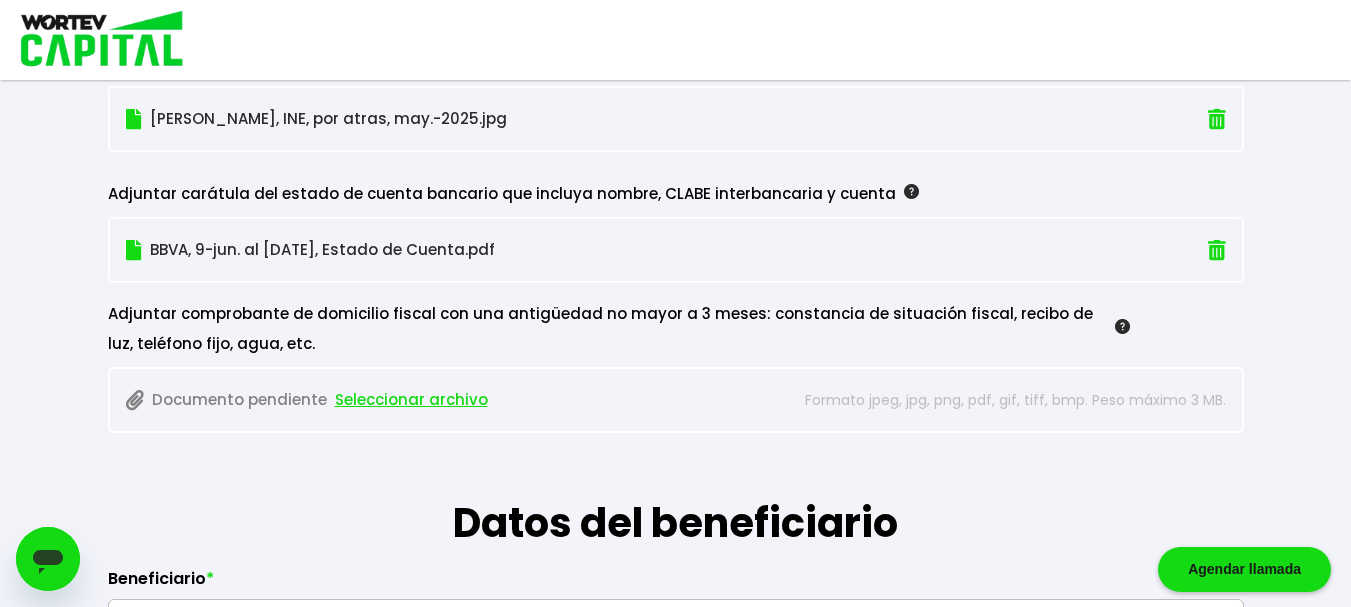 click on "Seleccionar archivo" at bounding box center [411, 400] 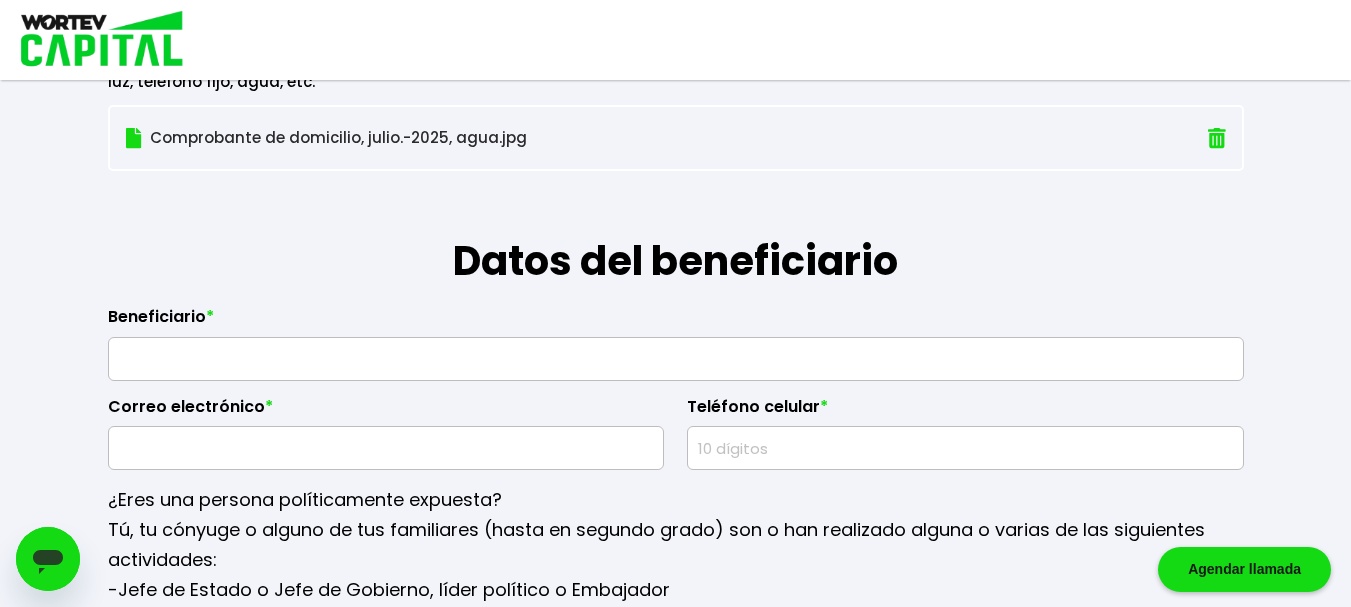 scroll, scrollTop: 2233, scrollLeft: 0, axis: vertical 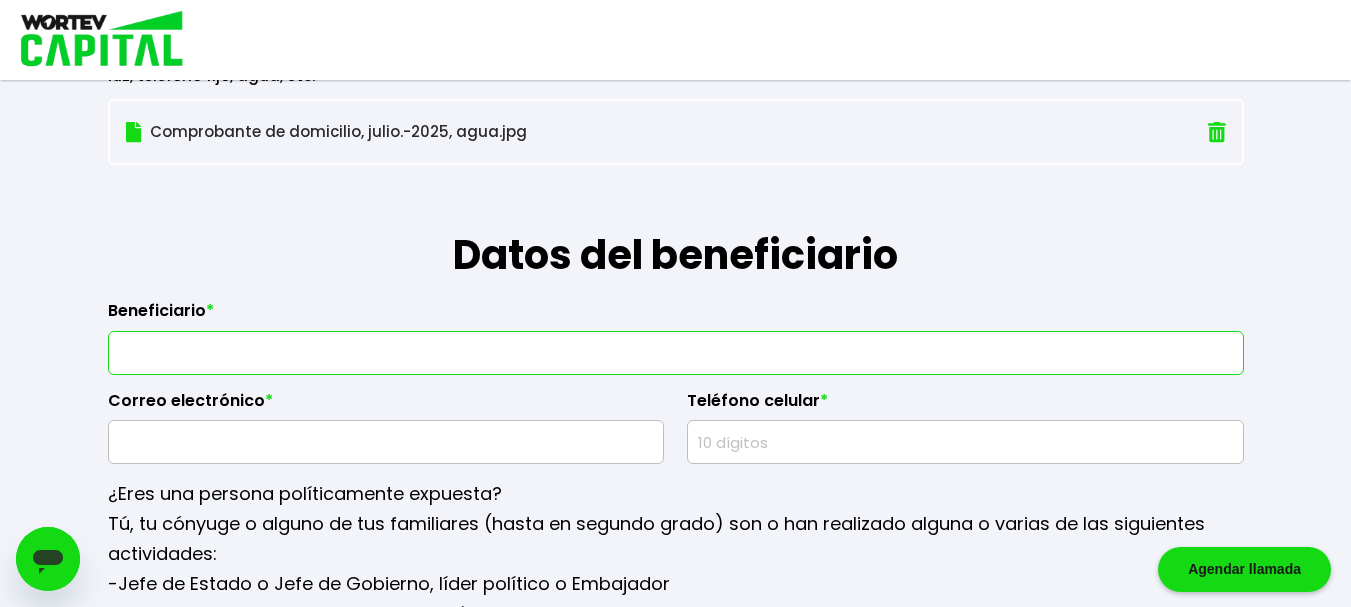 click at bounding box center [676, 353] 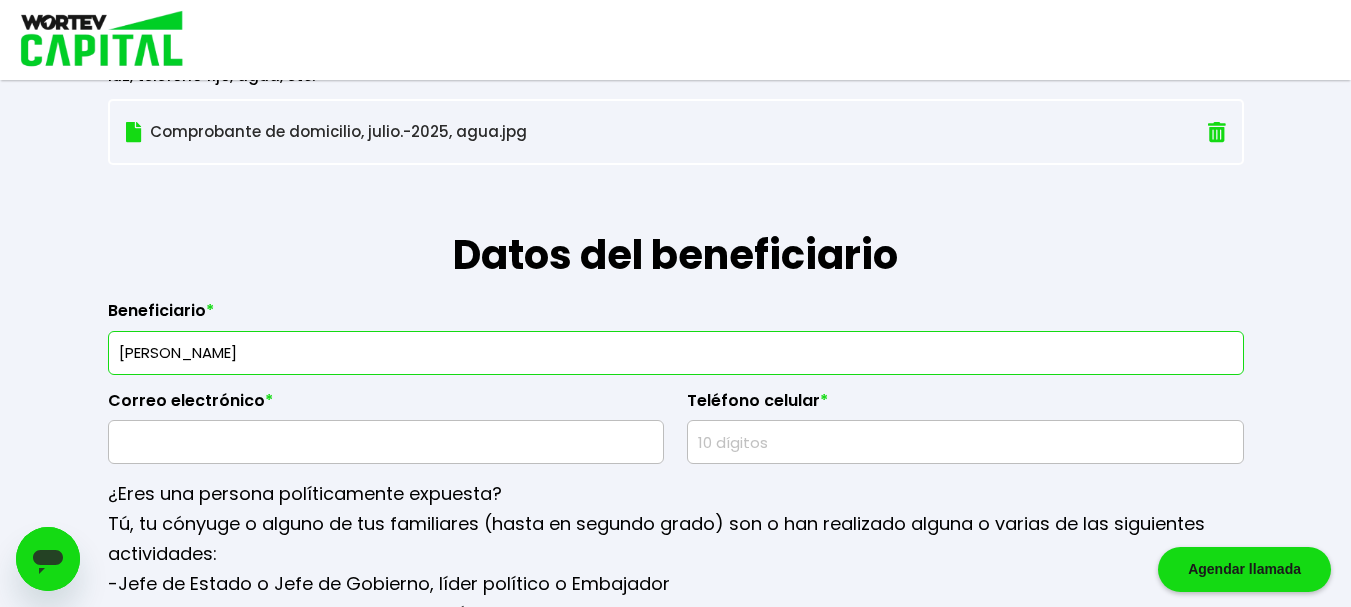 type on "[PERSON_NAME]" 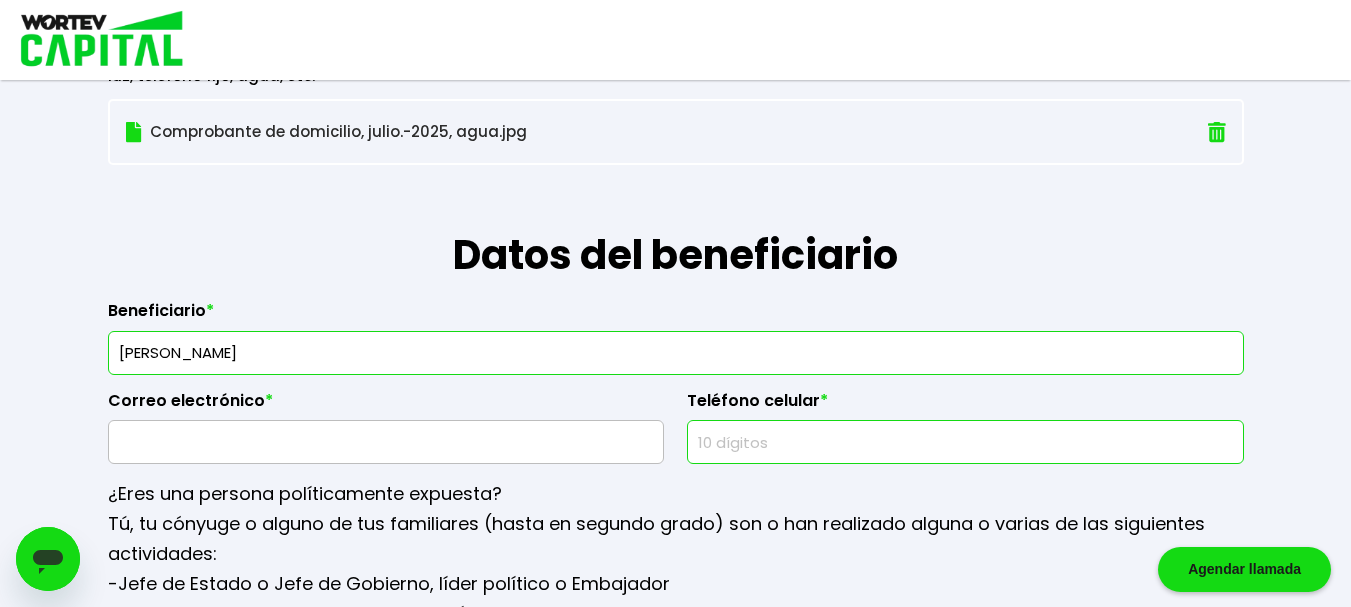 click at bounding box center [965, 442] 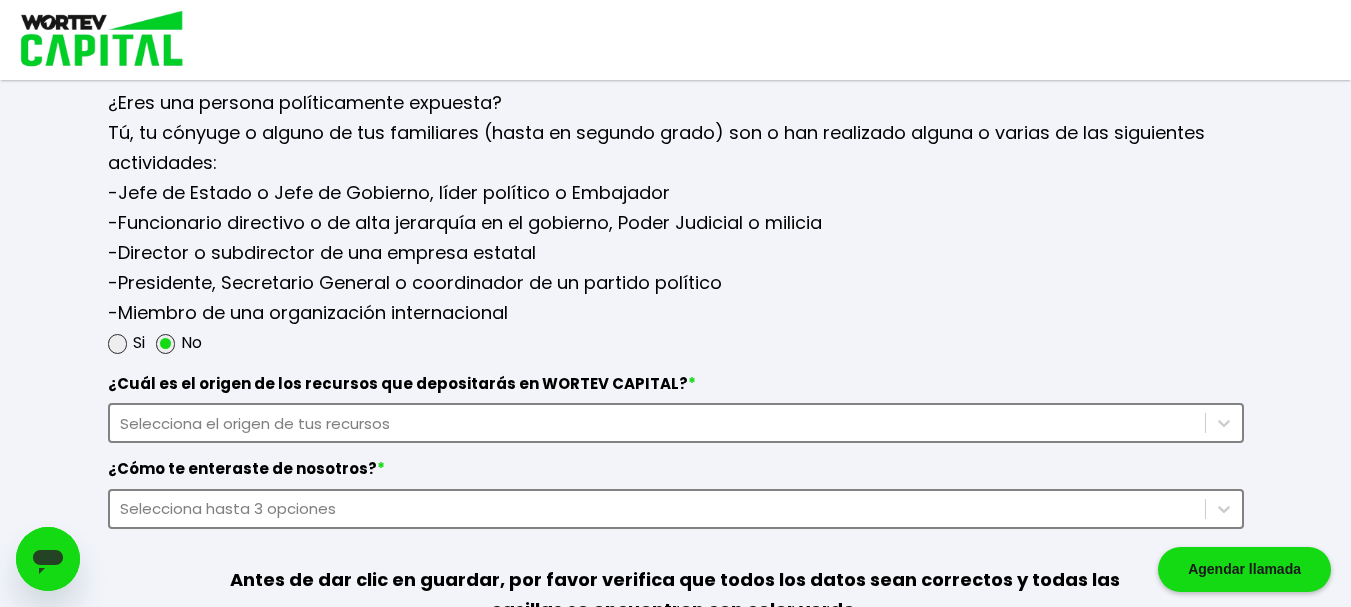 scroll, scrollTop: 2633, scrollLeft: 0, axis: vertical 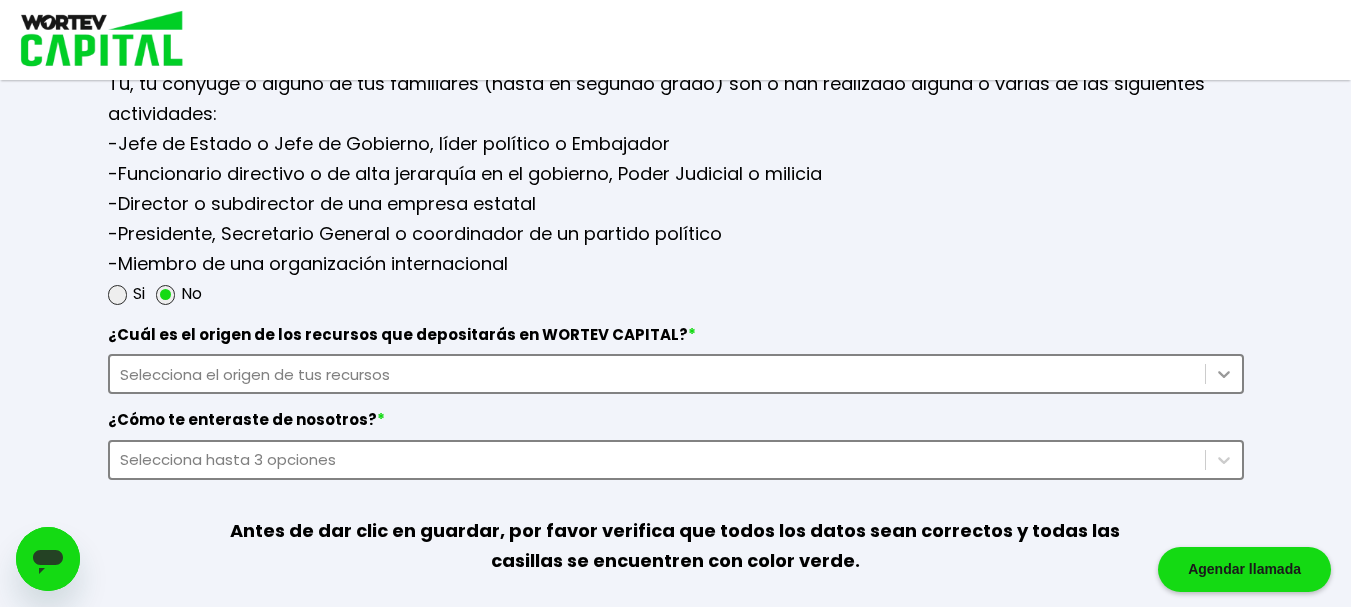 type on "2281592267" 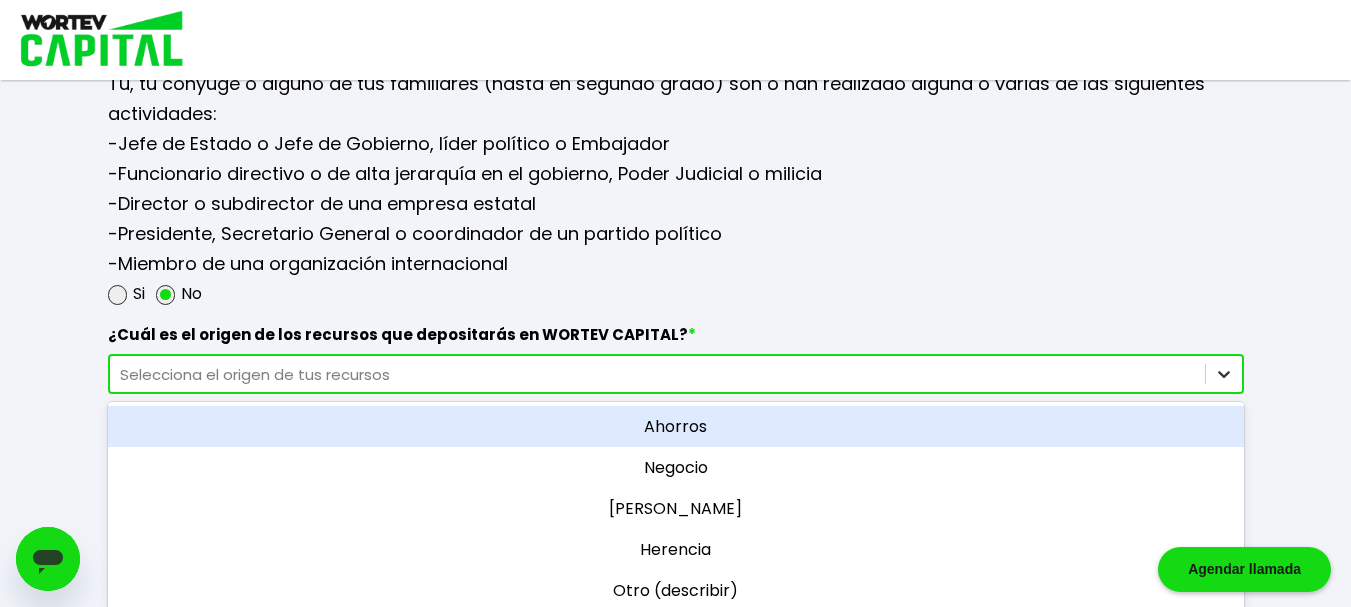 scroll, scrollTop: 2689, scrollLeft: 0, axis: vertical 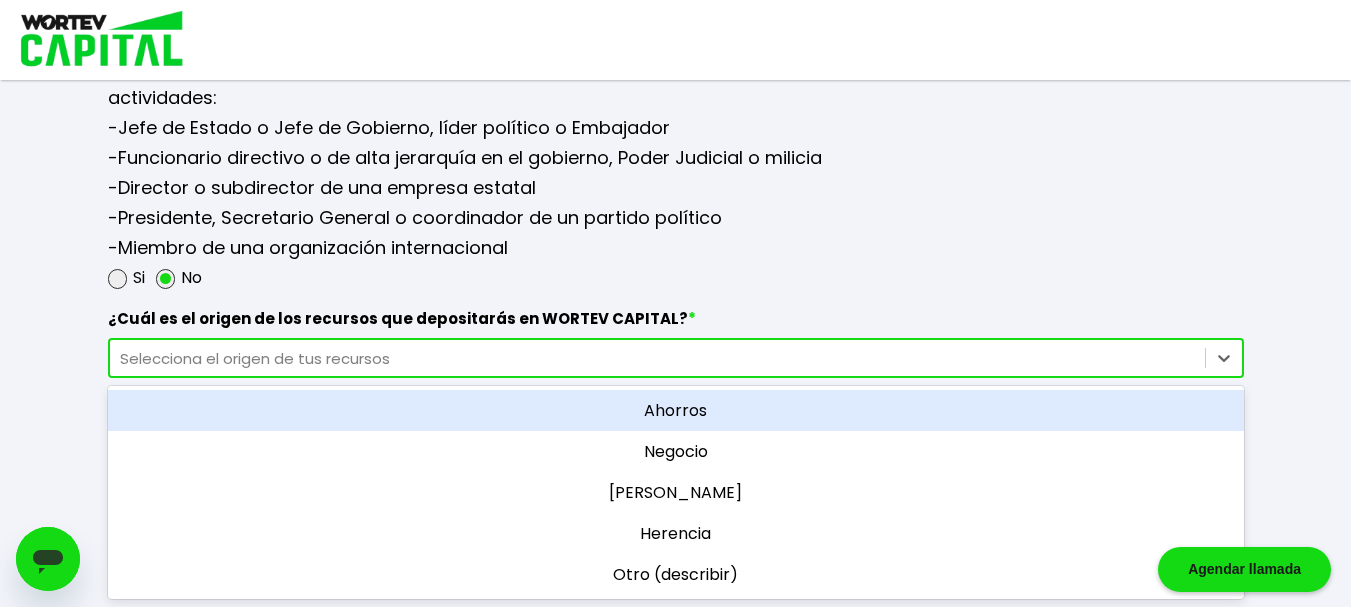 click on "Ahorros" at bounding box center (676, 410) 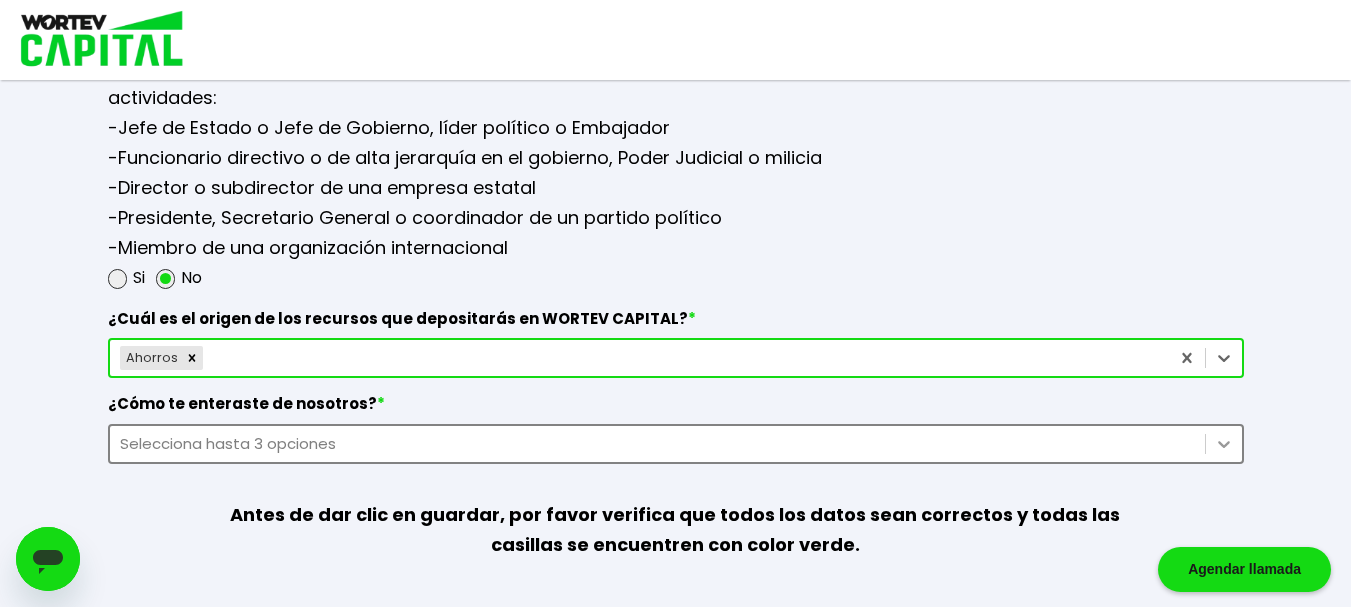 click on "Selecciona hasta 3 opciones" at bounding box center (676, 444) 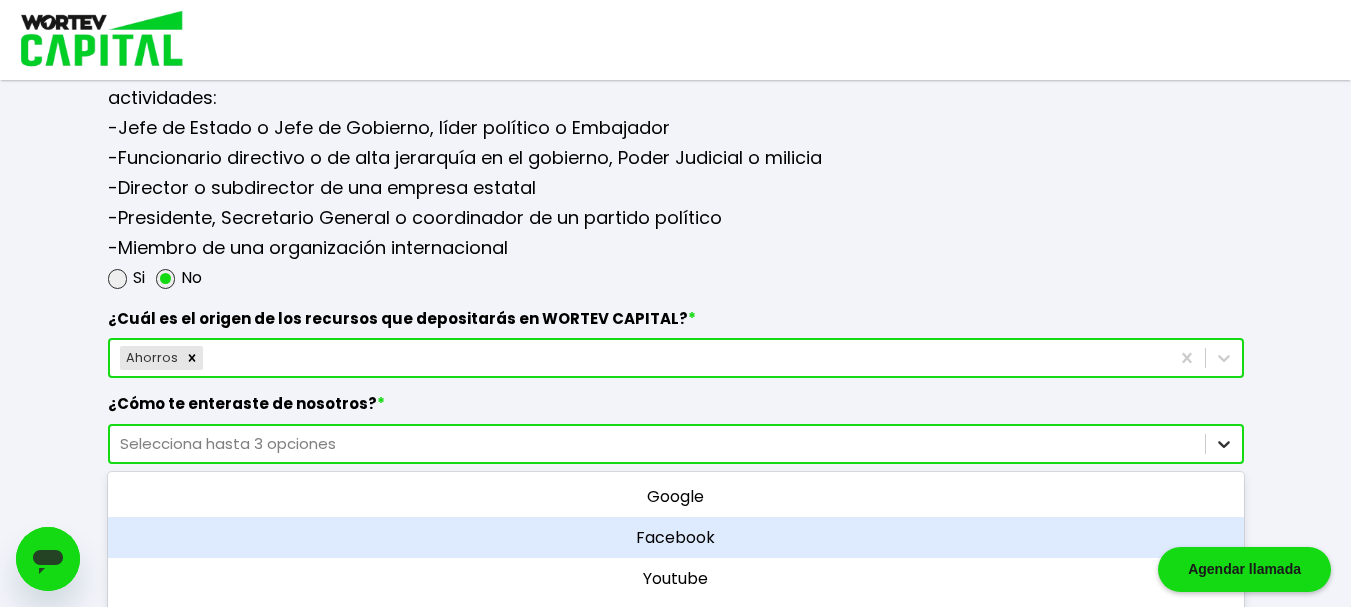 scroll, scrollTop: 2793, scrollLeft: 0, axis: vertical 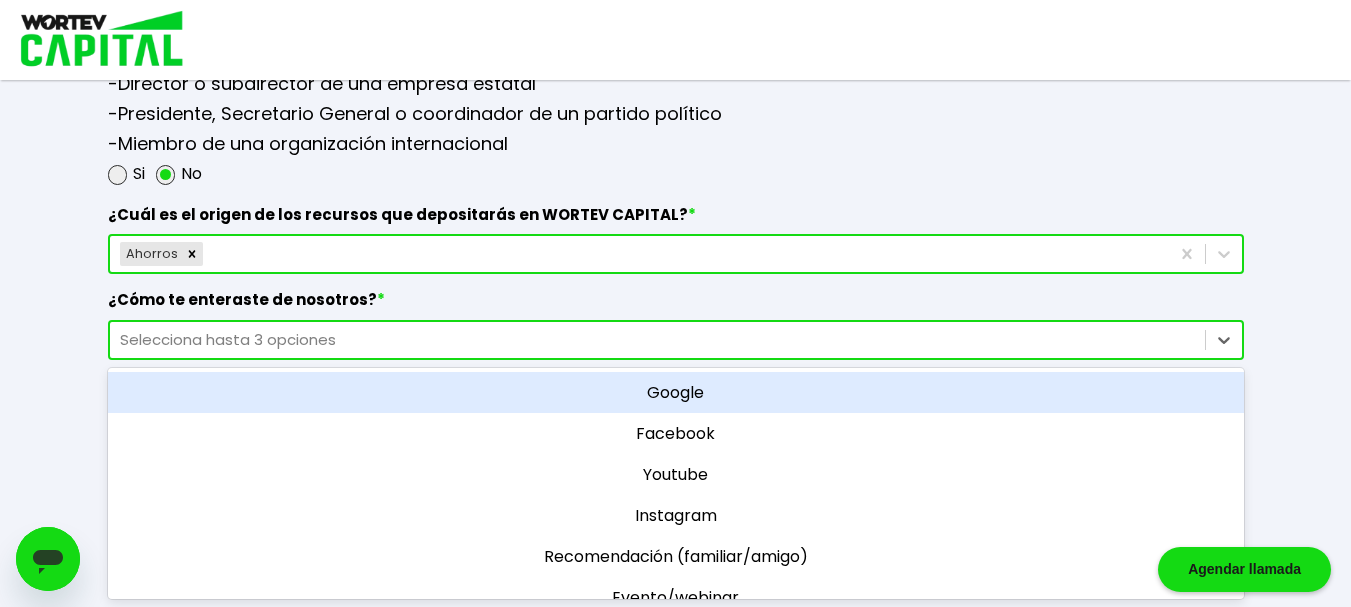 click on "Google" at bounding box center [676, 392] 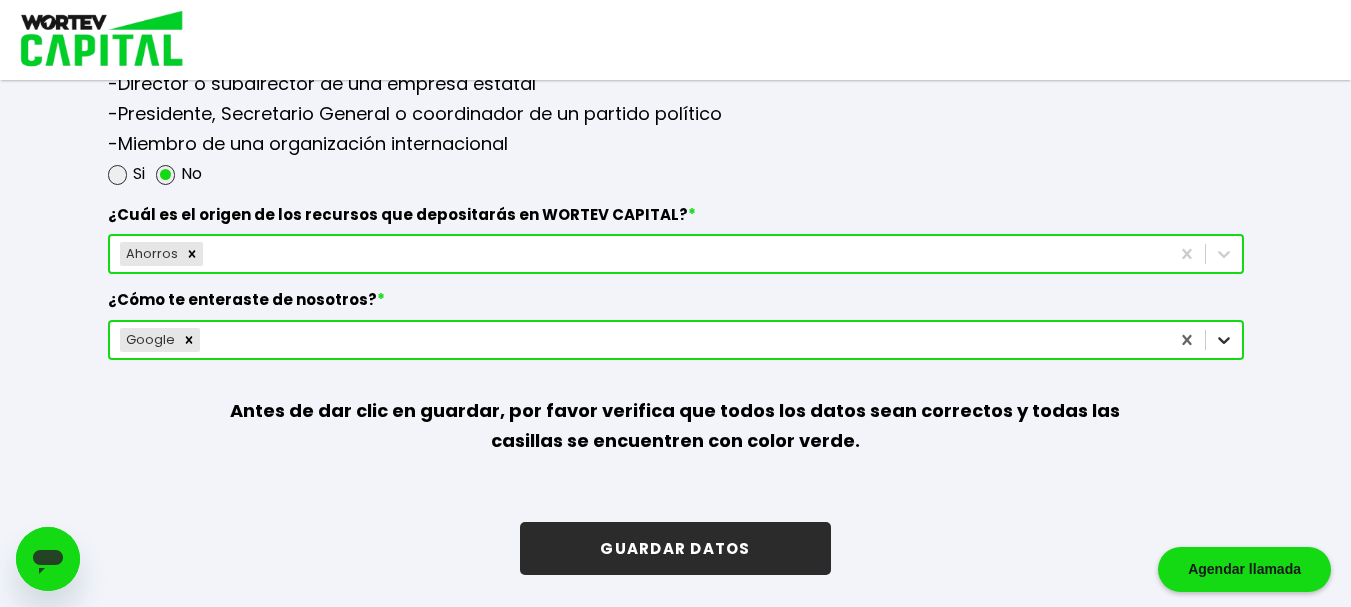 click 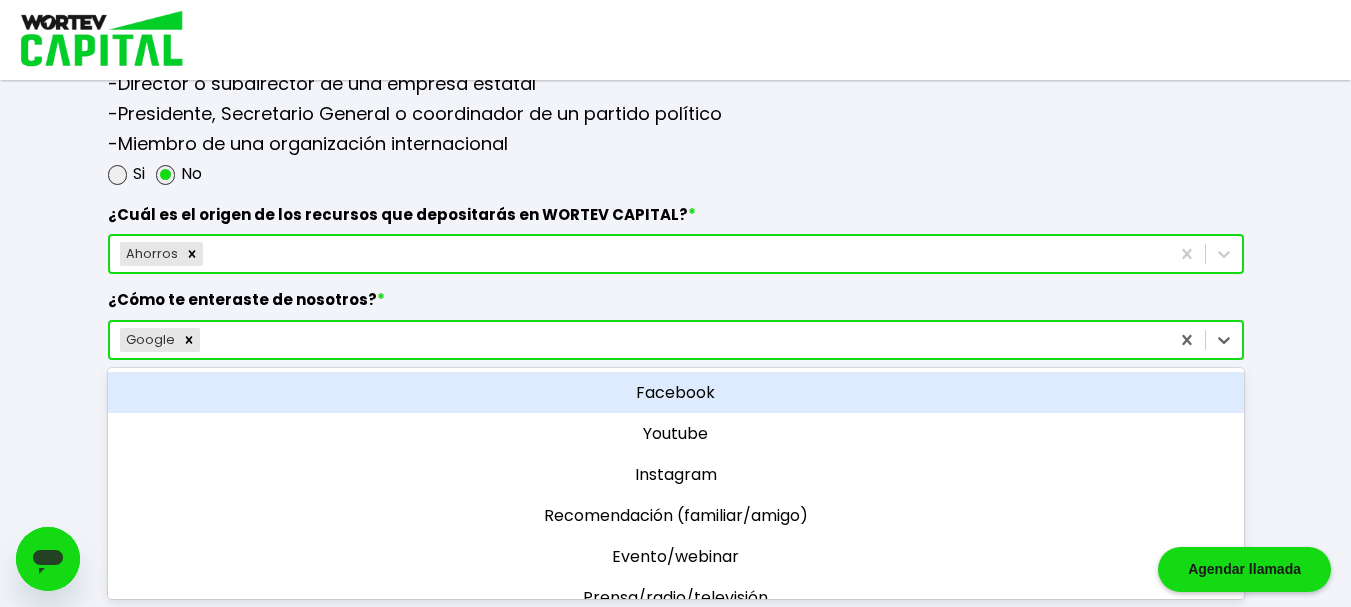 click on "Facebook" at bounding box center (676, 392) 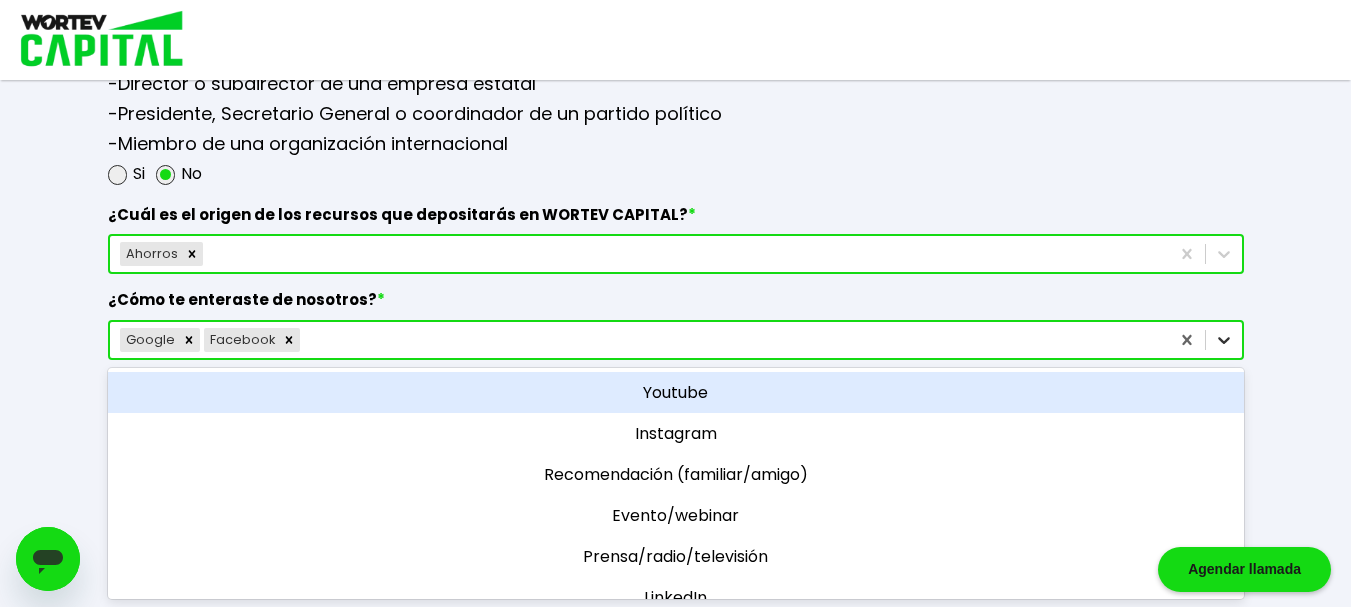 click 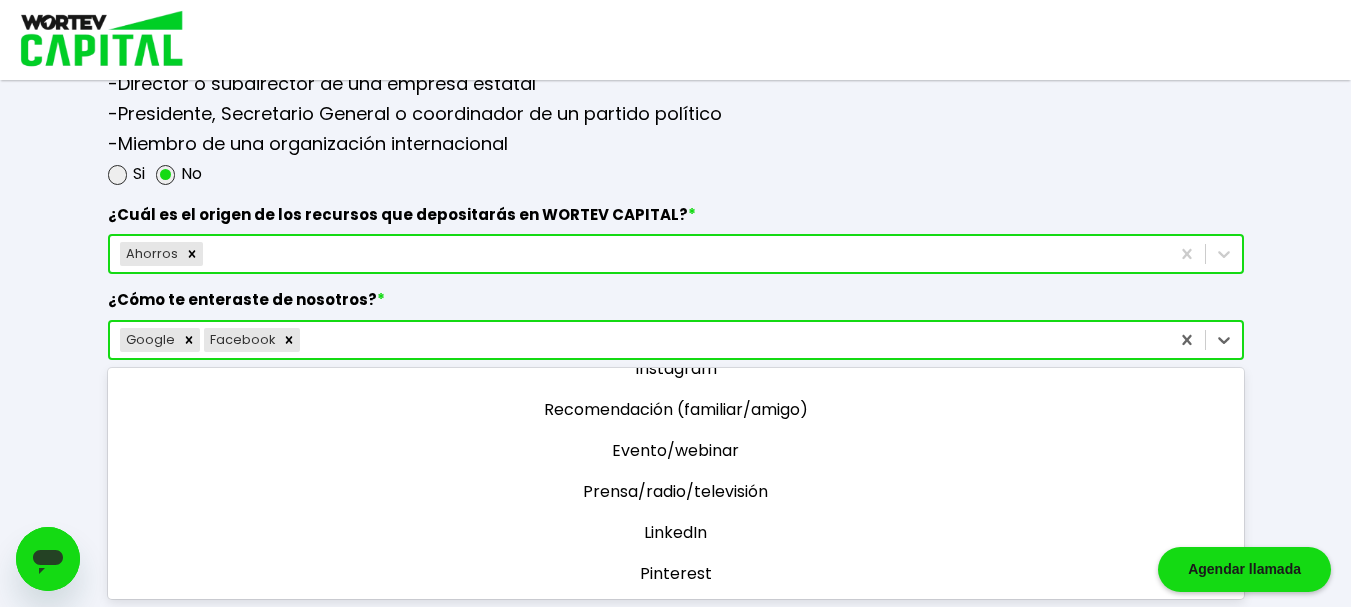 scroll, scrollTop: 0, scrollLeft: 0, axis: both 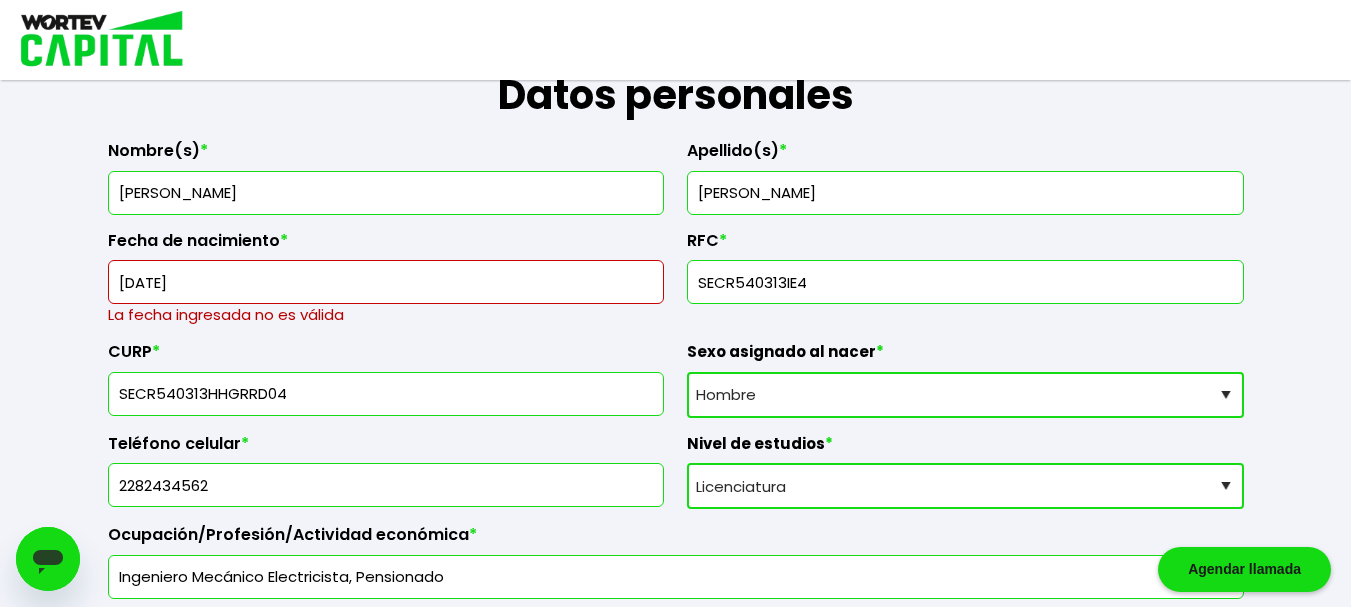 click on "[DATE]" at bounding box center (386, 282) 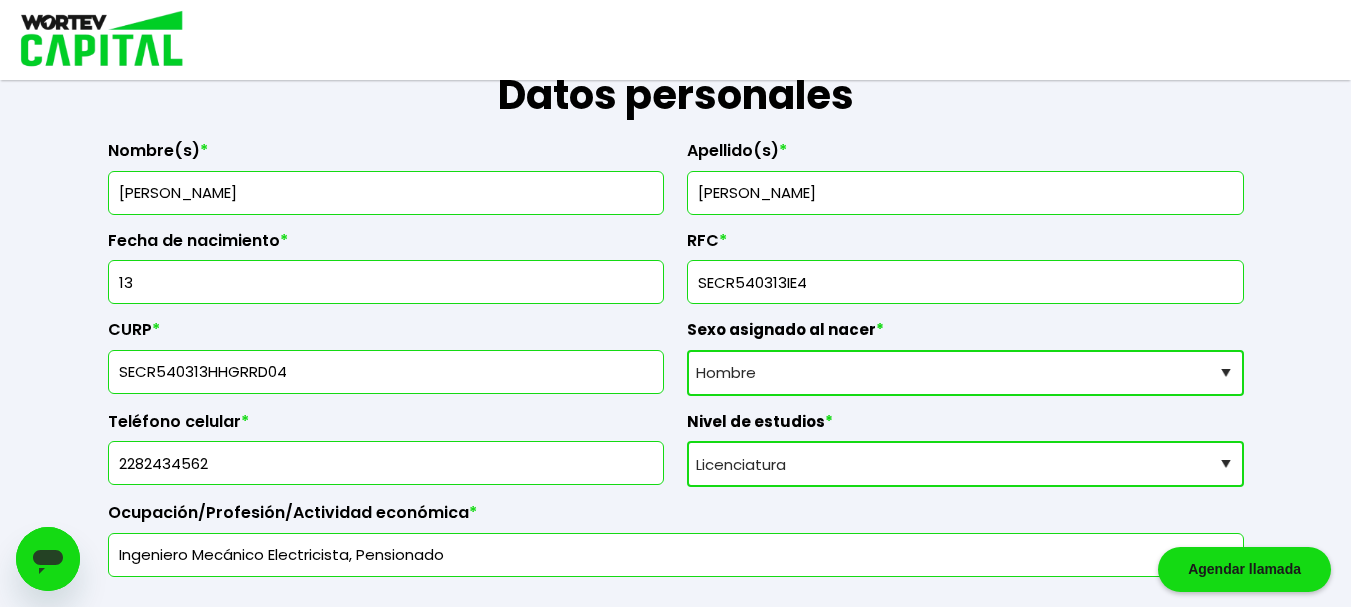 type on "1" 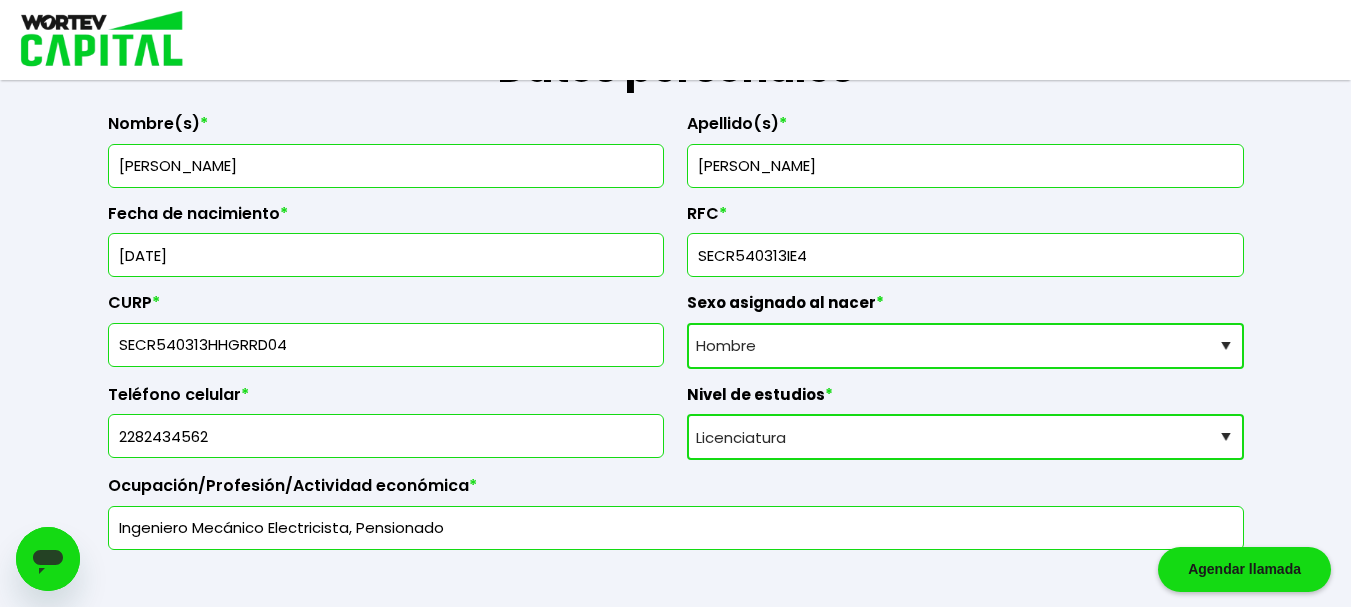 scroll, scrollTop: 360, scrollLeft: 0, axis: vertical 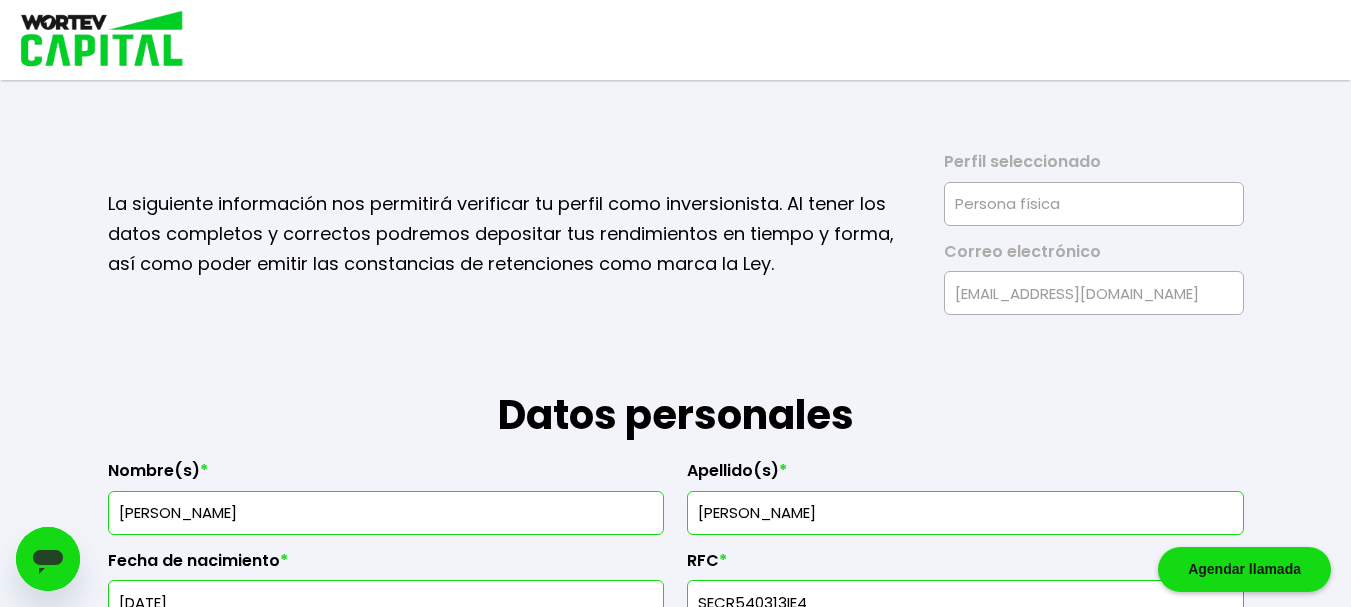 type on "[DATE]" 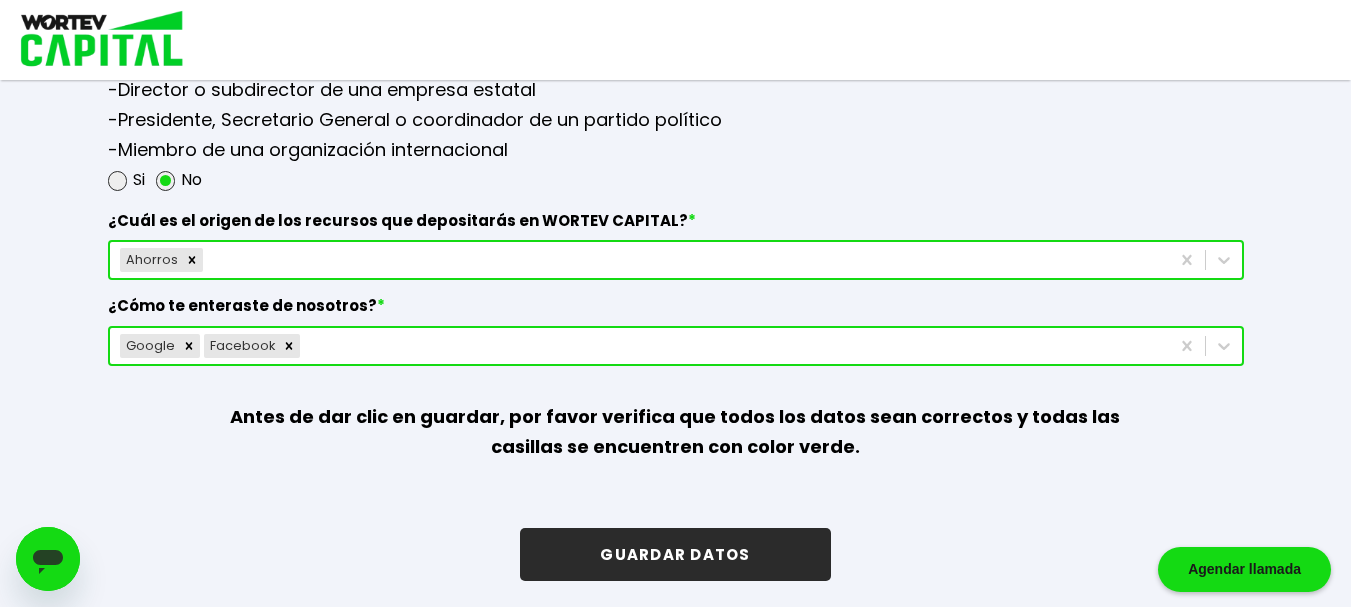 scroll, scrollTop: 2771, scrollLeft: 0, axis: vertical 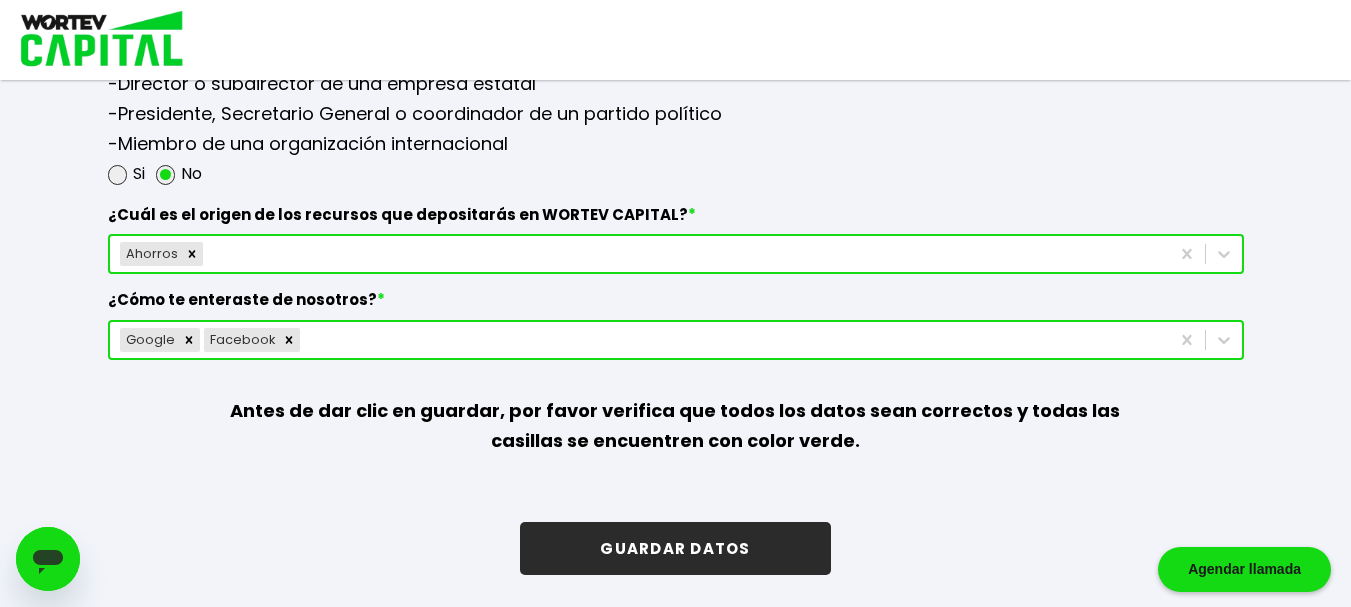 click on "GUARDAR DATOS" at bounding box center [675, 548] 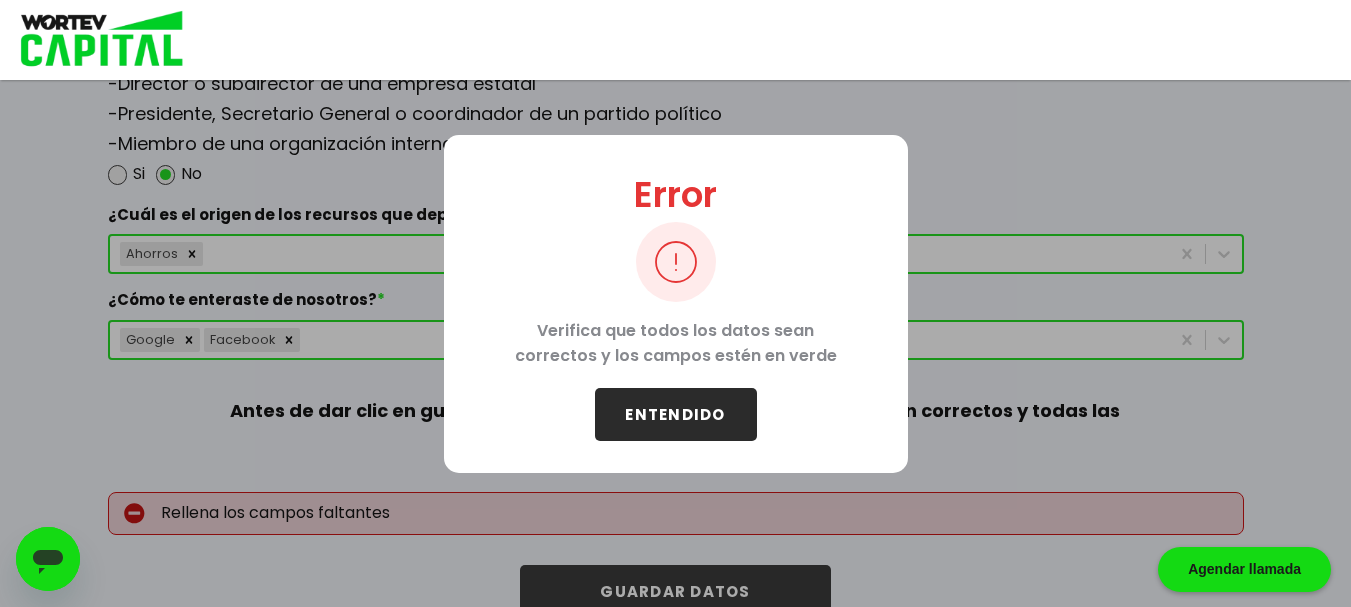 click on "ENTENDIDO" at bounding box center (676, 414) 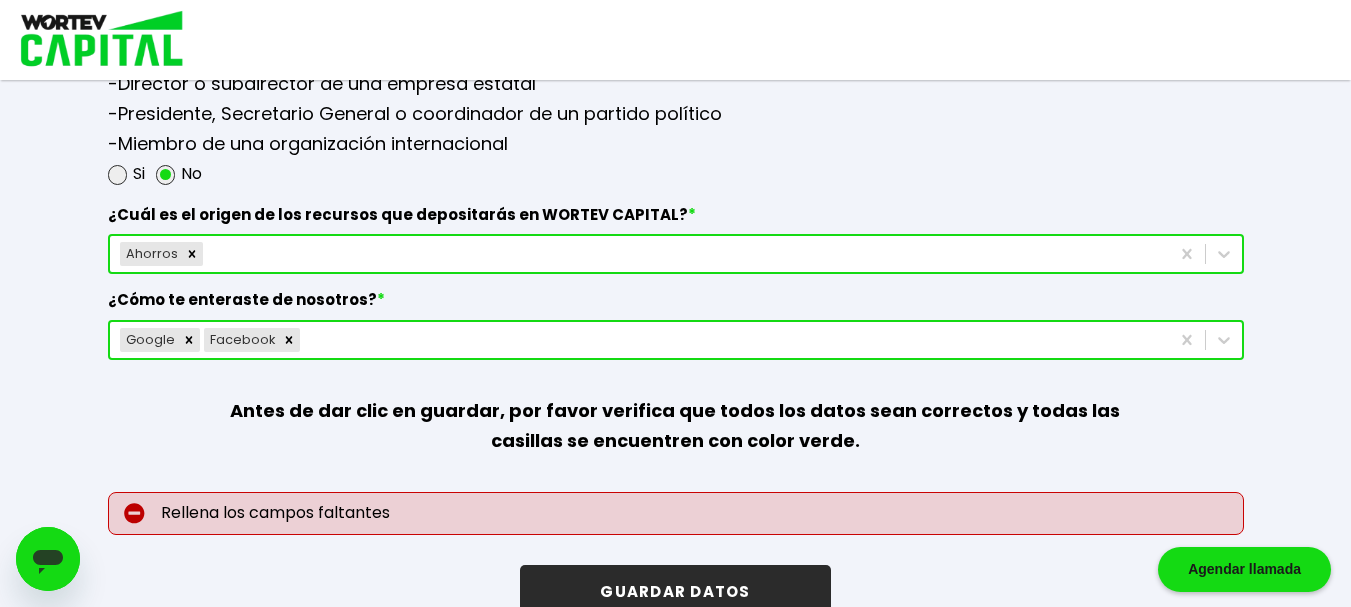 click on "Guardado temporal Se hará un respaldo de tu progreso cada 30 segundos. La siguiente información nos permitirá verificar tu perfil como inversionista. Al tener los datos completos y correctos podremos depositar tus rendimientos en tiempo y forma, así como poder emitir las constancias de retenciones como marca la Ley. Perfil seleccionado Persona física Correo electrónico [EMAIL_ADDRESS][DOMAIN_NAME] Datos personales Nombre(s) * [PERSON_NAME](s) * [PERSON_NAME] Fecha de nacimiento * [DEMOGRAPHIC_DATA] RFC * CURP * SECR540313HHGRRD04 Sexo asignado al nacer * Sexo asignado al nacer Hombre Mujer Prefiero no contestar Teléfono celular * [PHONE_NUMBER] Nivel de estudios * Nivel de estudios Primaria Secundaria Bachillerato Licenciatura Posgrado Ocupación/Profesión/Actividad económica * Ingeniero Mecánico Electricista, Pensionado  Domicilio fiscal  Manifiesto bajo protesta de decir verdad, que el domicilio señalado es el actualmente registrado ante el Servicio de Administración Tributaria (SAT). C.P * *" at bounding box center [675, -1061] 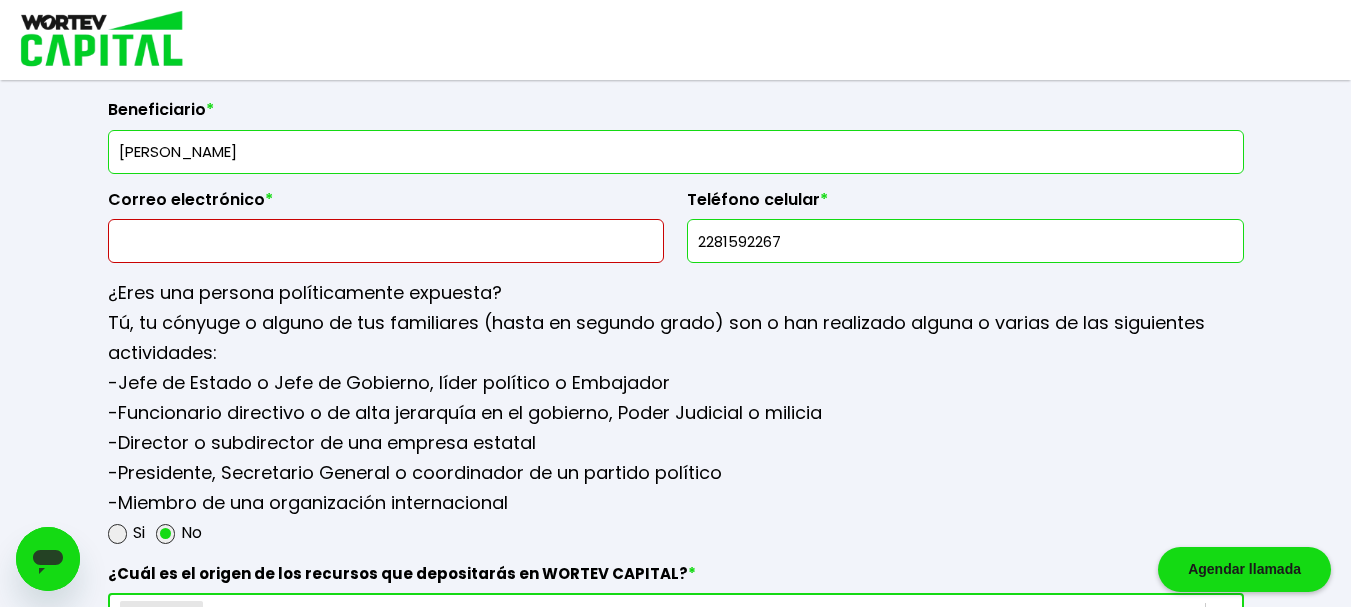 scroll, scrollTop: 2310, scrollLeft: 0, axis: vertical 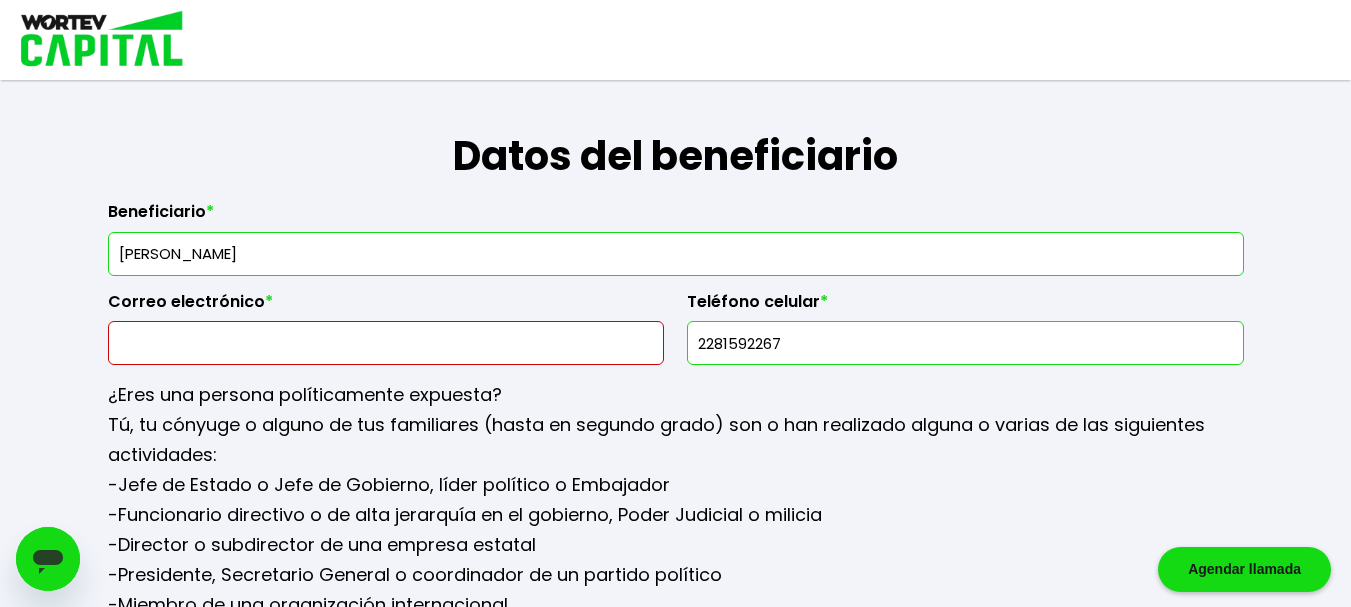 click at bounding box center (386, 343) 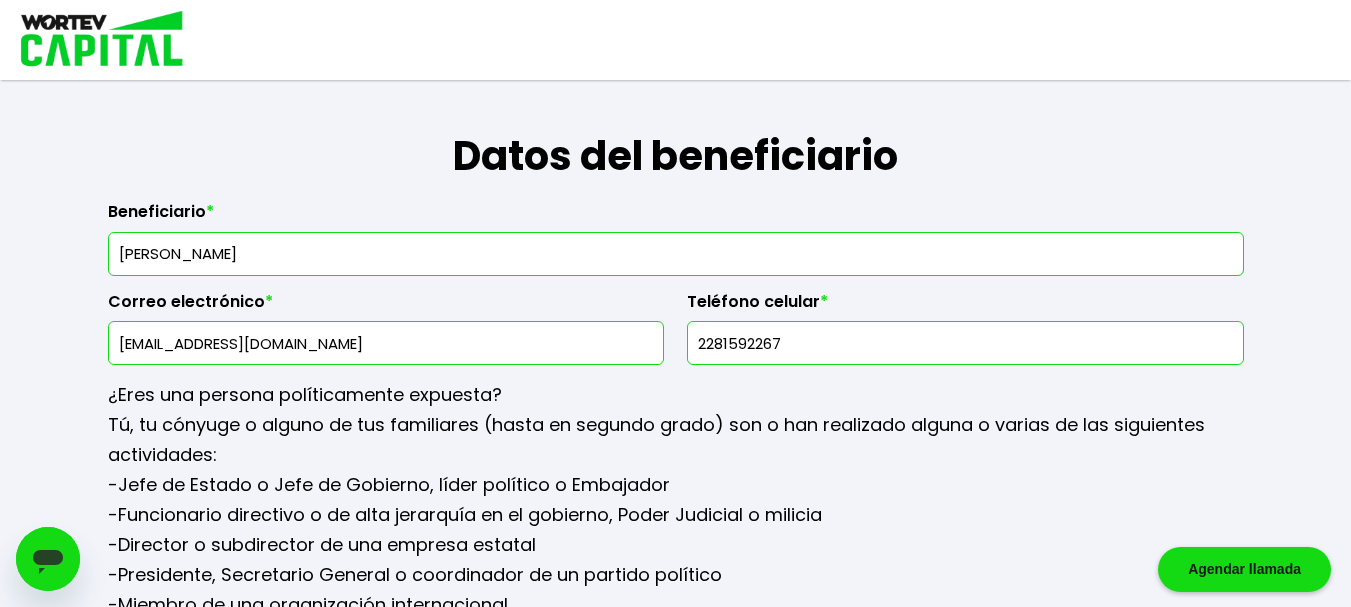 scroll, scrollTop: 2814, scrollLeft: 0, axis: vertical 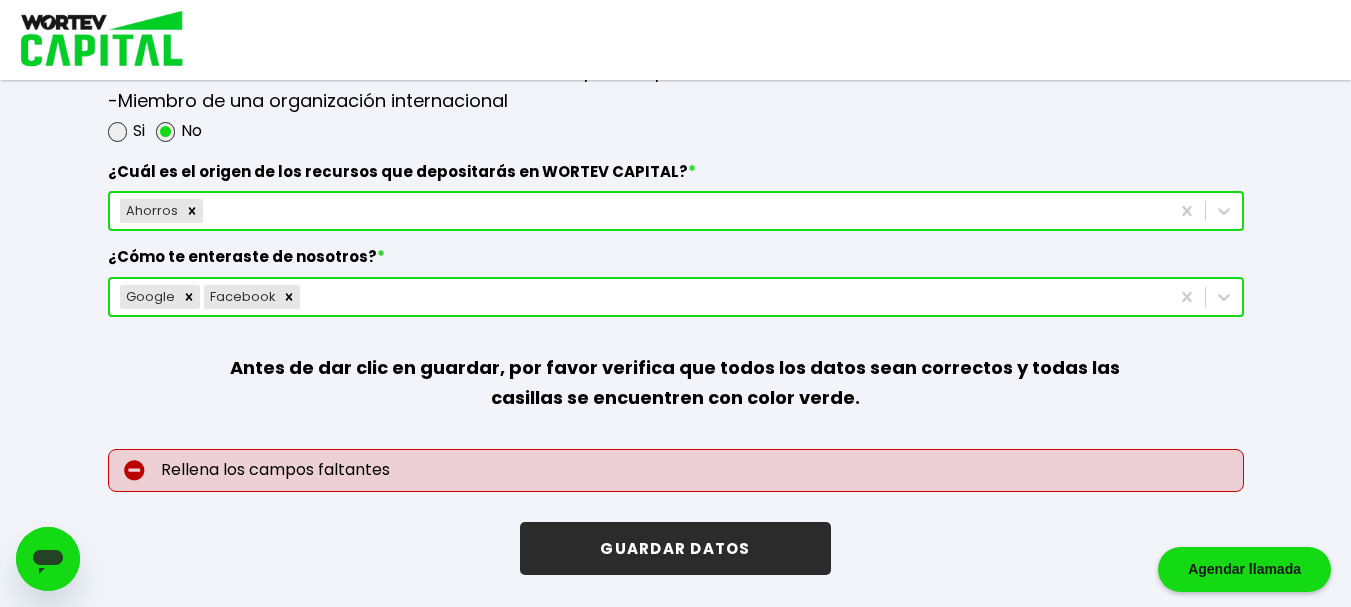 click on "GUARDAR DATOS" at bounding box center (675, 548) 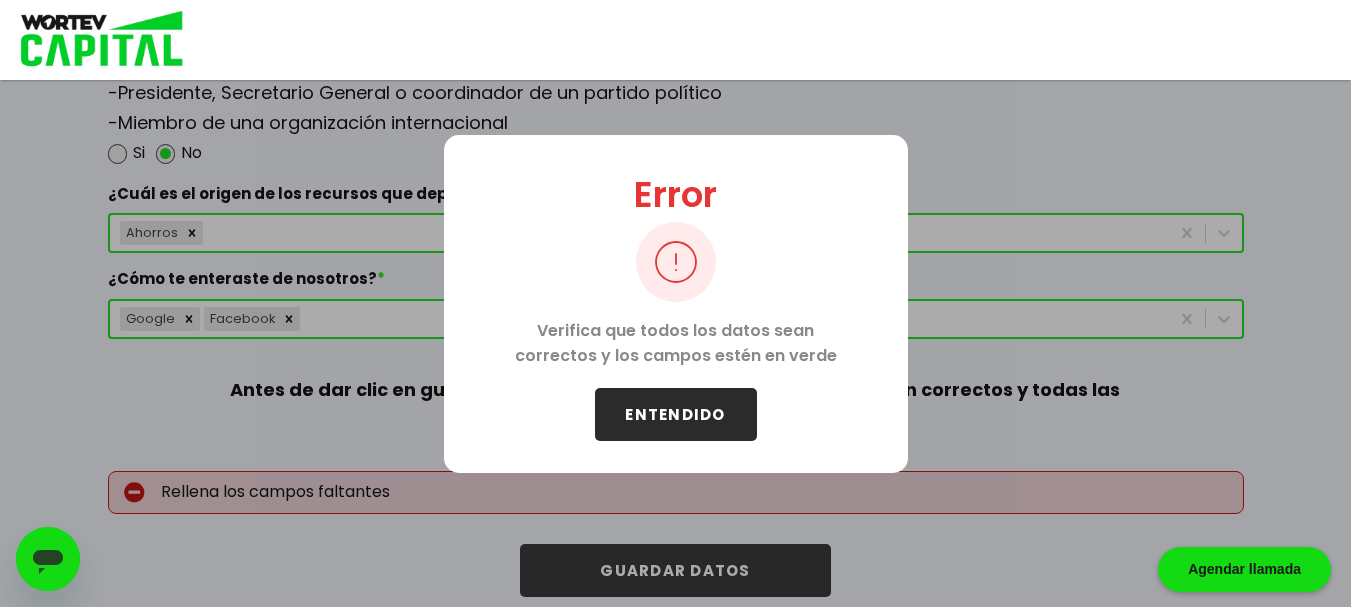scroll, scrollTop: 2836, scrollLeft: 0, axis: vertical 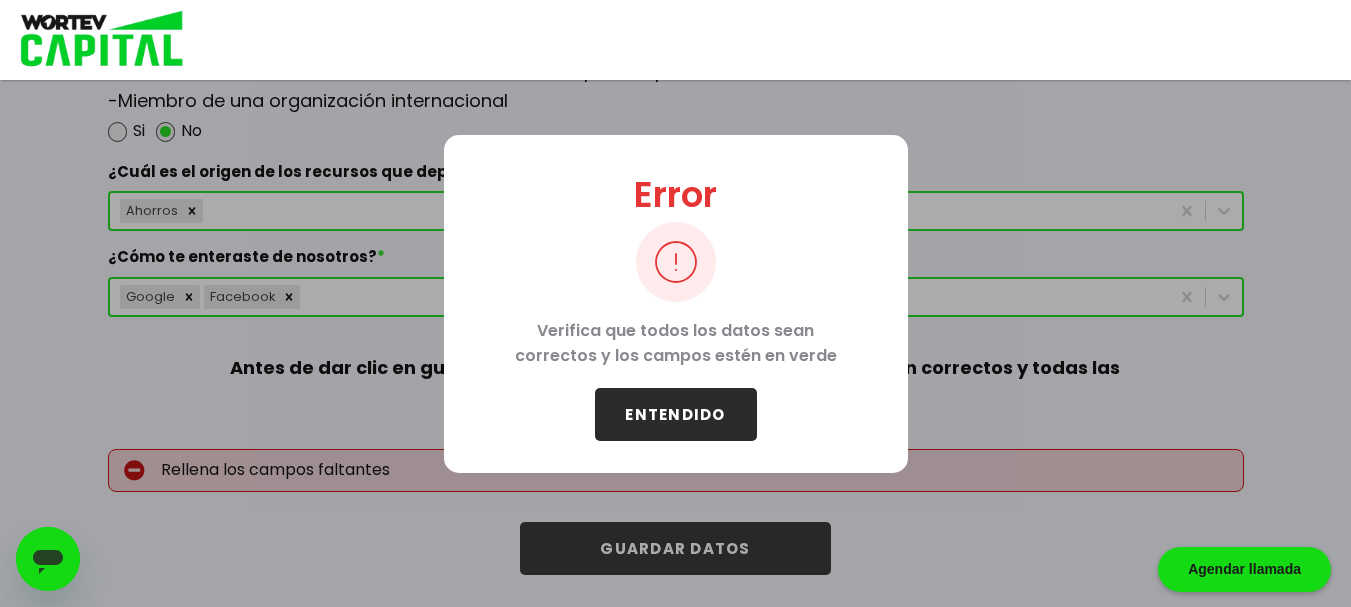 click on "ENTENDIDO" at bounding box center (676, 414) 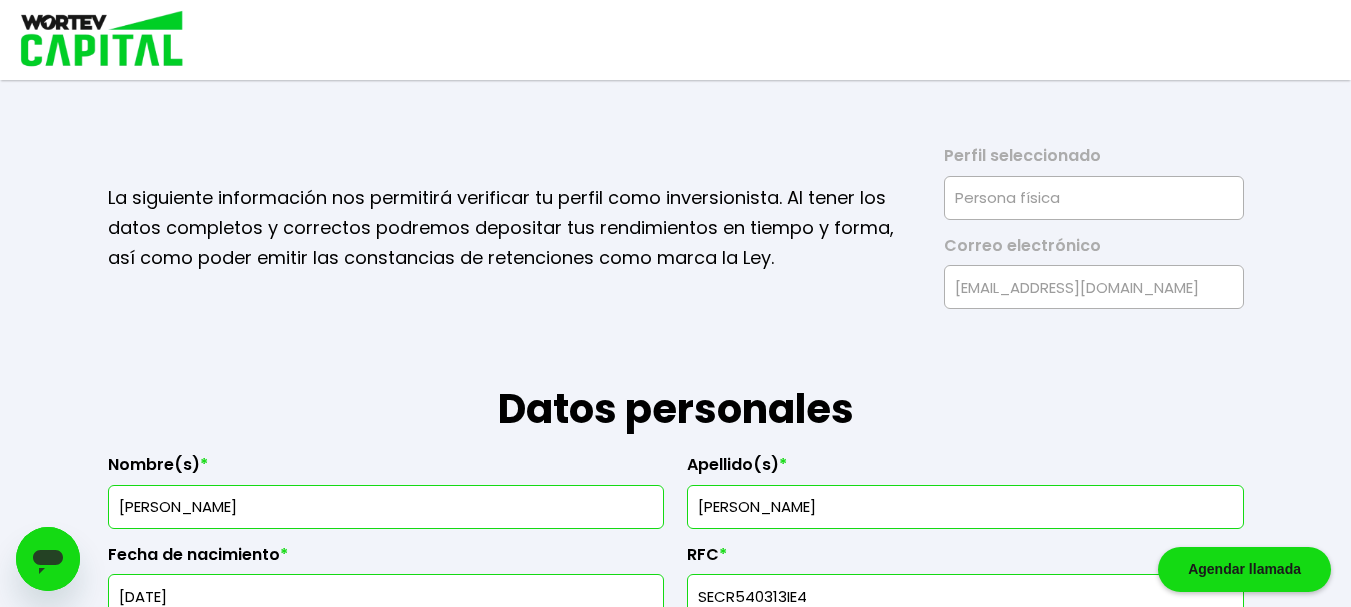 scroll, scrollTop: 0, scrollLeft: 0, axis: both 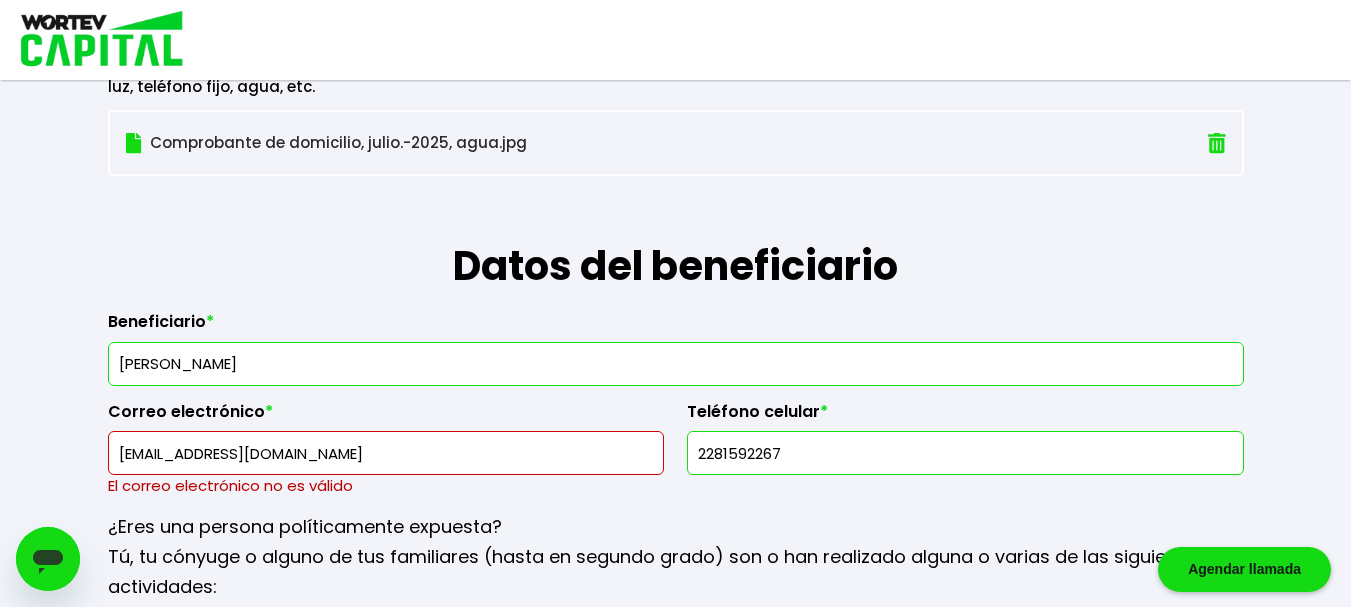 click on "[EMAIL_ADDRESS][DOMAIN_NAME]" at bounding box center [386, 453] 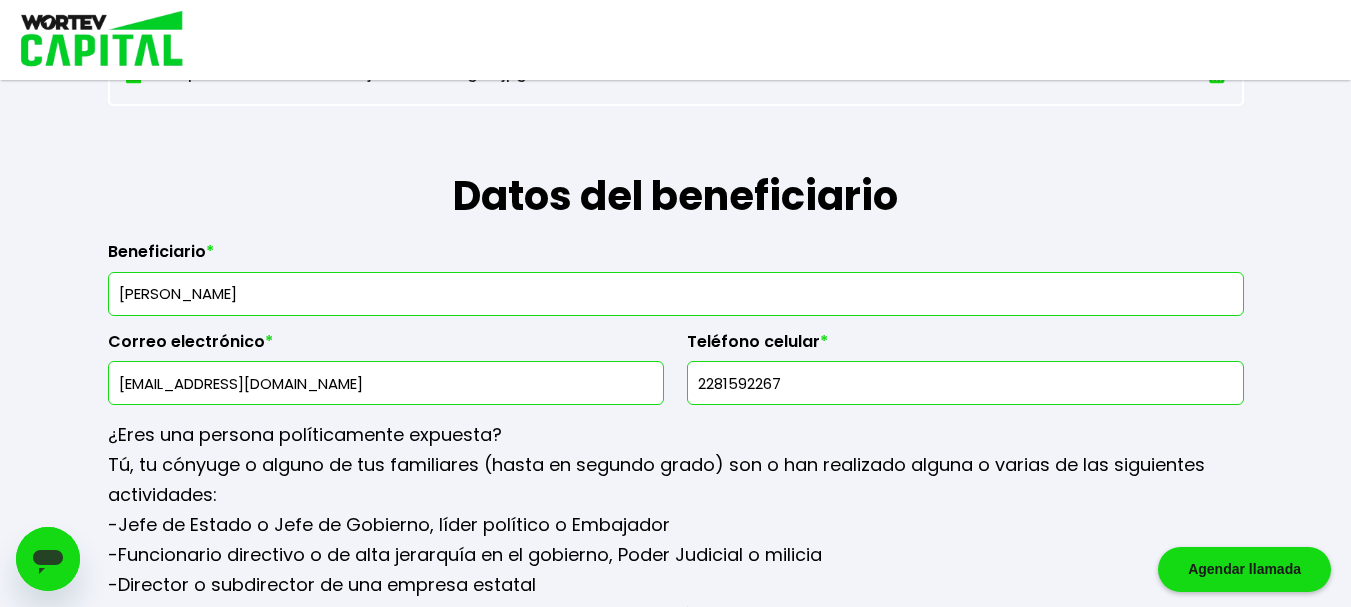 scroll, scrollTop: 2264, scrollLeft: 0, axis: vertical 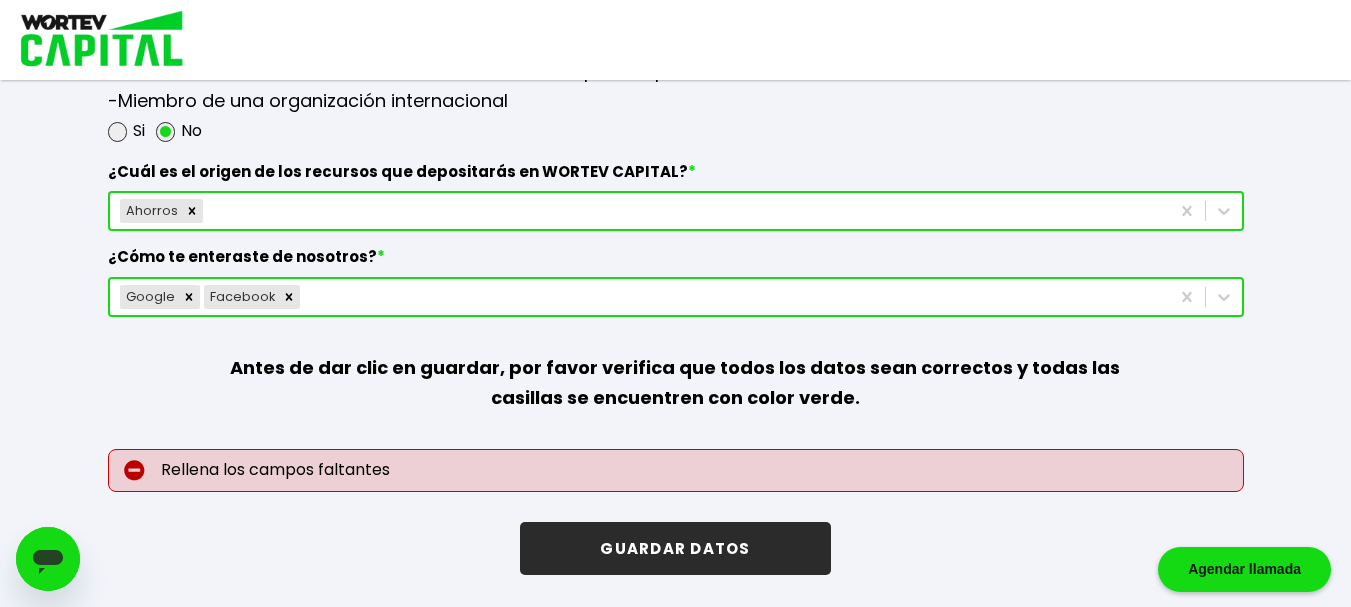 click on "GUARDAR DATOS" at bounding box center (675, 548) 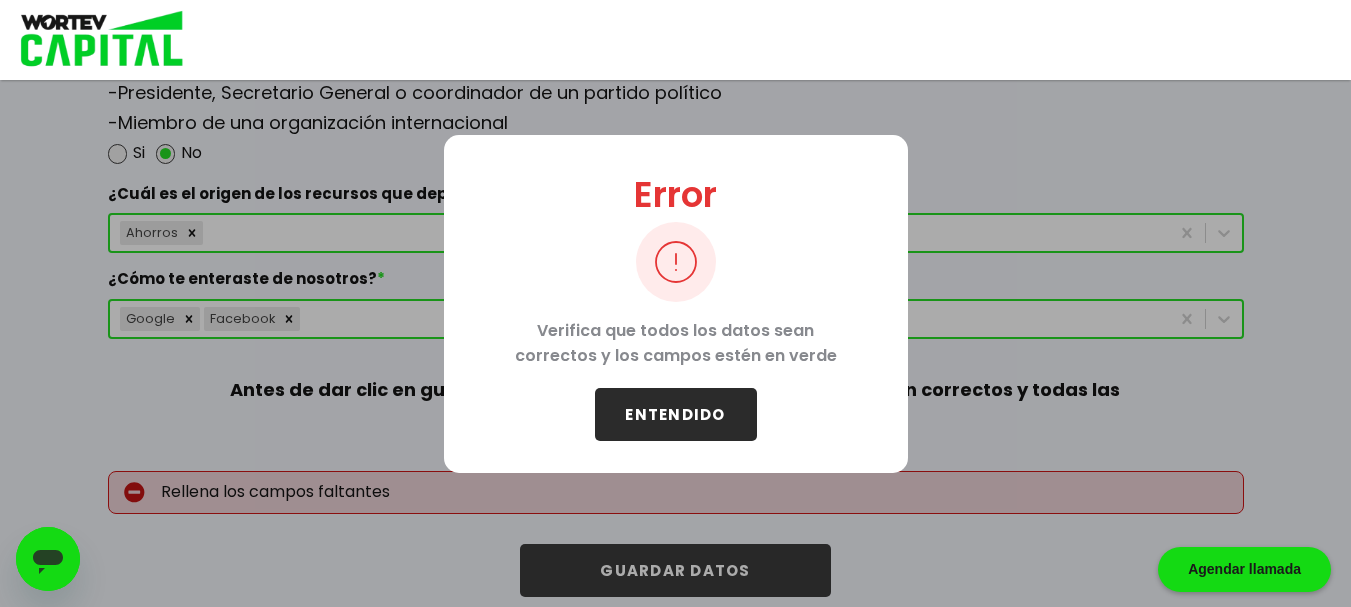scroll, scrollTop: 2836, scrollLeft: 0, axis: vertical 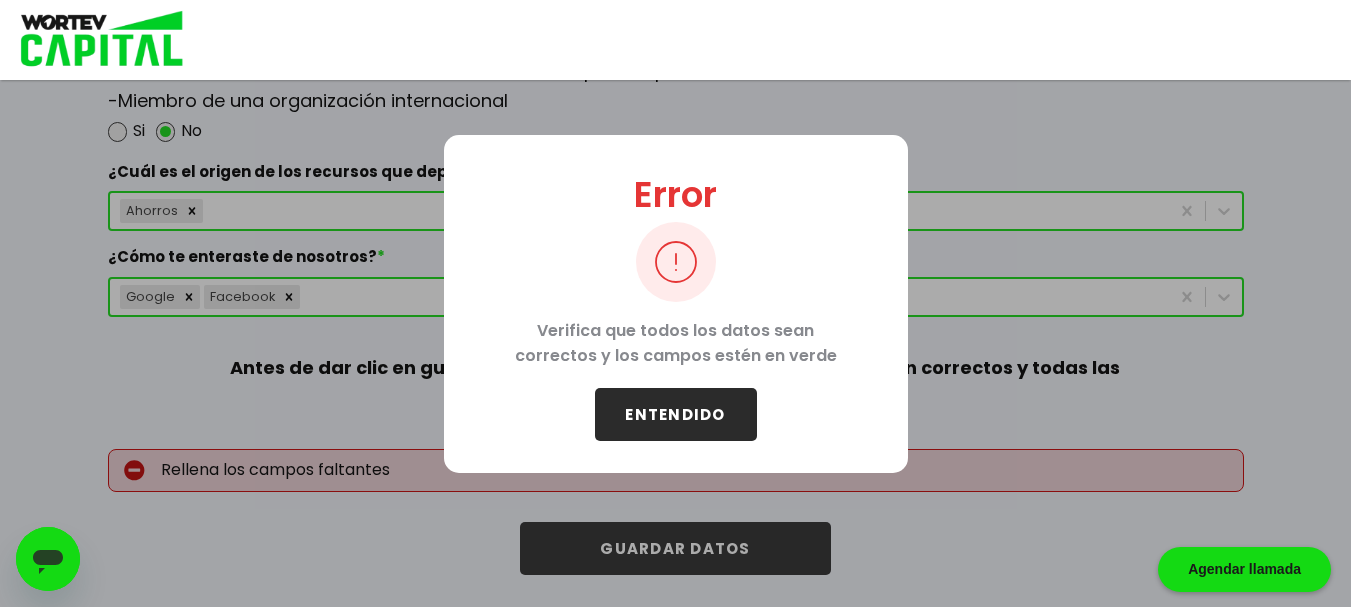 click on "ENTENDIDO" at bounding box center (676, 414) 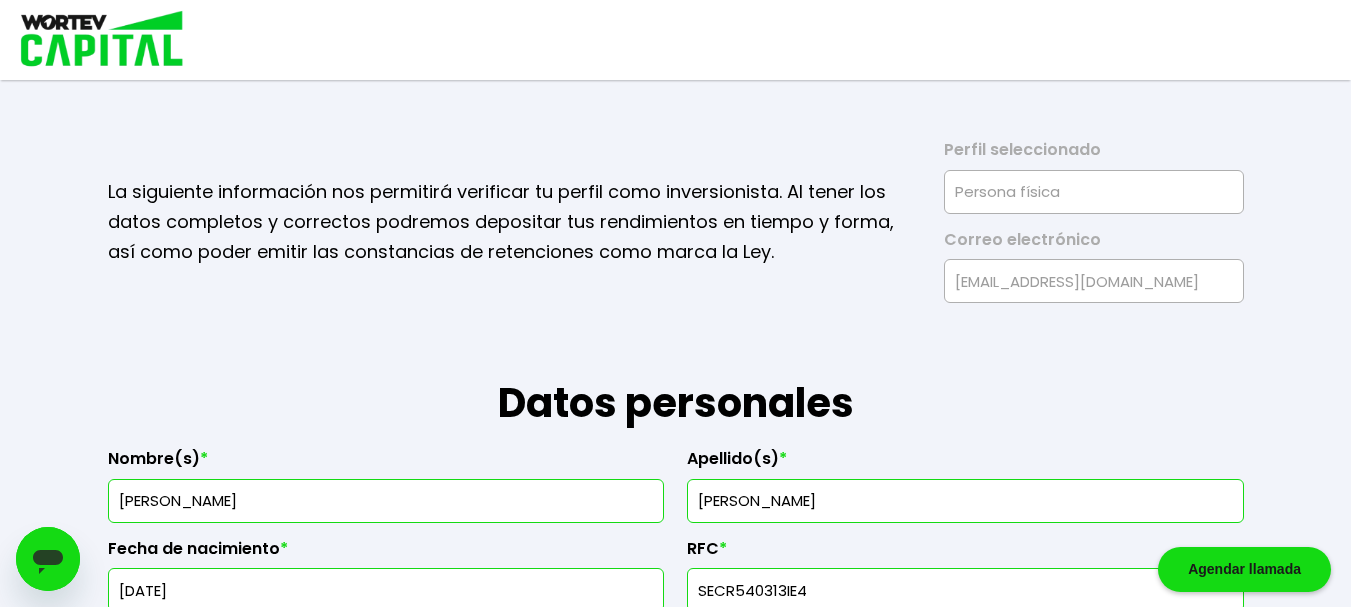 scroll, scrollTop: 0, scrollLeft: 0, axis: both 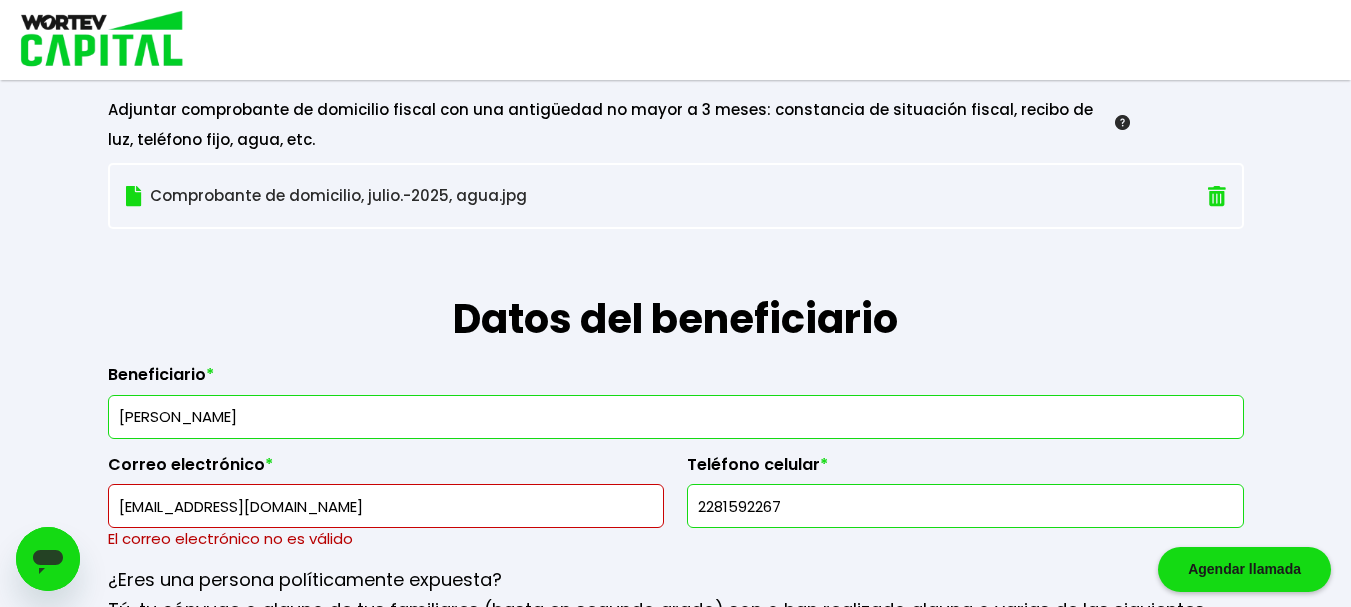 drag, startPoint x: 220, startPoint y: 506, endPoint x: 0, endPoint y: 463, distance: 224.16289 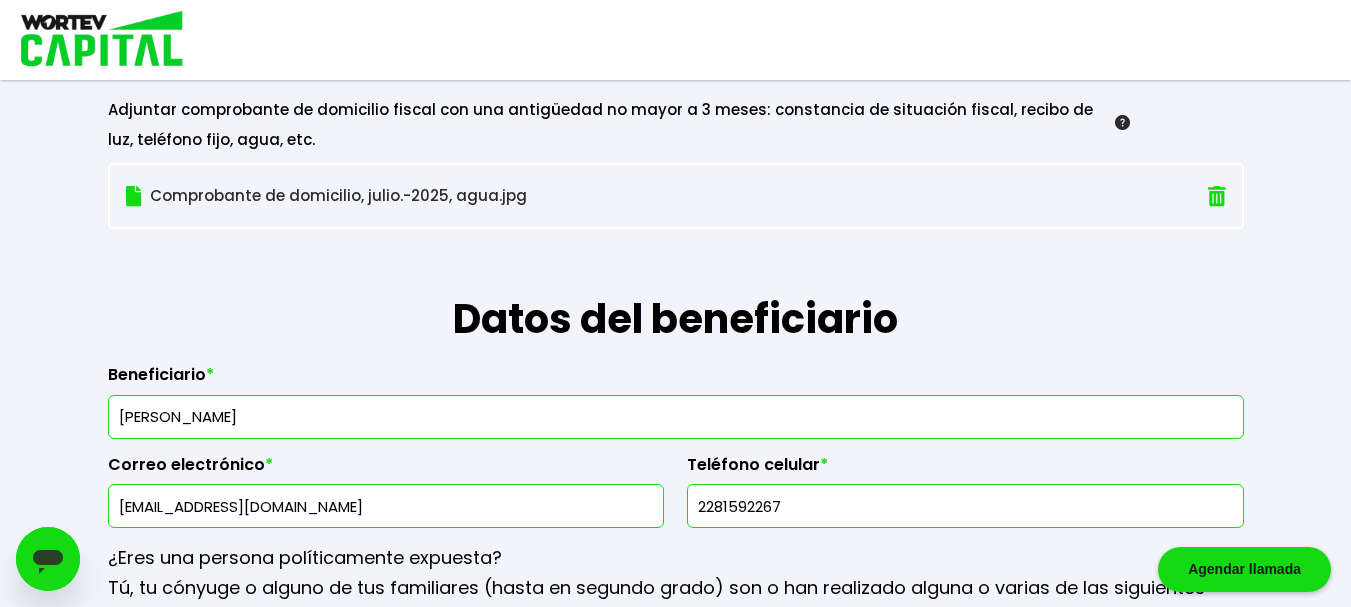 click on "[EMAIL_ADDRESS][DOMAIN_NAME]" at bounding box center [386, 506] 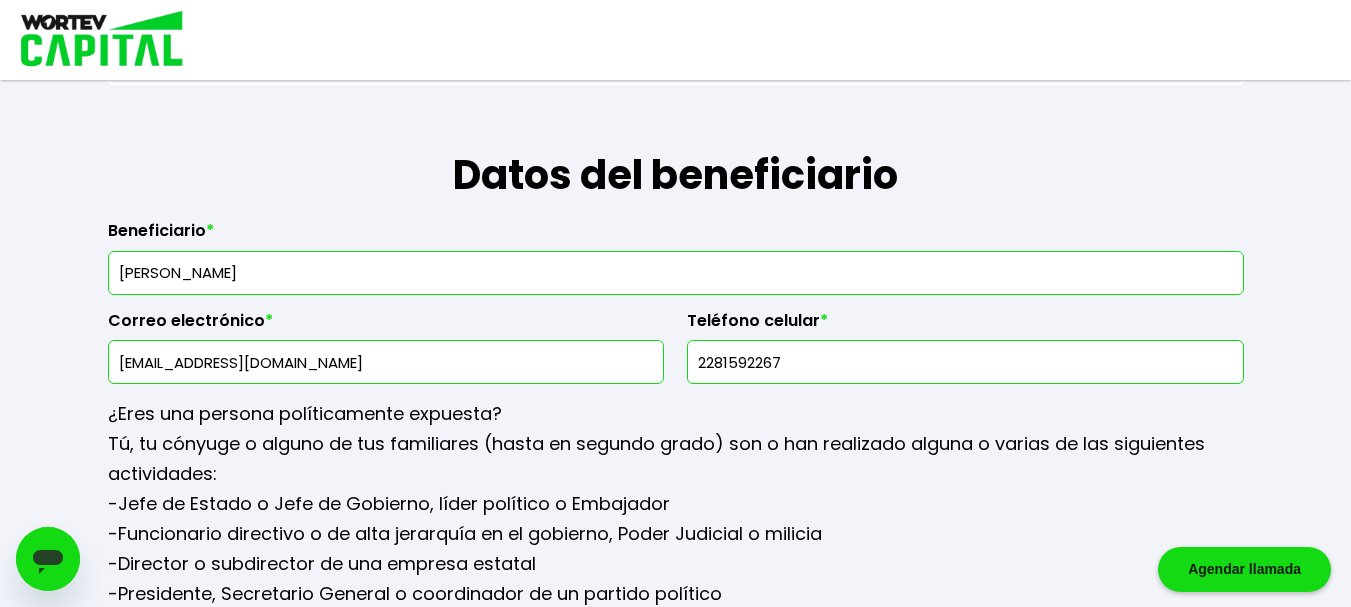 scroll, scrollTop: 2327, scrollLeft: 0, axis: vertical 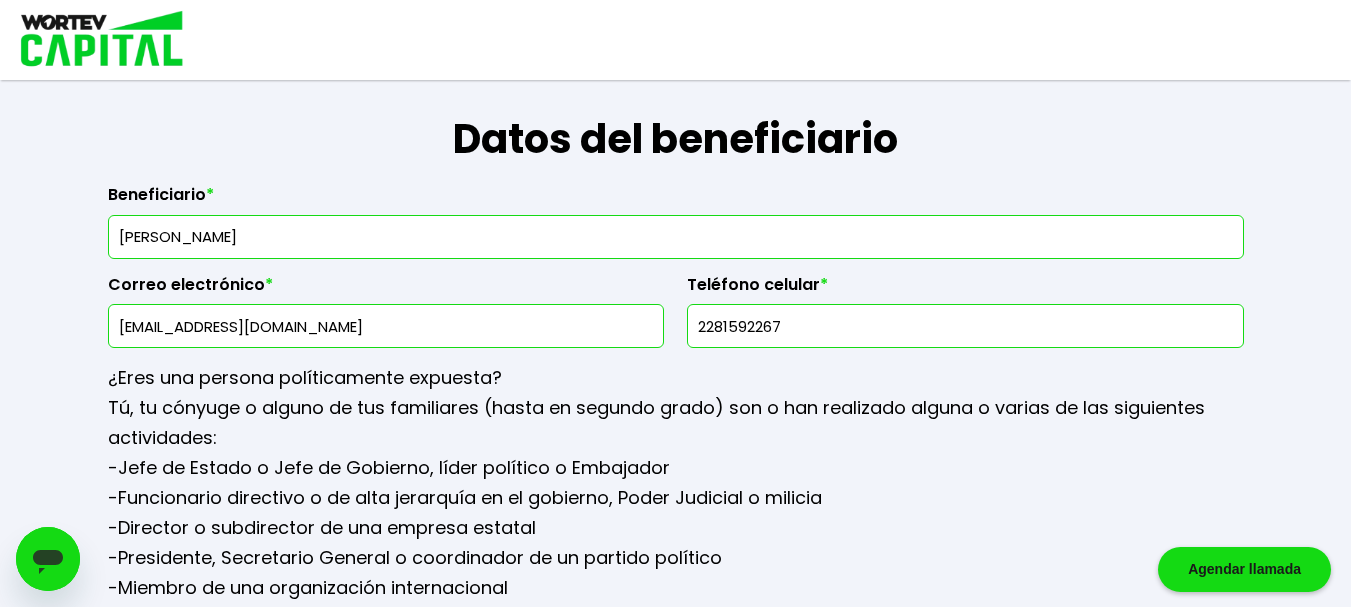 type on "[EMAIL_ADDRESS][DOMAIN_NAME]" 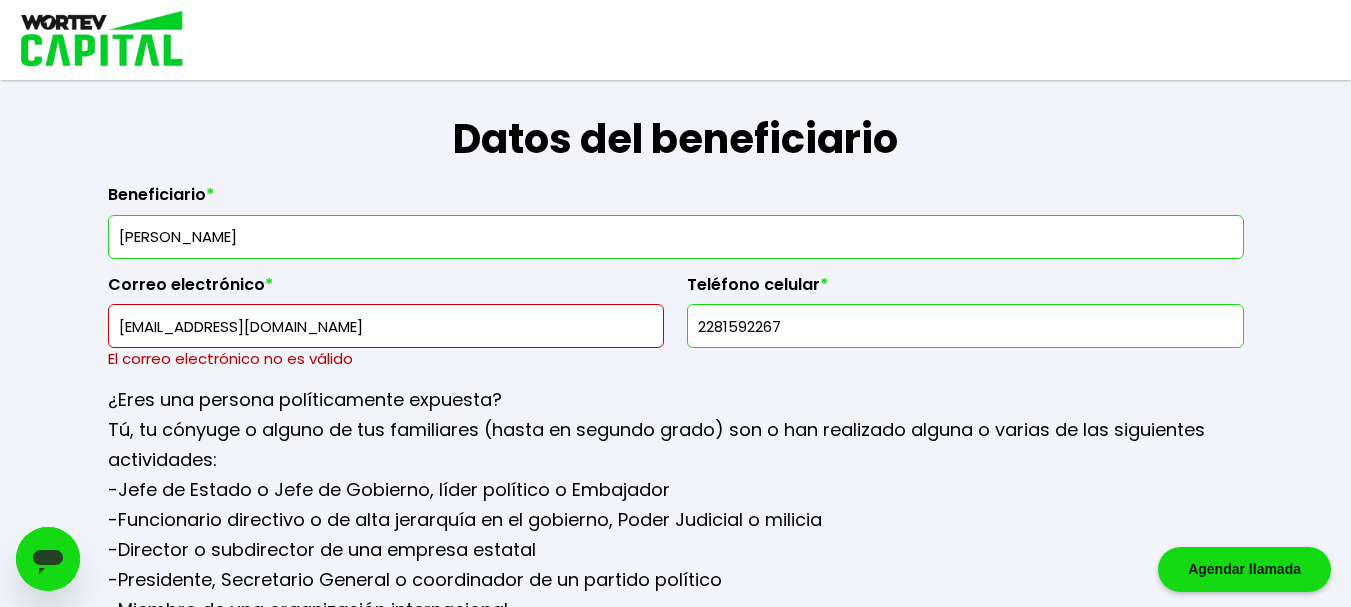 click on "Tú, tu cónyuge o alguno de tus familiares (hasta en segundo grado) son o han realizado alguna o varias de las siguientes actividades:" at bounding box center (676, 445) 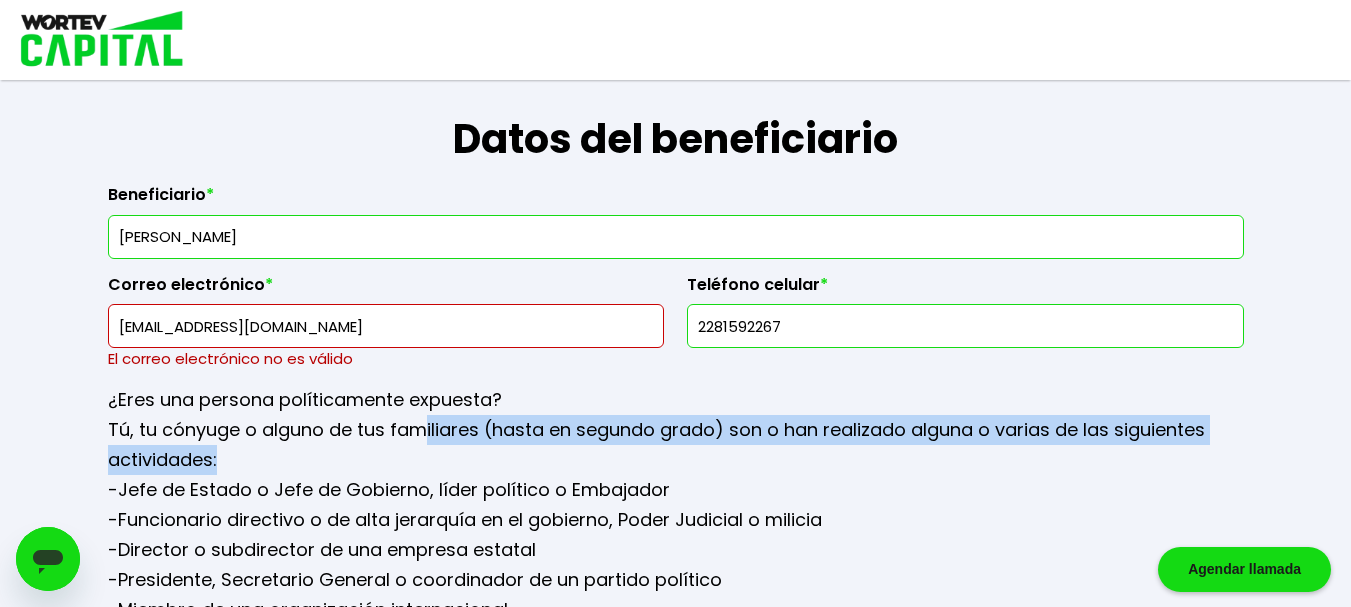 click on "Tú, tu cónyuge o alguno de tus familiares (hasta en segundo grado) son o han realizado alguna o varias de las siguientes actividades:" at bounding box center (676, 445) 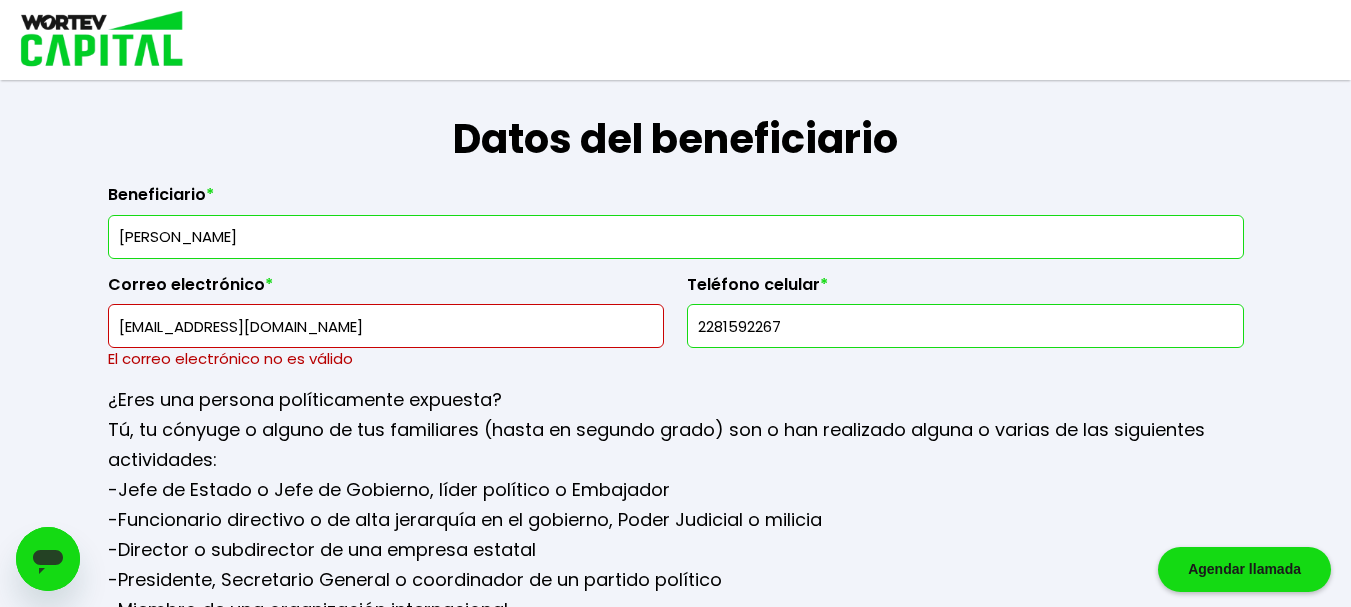 click on "Tú, tu cónyuge o alguno de tus familiares (hasta en segundo grado) son o han realizado alguna o varias de las siguientes actividades:" at bounding box center (676, 445) 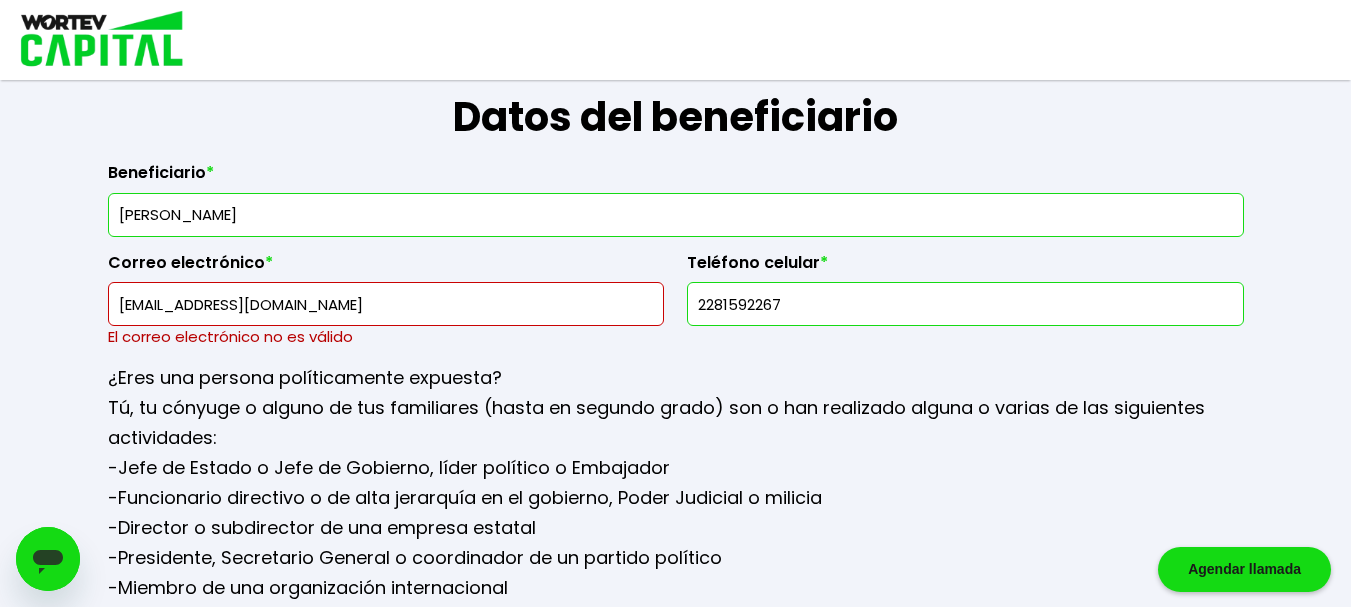 scroll, scrollTop: 2356, scrollLeft: 0, axis: vertical 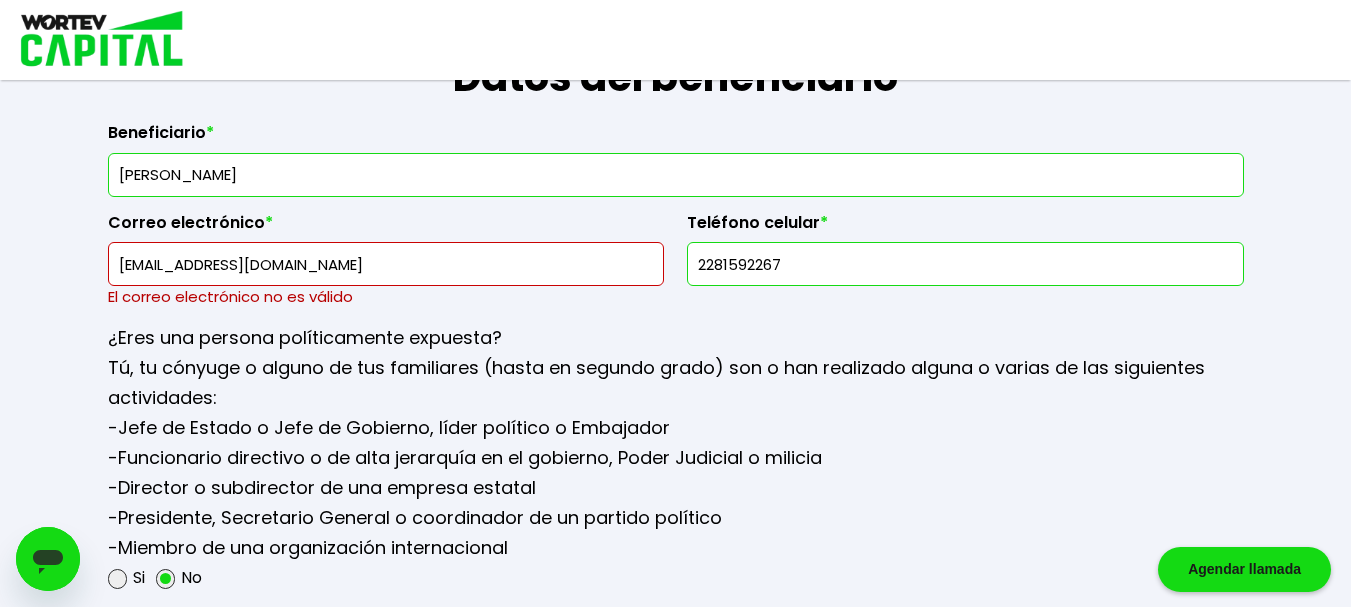 click on "-Jefe de Estado o Jefe de Gobierno, líder político o Embajador -Funcionario directivo o de alta jerarquía en el gobierno, Poder Judicial o milicia -Director o subdirector de una empresa estatal -Presidente, Secretario General o coordinador de un partido político  -Miembro de una organización internacional" at bounding box center (676, 488) 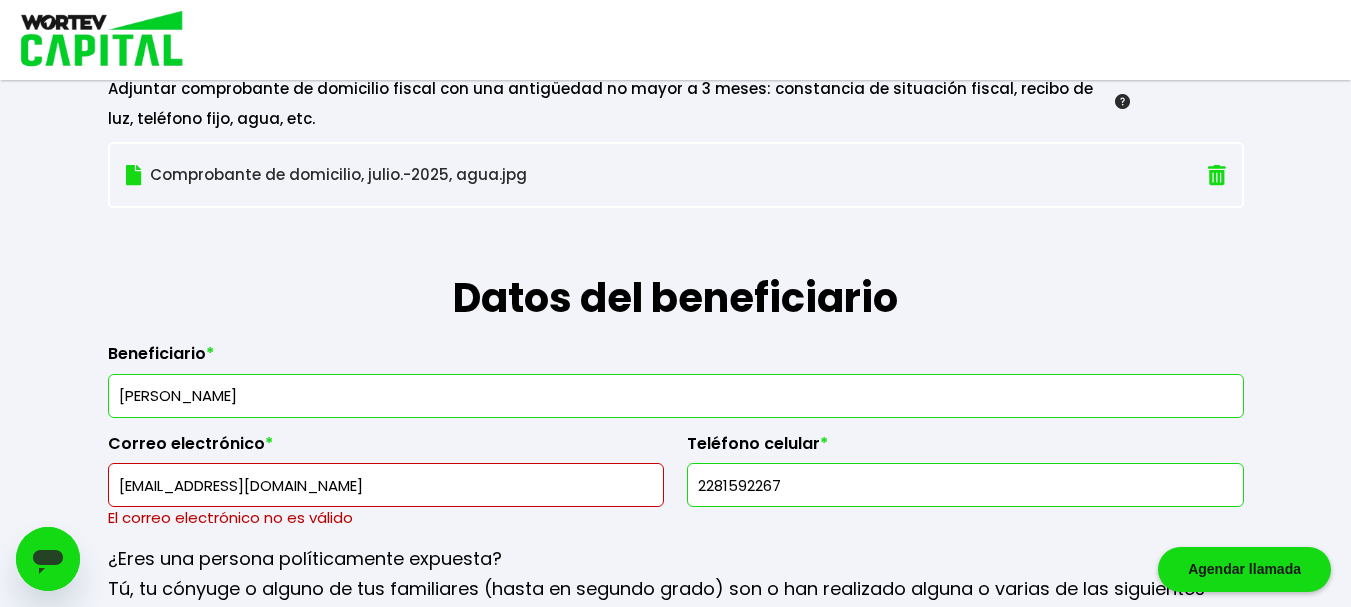 scroll, scrollTop: 2169, scrollLeft: 0, axis: vertical 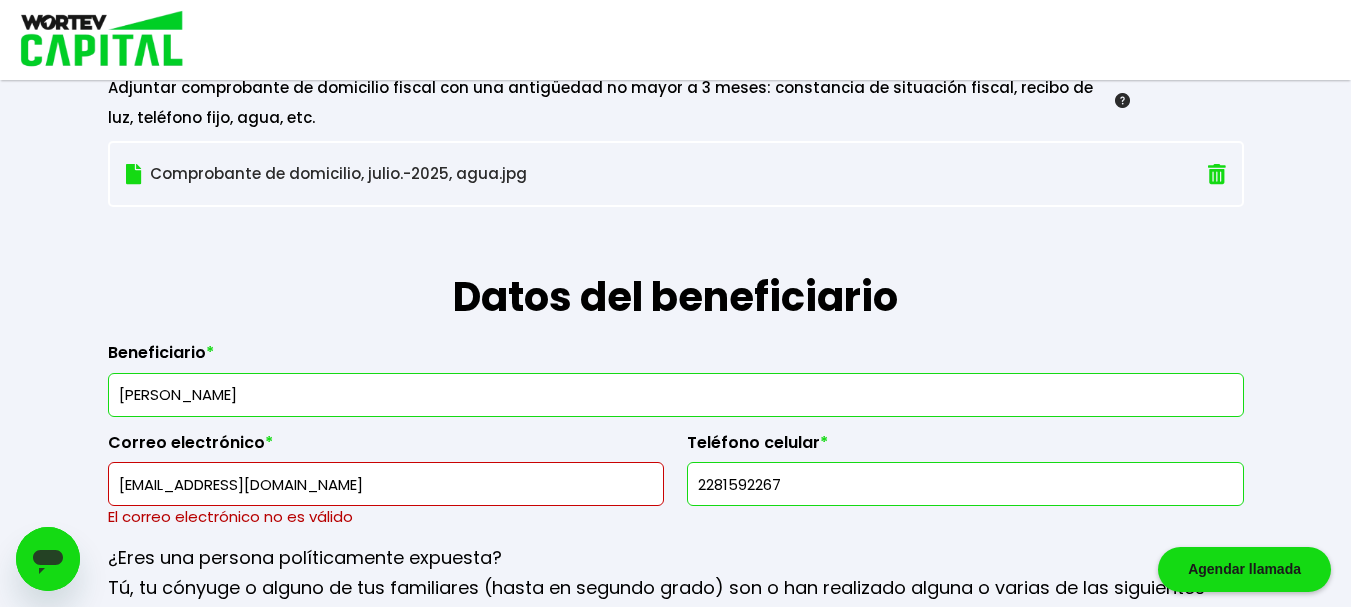 click on "[EMAIL_ADDRESS][DOMAIN_NAME]" at bounding box center [386, 484] 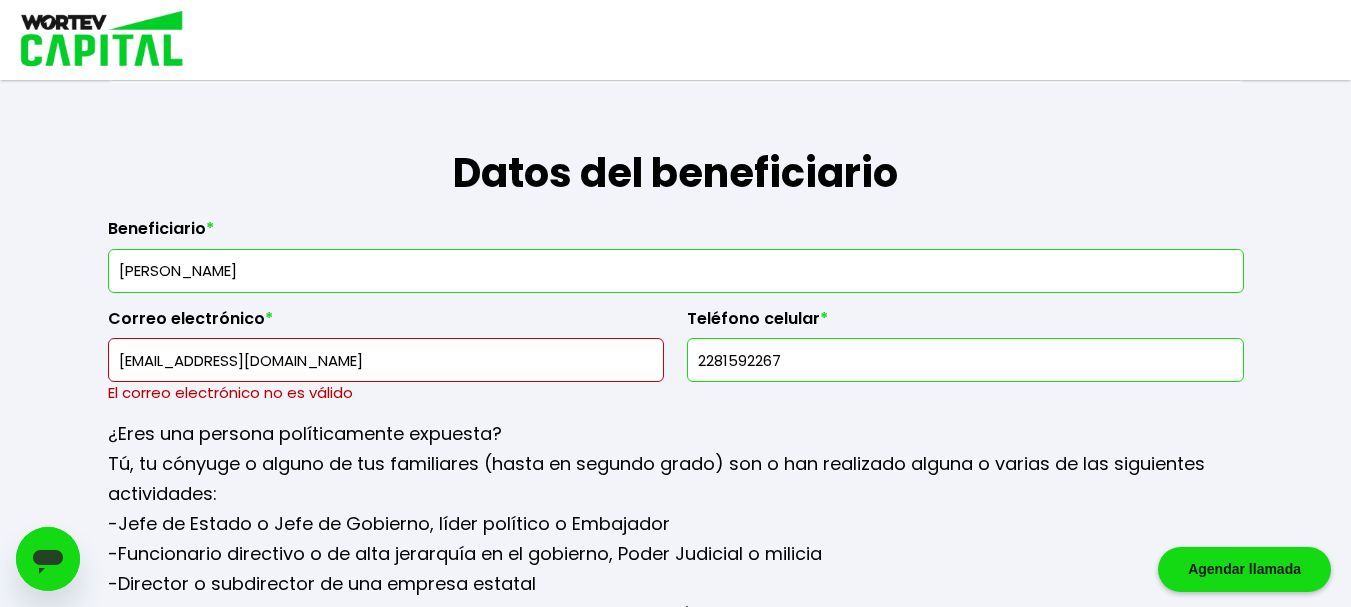 scroll, scrollTop: 2301, scrollLeft: 0, axis: vertical 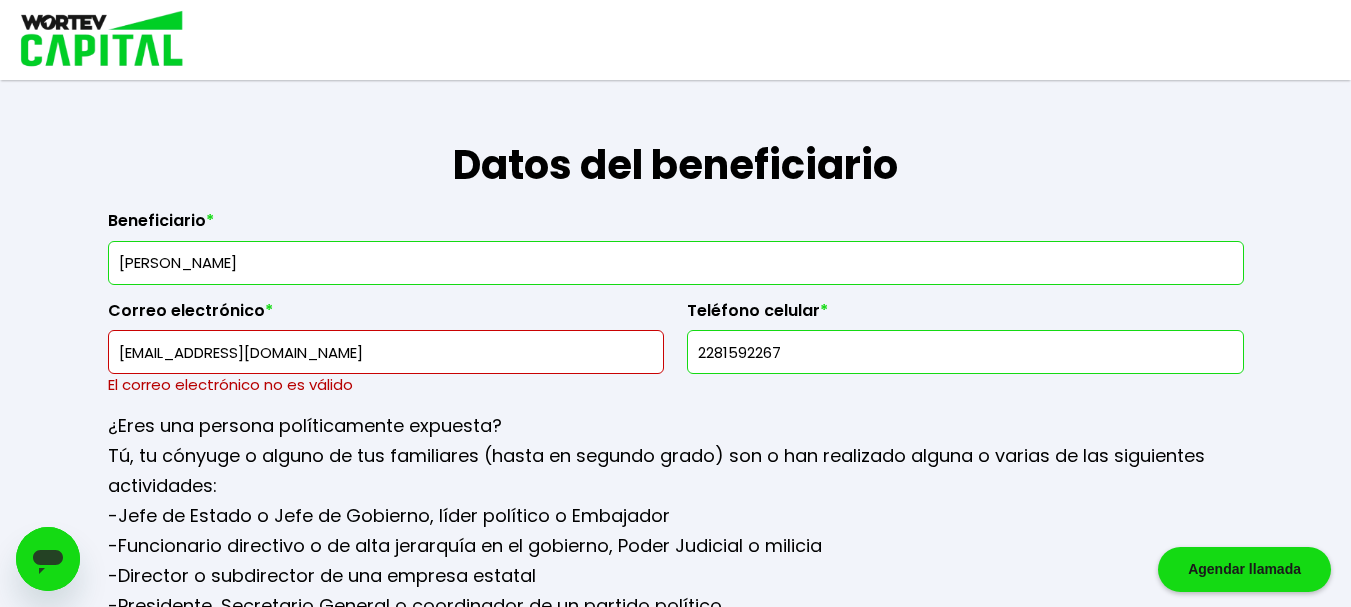 drag, startPoint x: 322, startPoint y: 354, endPoint x: 0, endPoint y: 304, distance: 325.85886 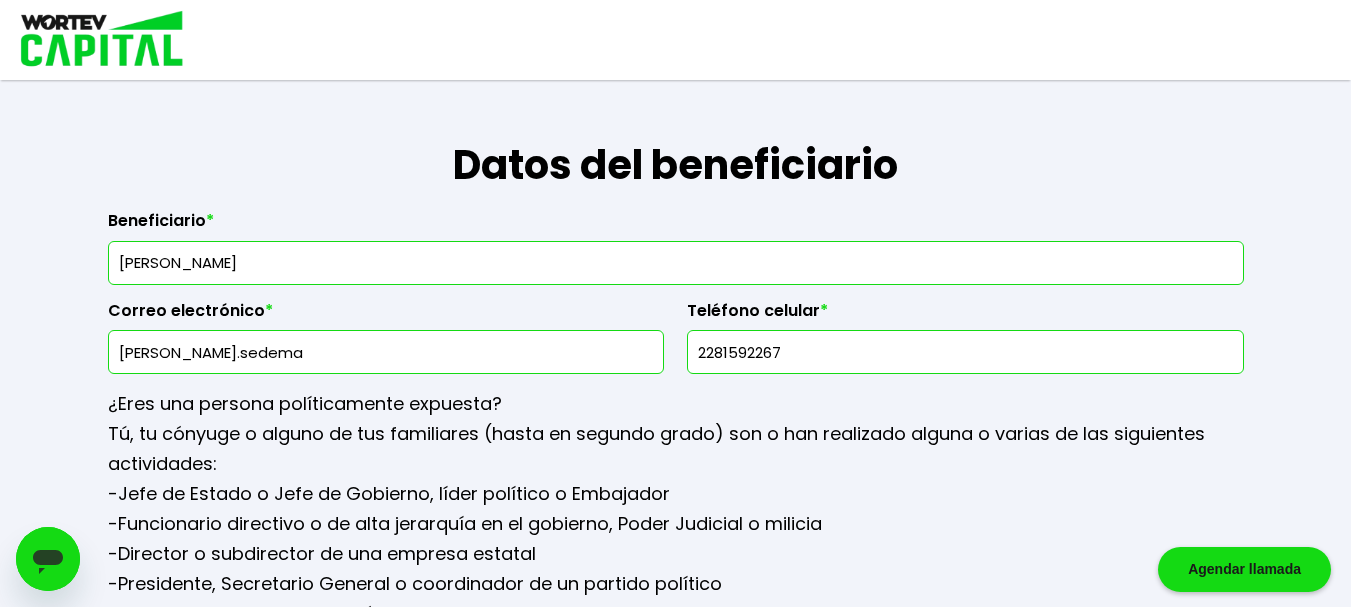 type on "[PERSON_NAME].sedema" 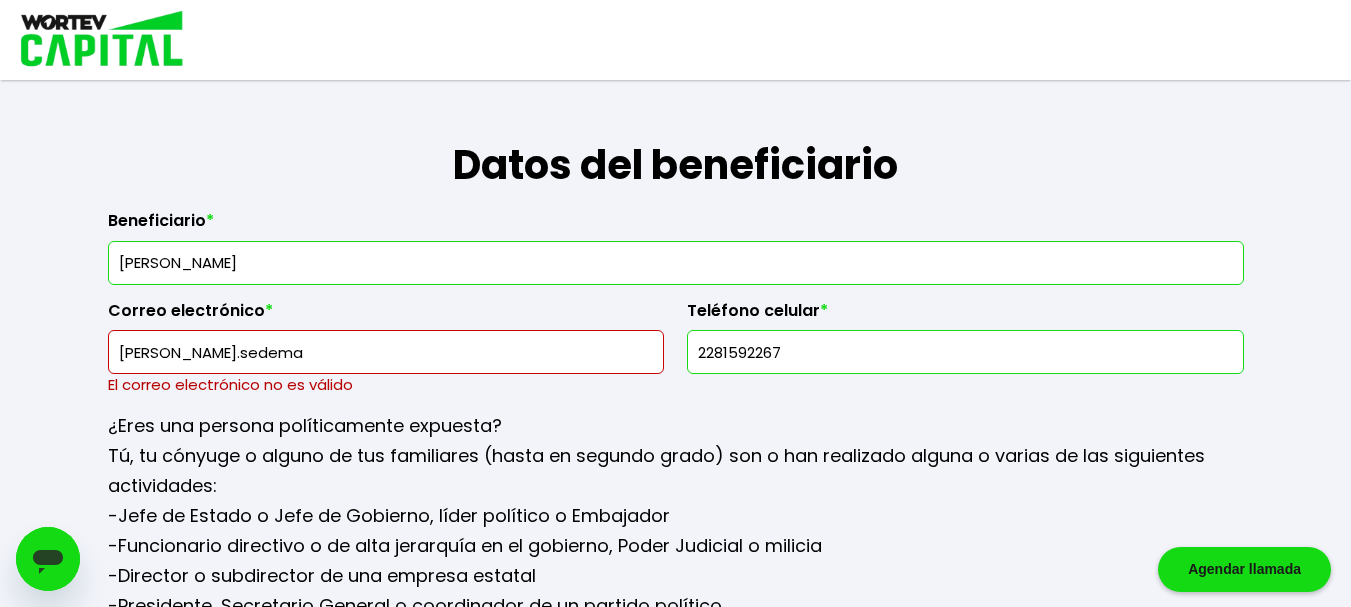 click on "[PERSON_NAME].sedema" at bounding box center (386, 352) 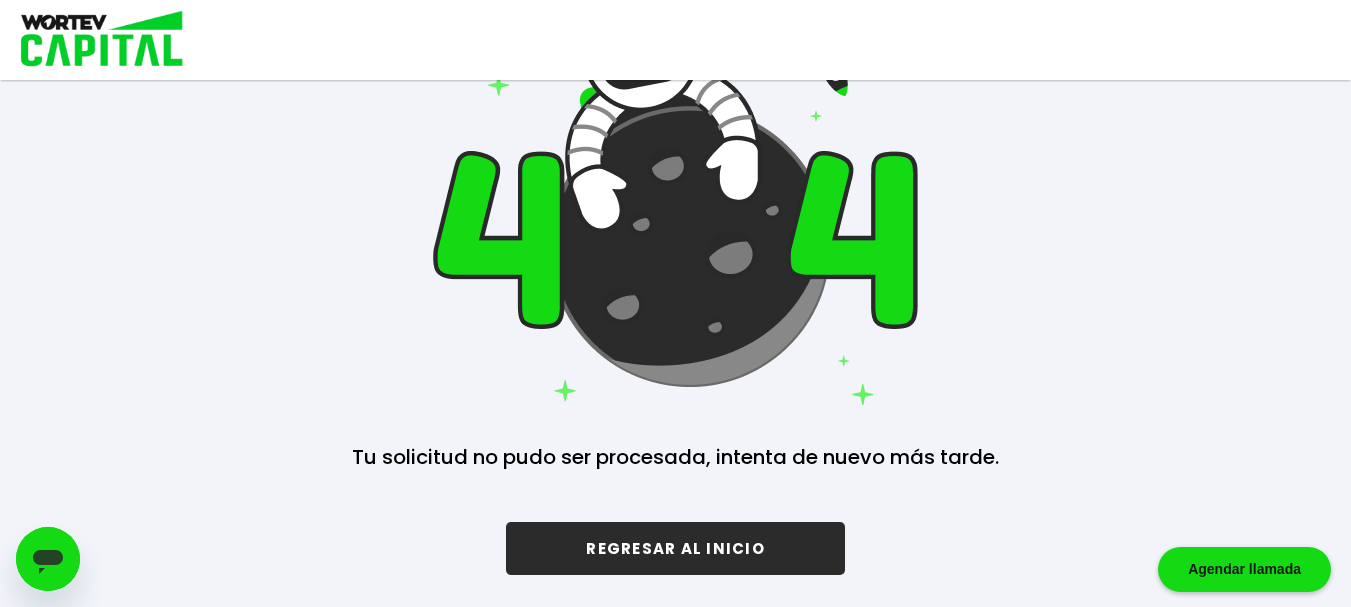 scroll, scrollTop: 0, scrollLeft: 0, axis: both 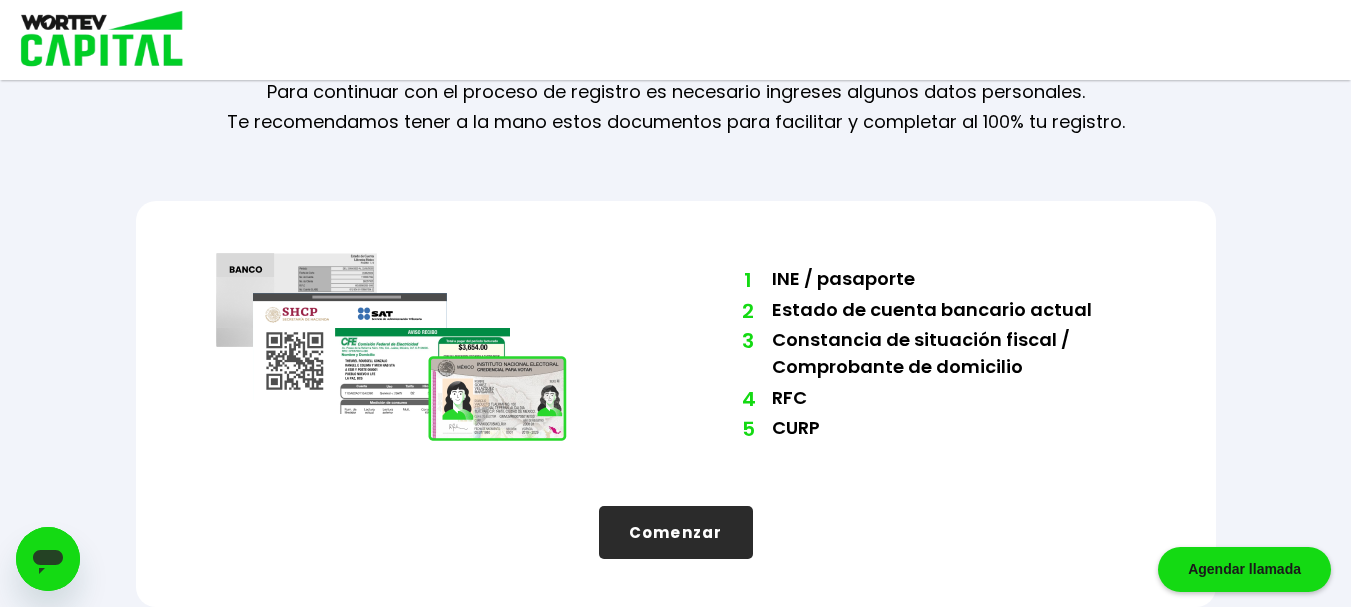 click on "Comenzar" at bounding box center (676, 532) 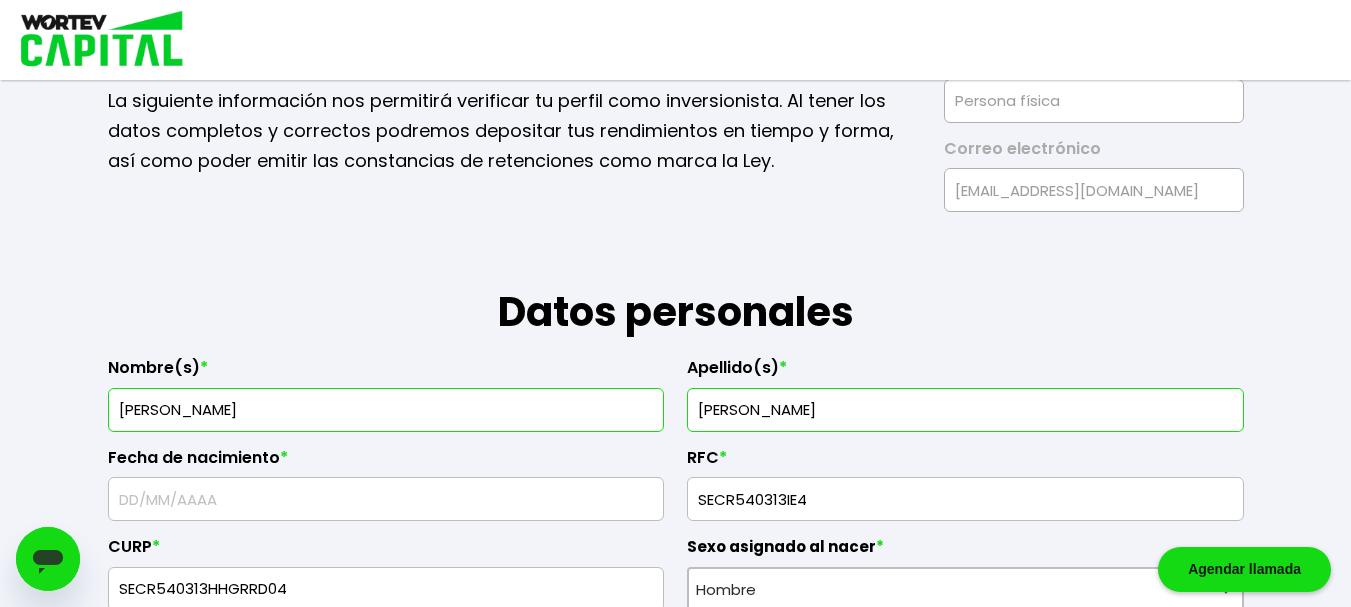 type on "[DATE]" 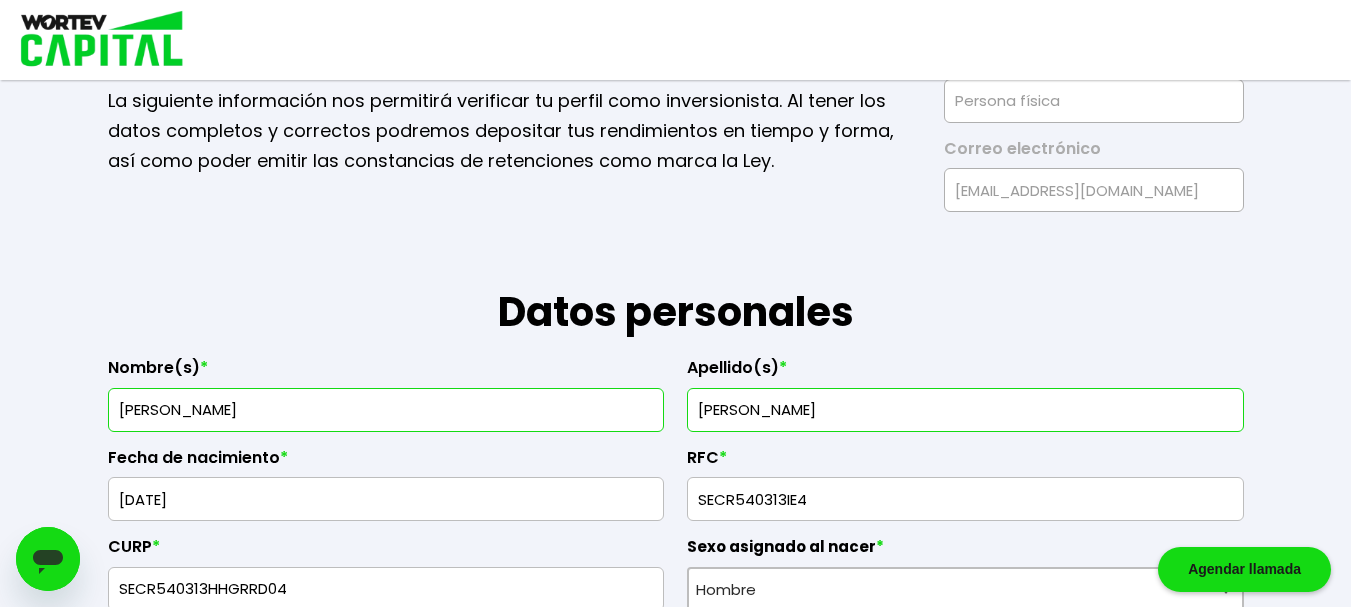 scroll, scrollTop: 0, scrollLeft: 0, axis: both 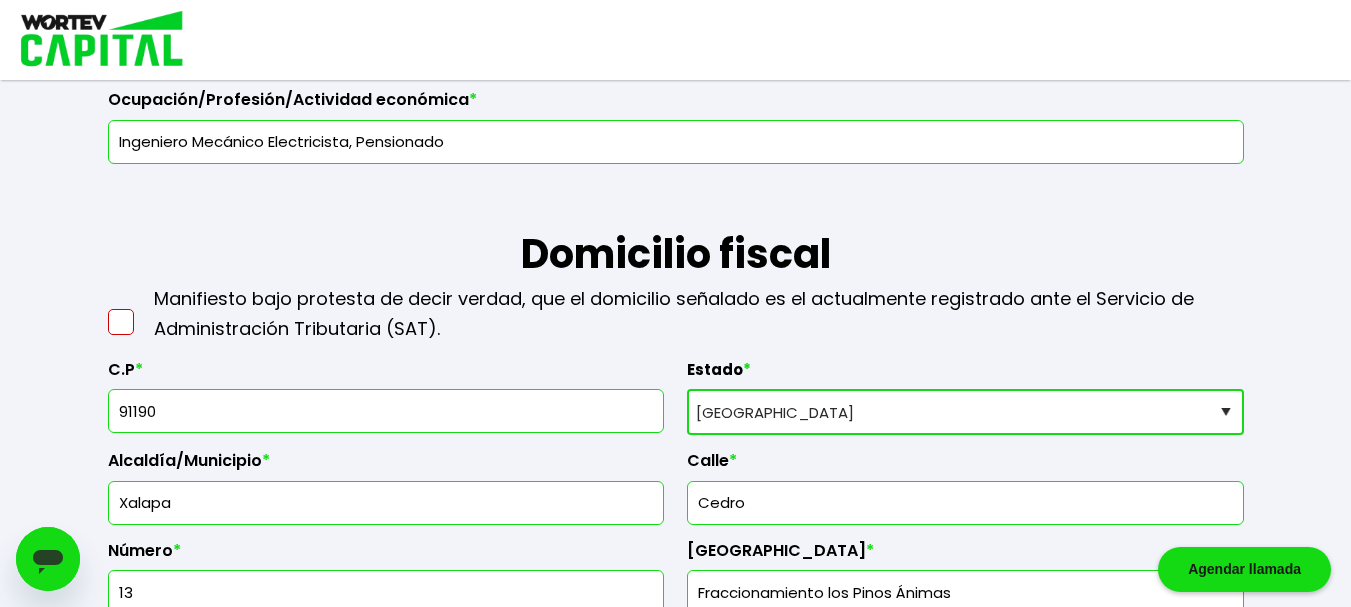 click at bounding box center (121, 322) 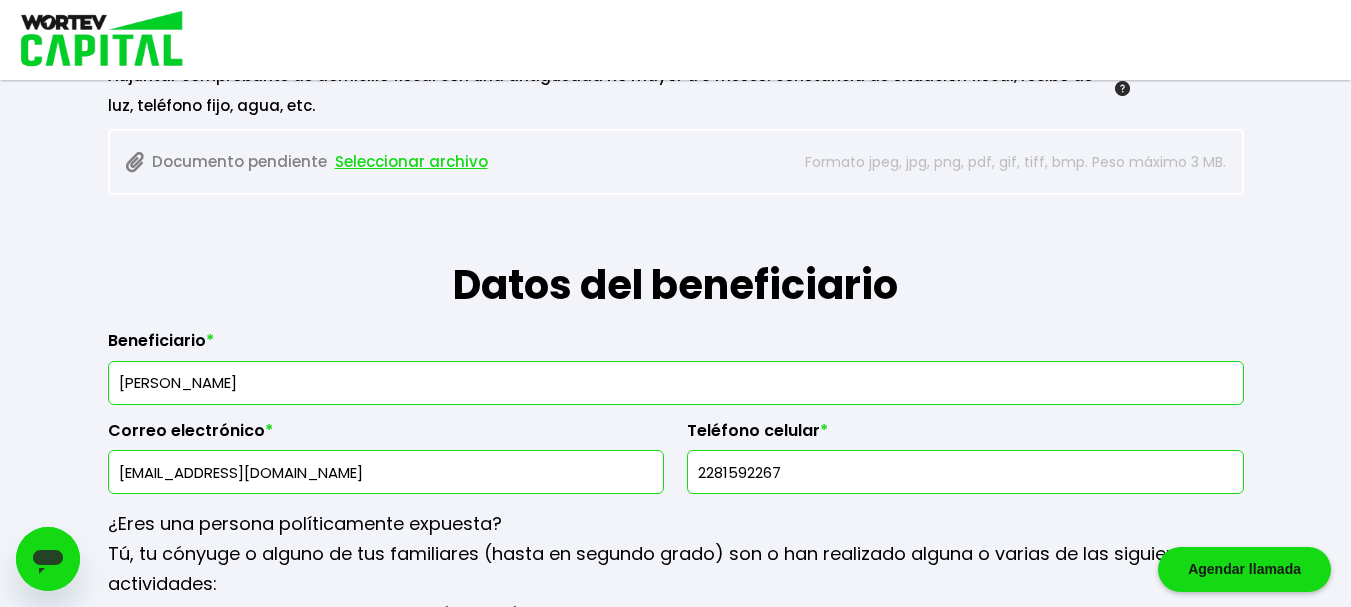 scroll, scrollTop: 2211, scrollLeft: 0, axis: vertical 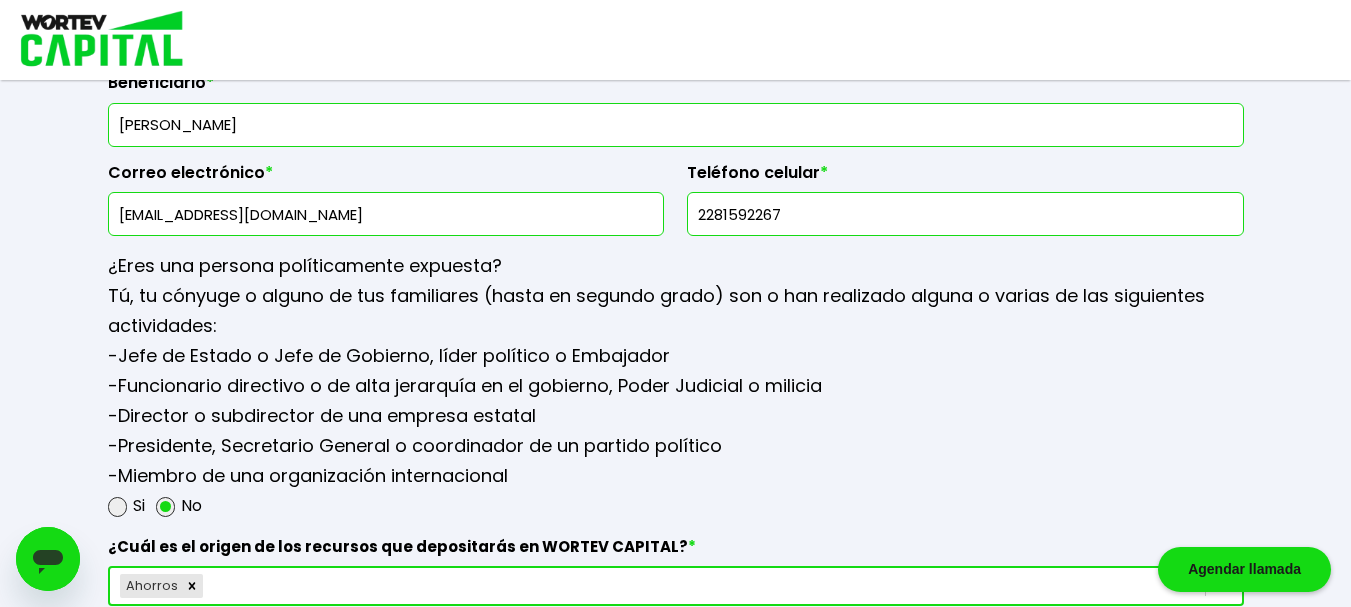 click on "[EMAIL_ADDRESS][DOMAIN_NAME]" at bounding box center [386, 214] 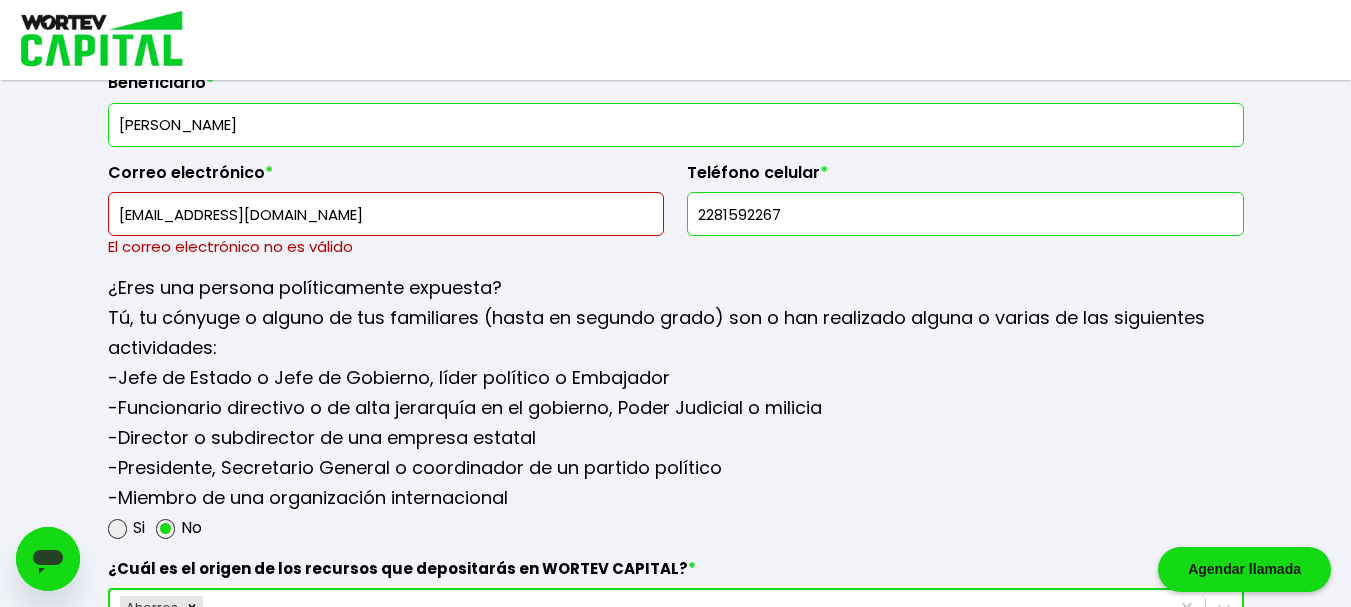 click on "[EMAIL_ADDRESS][DOMAIN_NAME]" at bounding box center (386, 214) 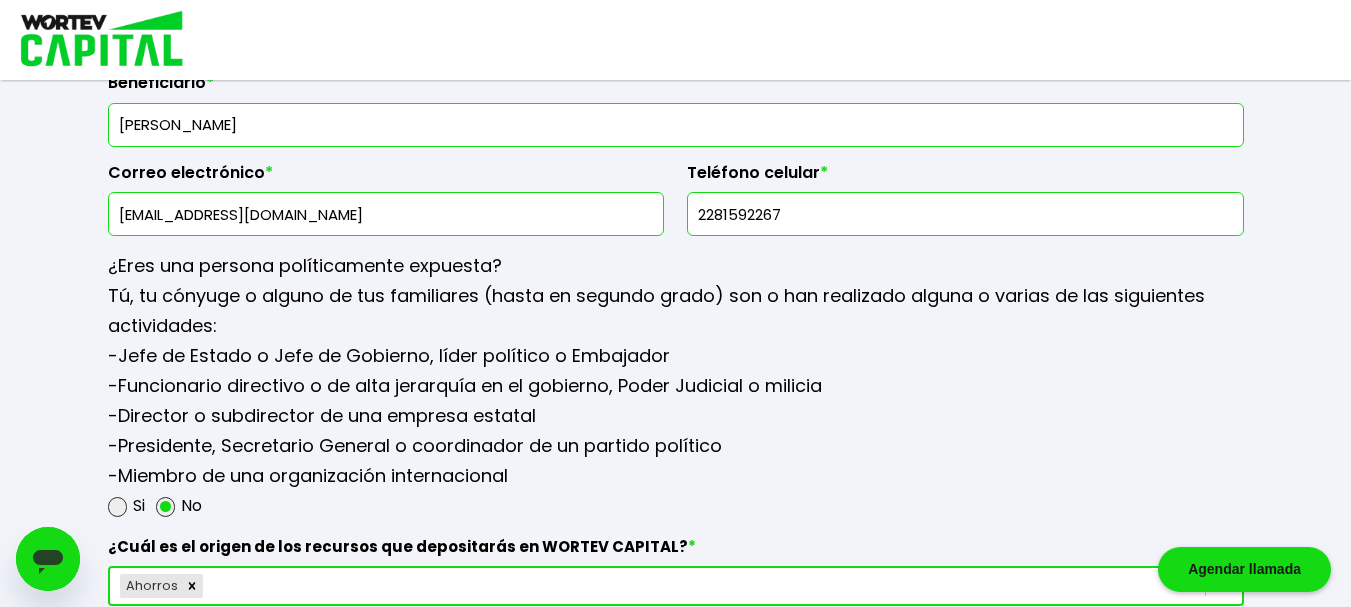 click on "[EMAIL_ADDRESS][DOMAIN_NAME]" at bounding box center [386, 214] 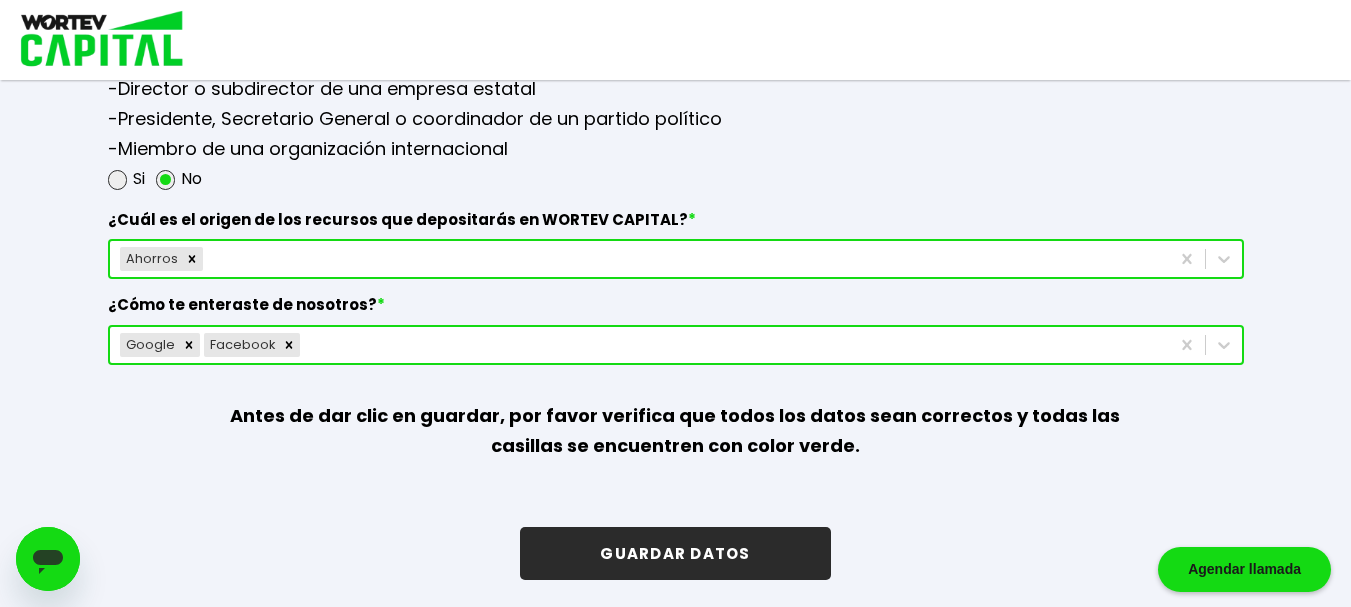 scroll, scrollTop: 2771, scrollLeft: 0, axis: vertical 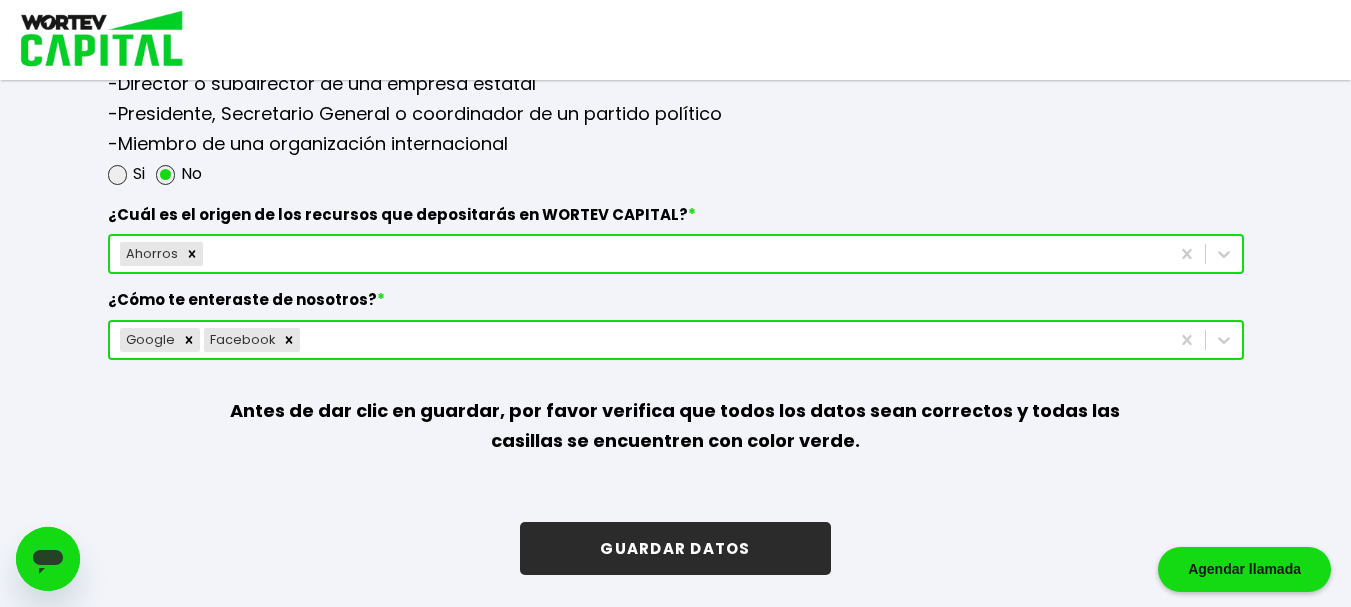 click on "GUARDAR DATOS" at bounding box center (675, 548) 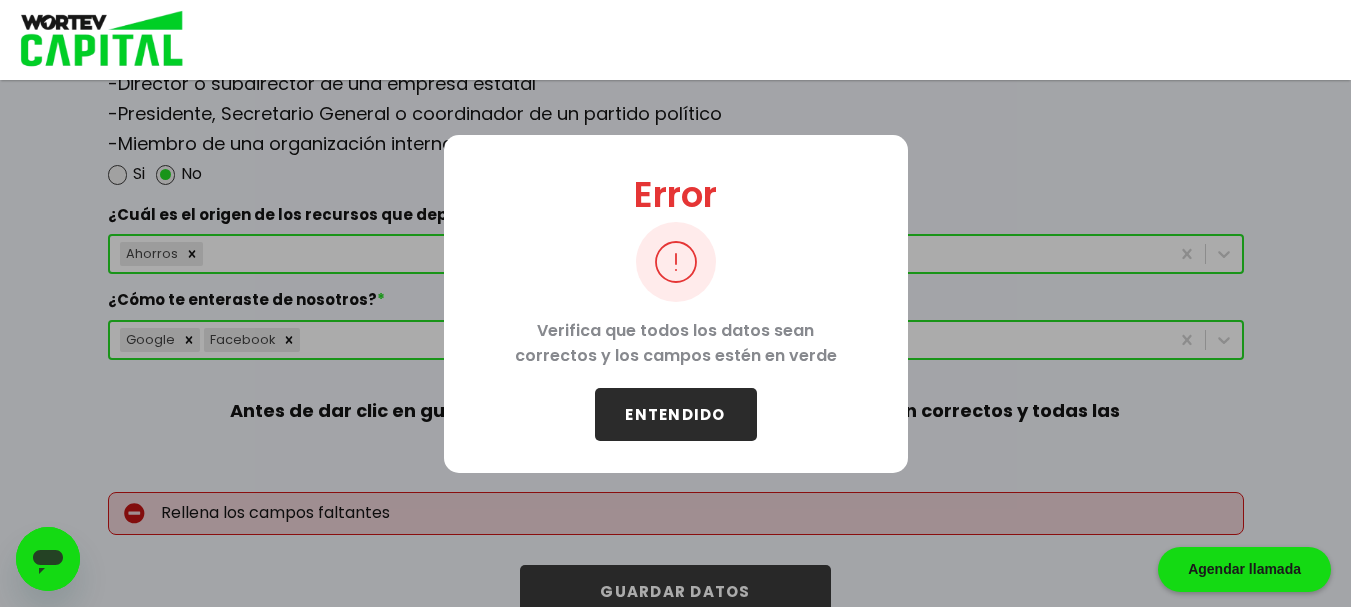 click on "ENTENDIDO" at bounding box center (676, 414) 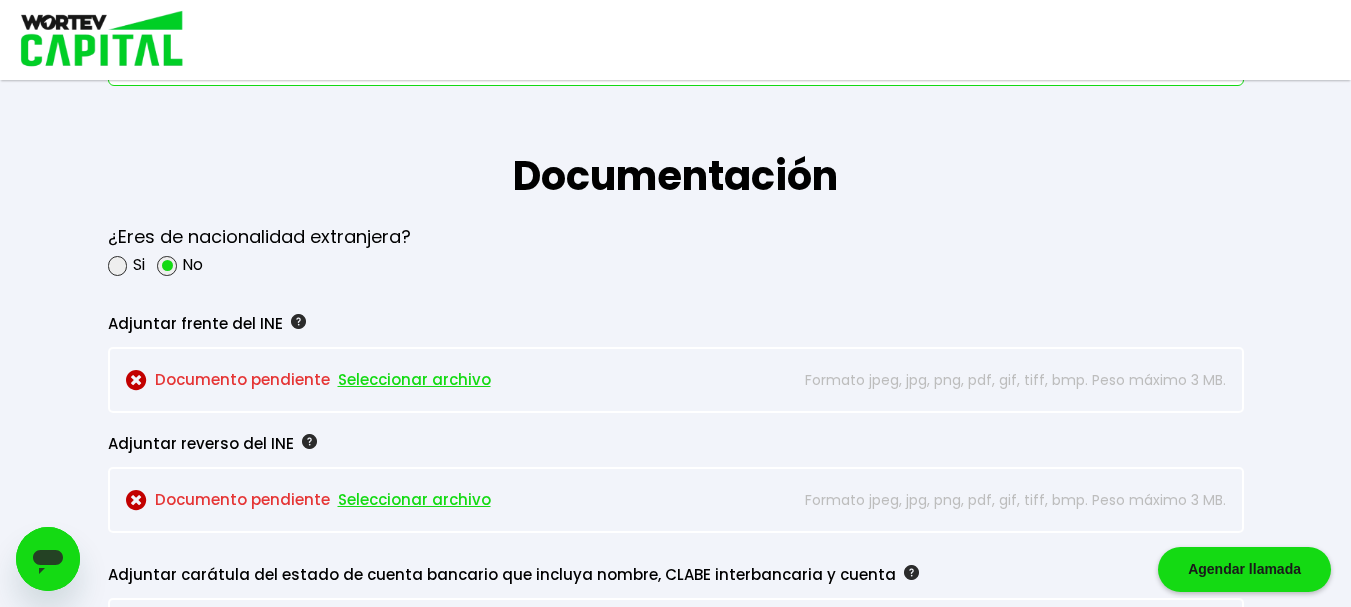 scroll, scrollTop: 1604, scrollLeft: 0, axis: vertical 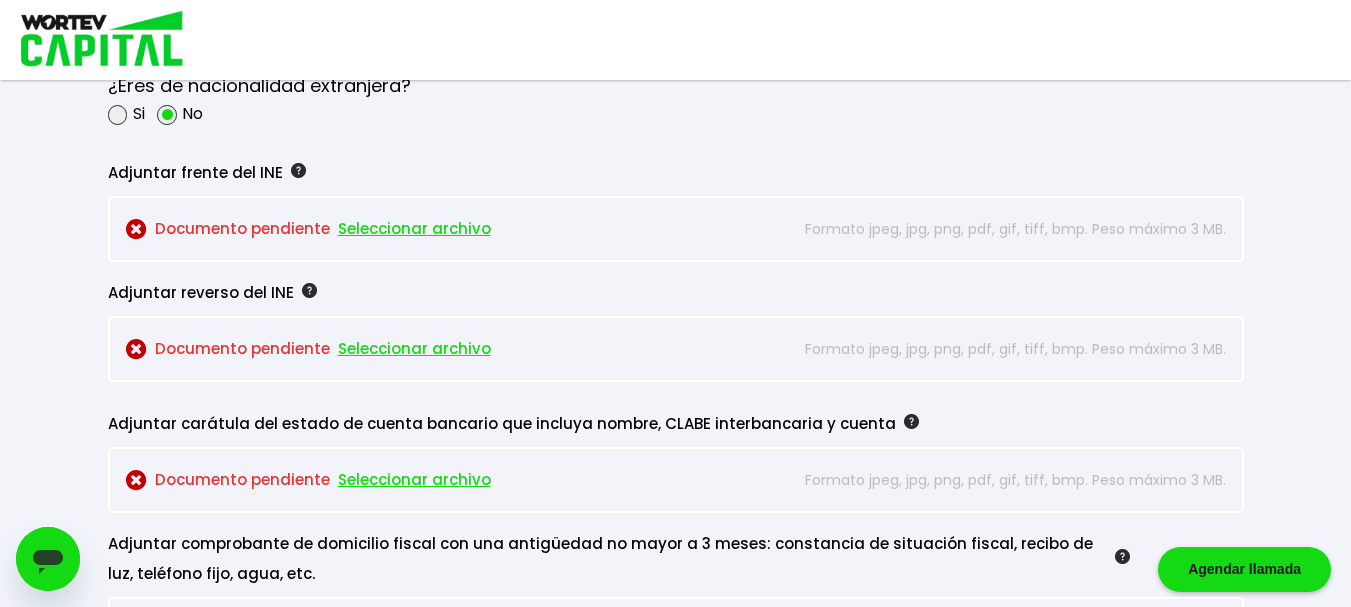 click on "Seleccionar archivo" at bounding box center [414, 229] 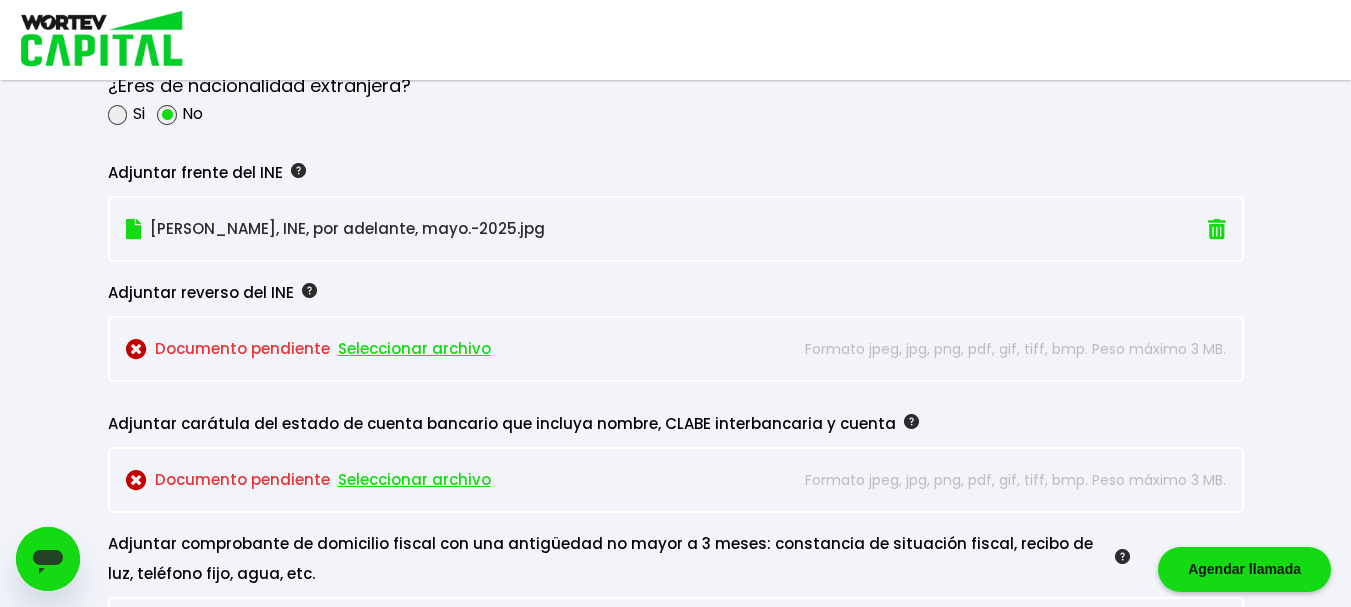 click on "Seleccionar archivo" at bounding box center [414, 349] 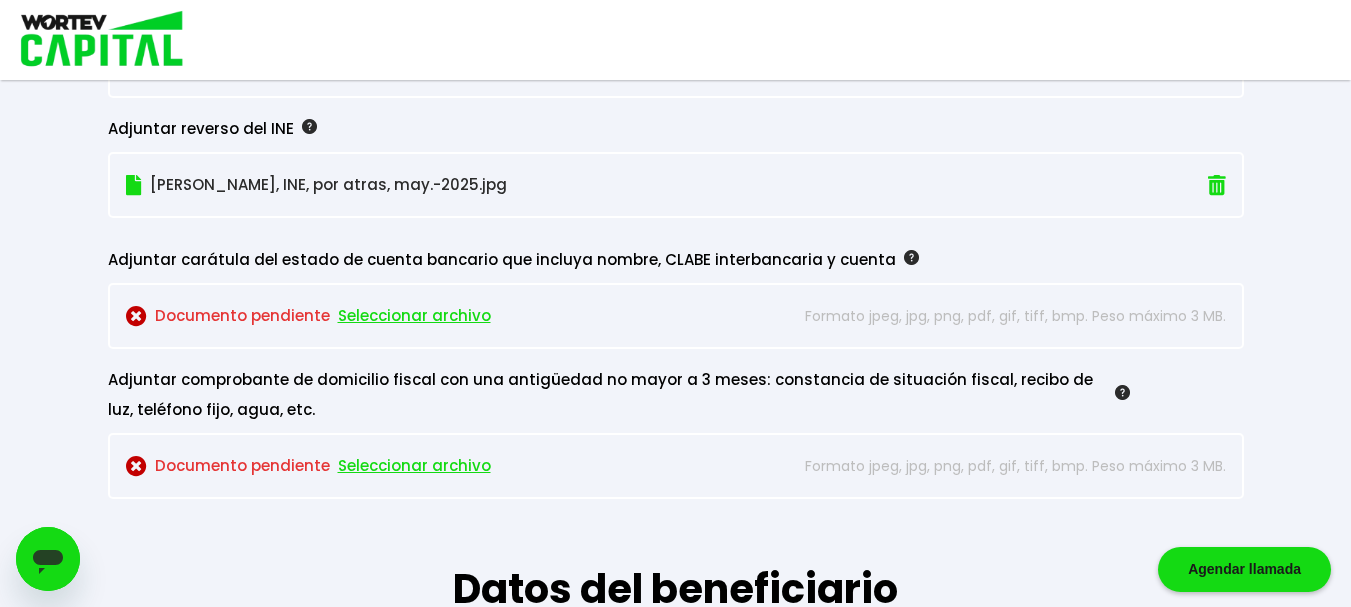 scroll, scrollTop: 1878, scrollLeft: 0, axis: vertical 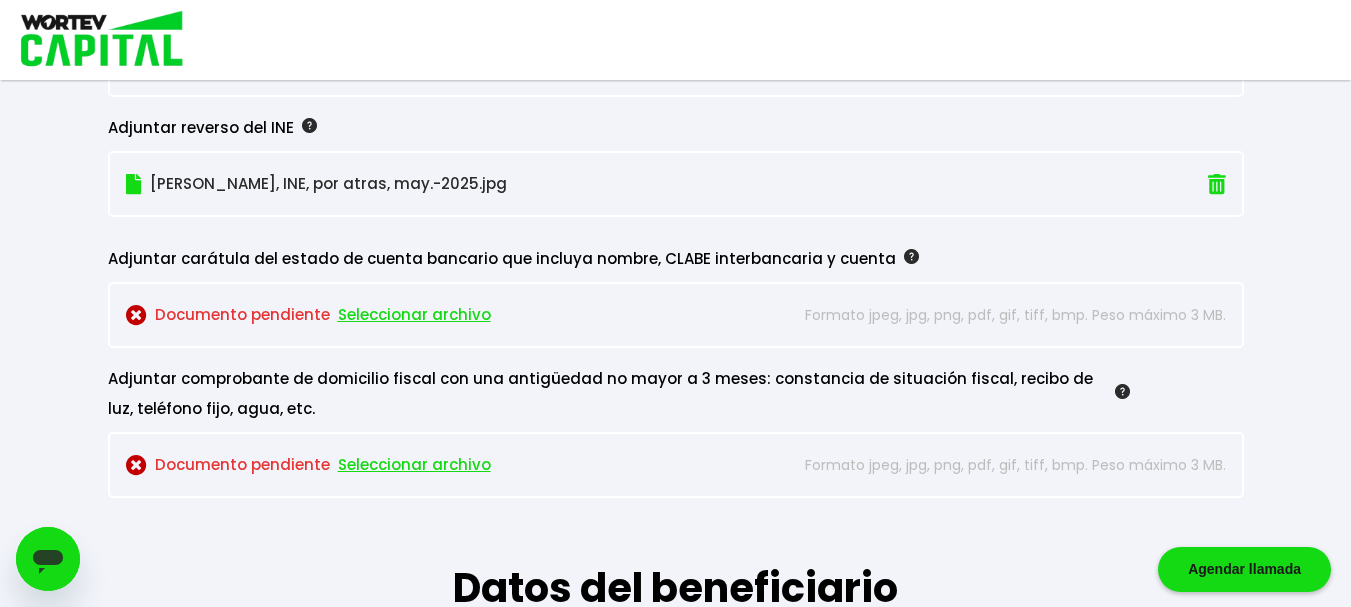 click on "Seleccionar archivo" at bounding box center (414, 315) 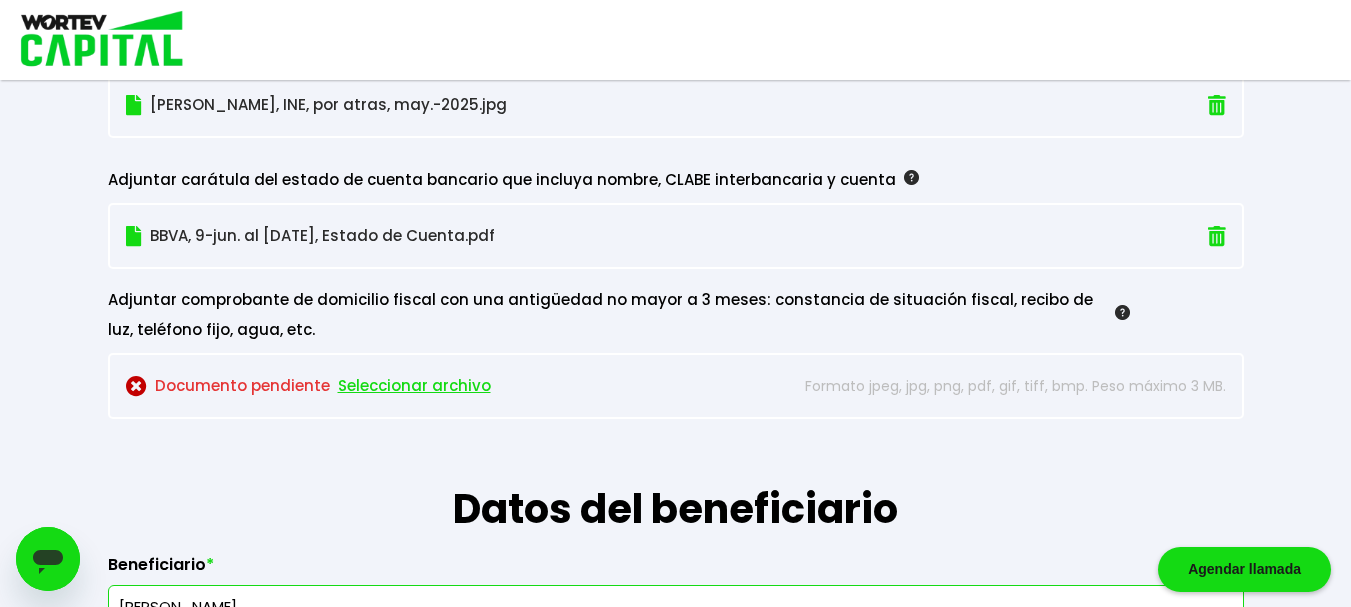 scroll, scrollTop: 1958, scrollLeft: 0, axis: vertical 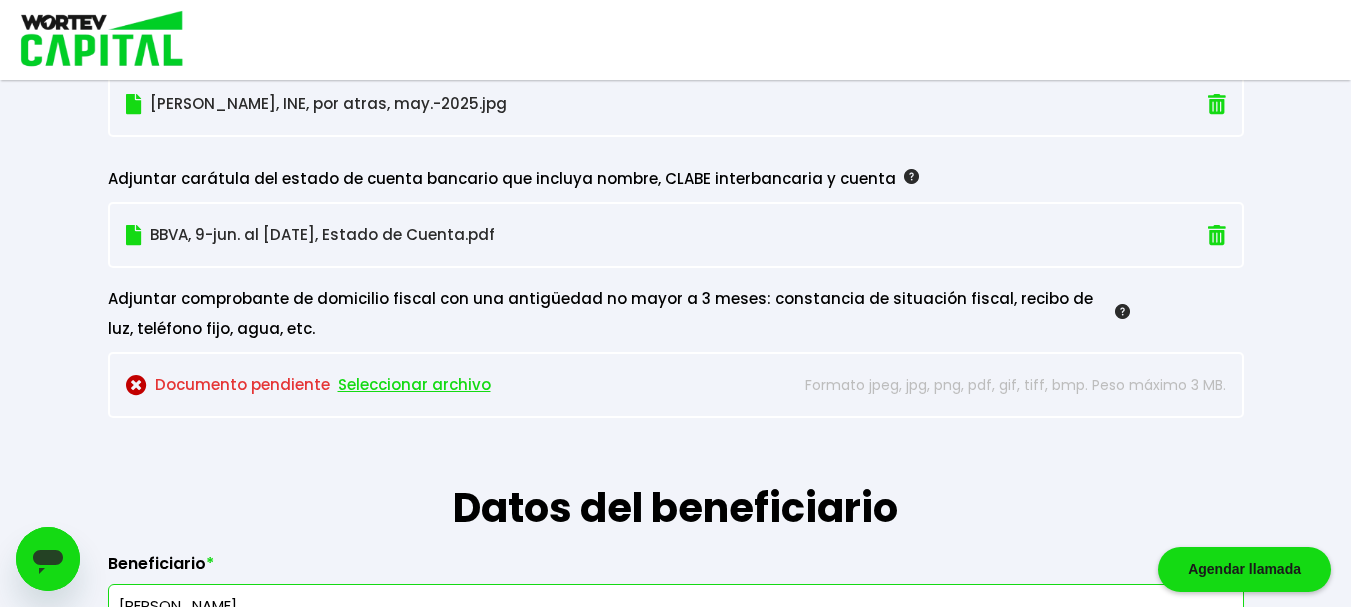 click on "Seleccionar archivo" at bounding box center [414, 385] 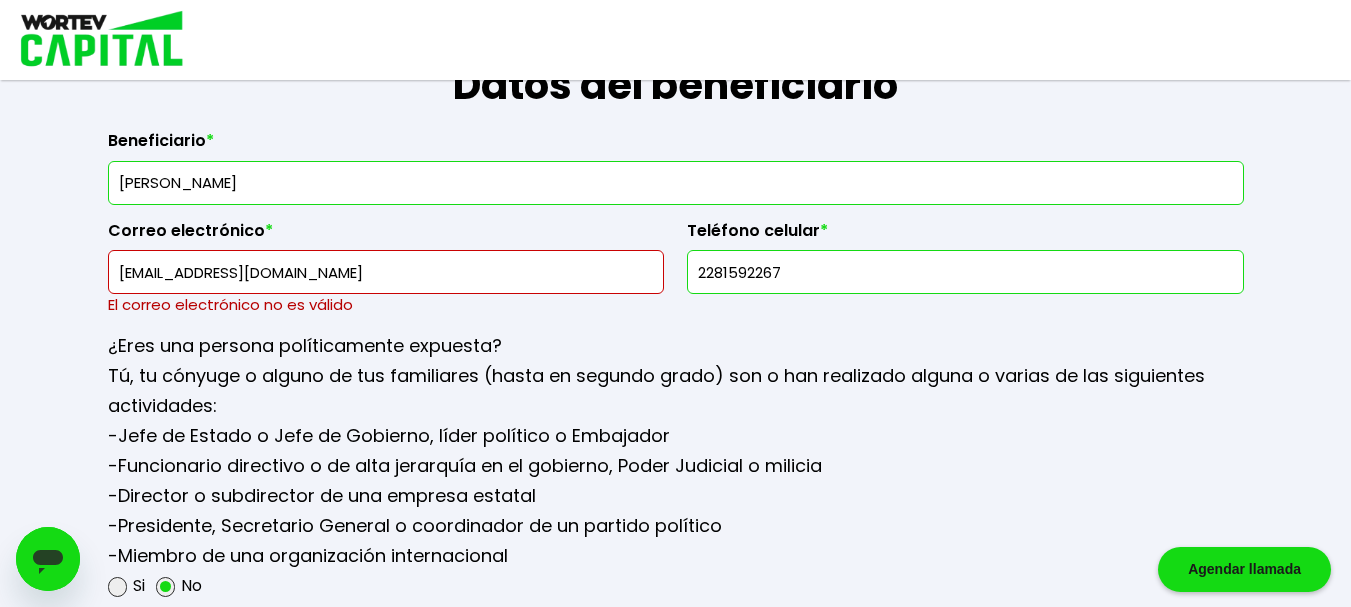 scroll, scrollTop: 2351, scrollLeft: 0, axis: vertical 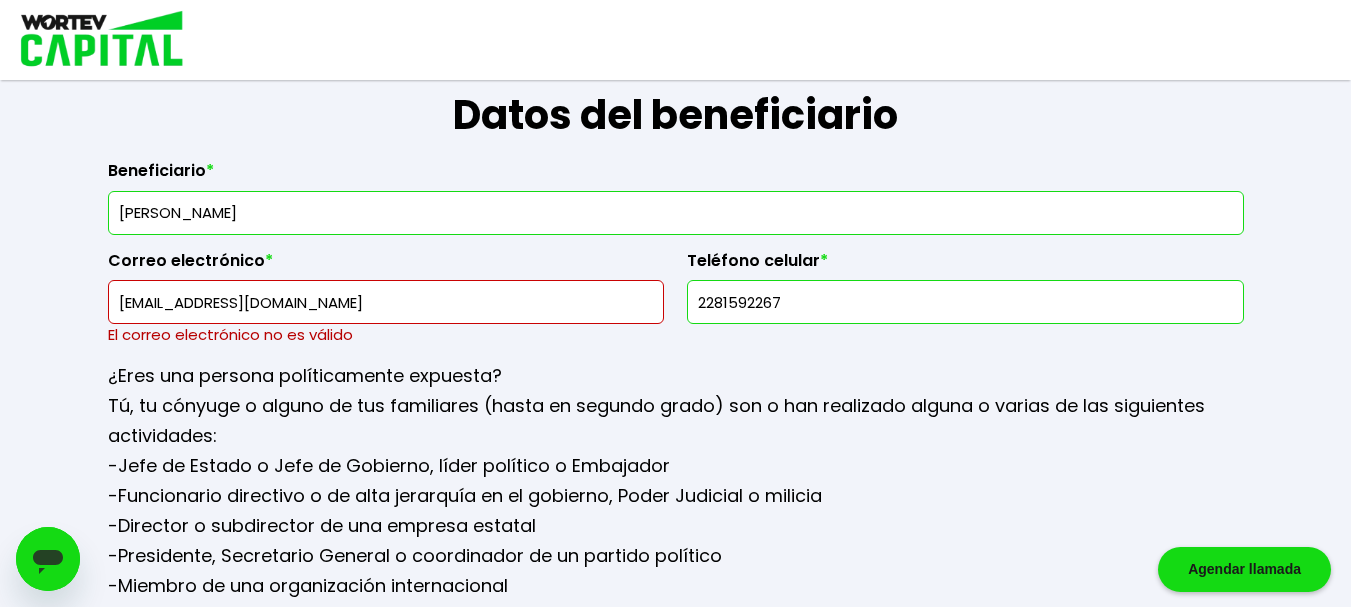 click on "[EMAIL_ADDRESS][DOMAIN_NAME]" at bounding box center (386, 302) 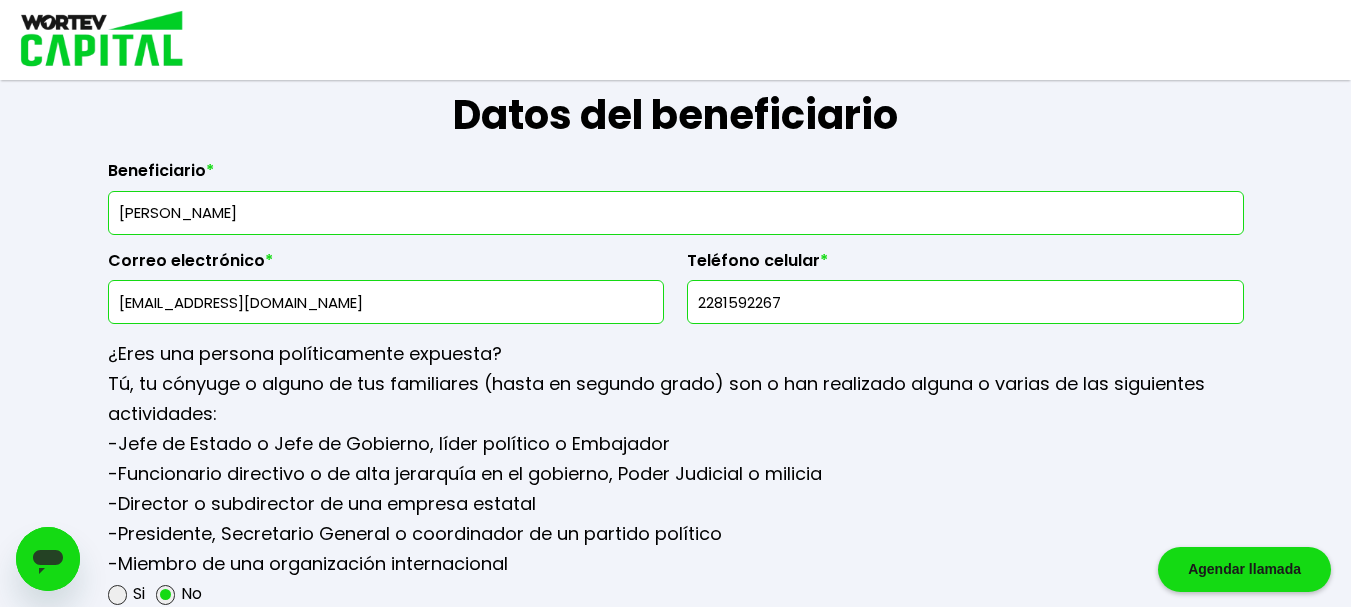 click on "[EMAIL_ADDRESS][DOMAIN_NAME]" at bounding box center [386, 302] 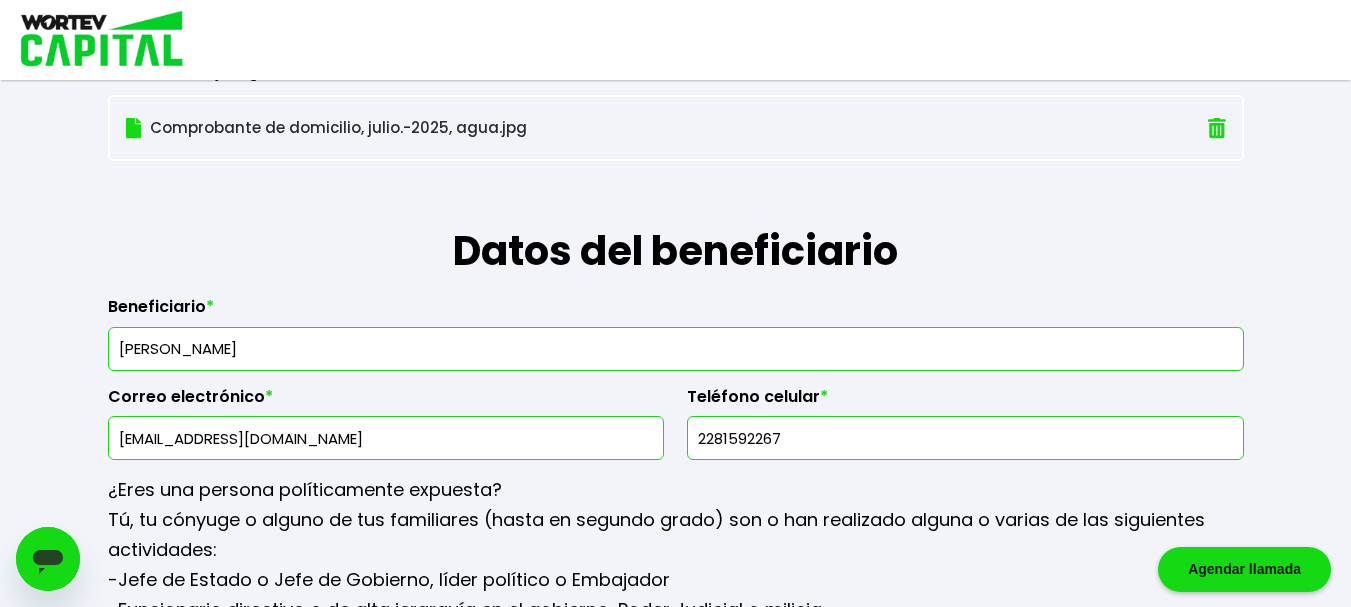 scroll, scrollTop: 2771, scrollLeft: 0, axis: vertical 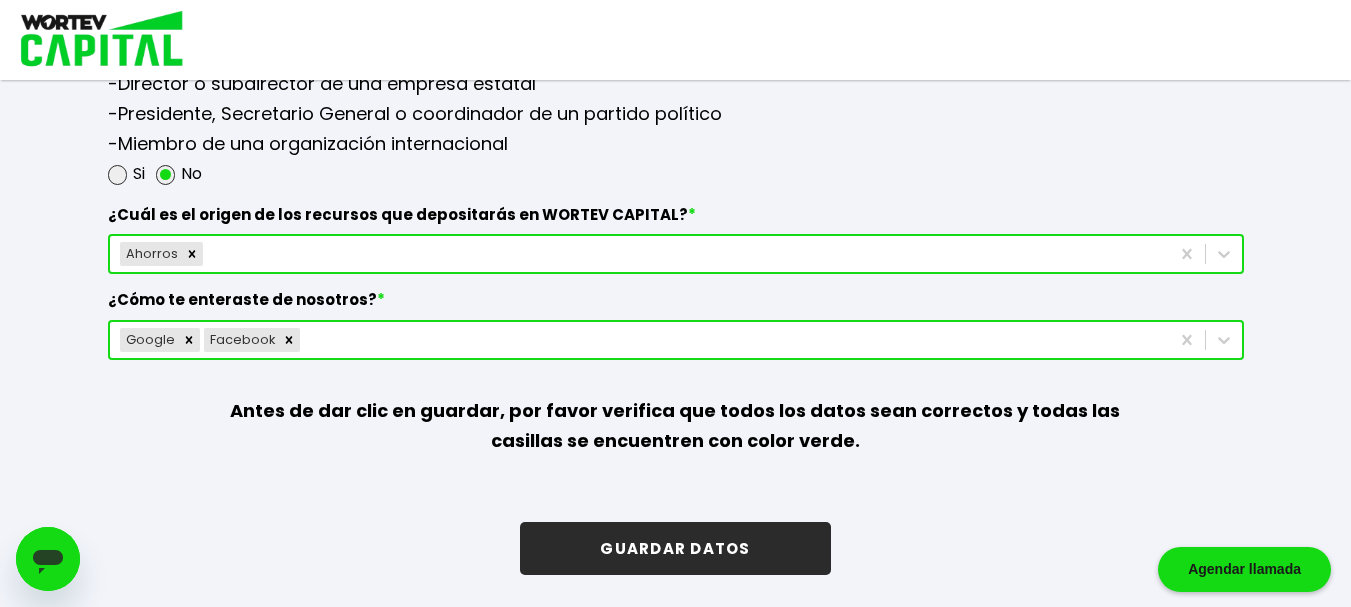 type on "[EMAIL_ADDRESS][DOMAIN_NAME]" 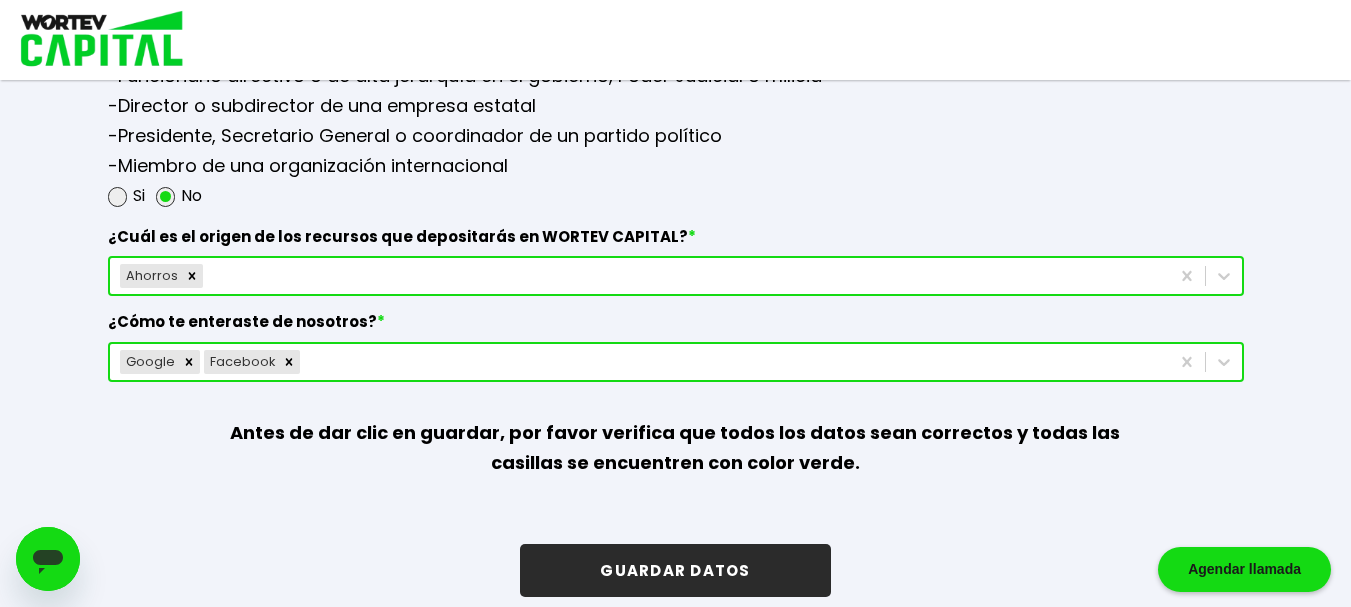 scroll, scrollTop: 2793, scrollLeft: 0, axis: vertical 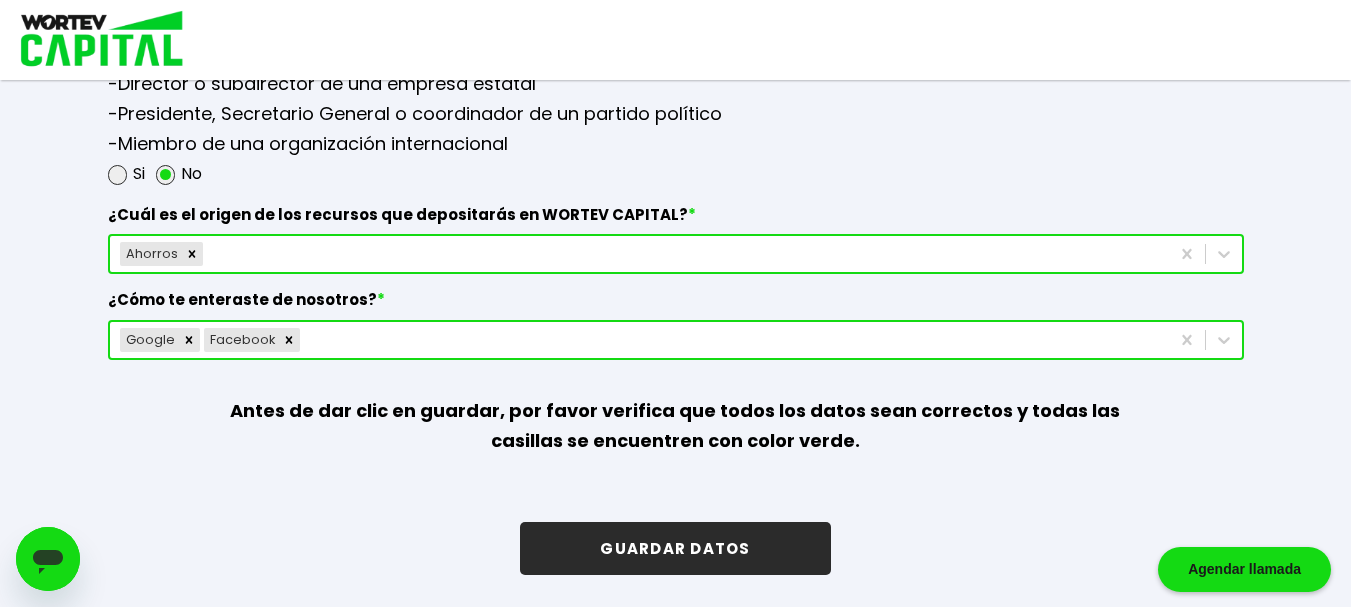 click on "GUARDAR DATOS" at bounding box center (675, 548) 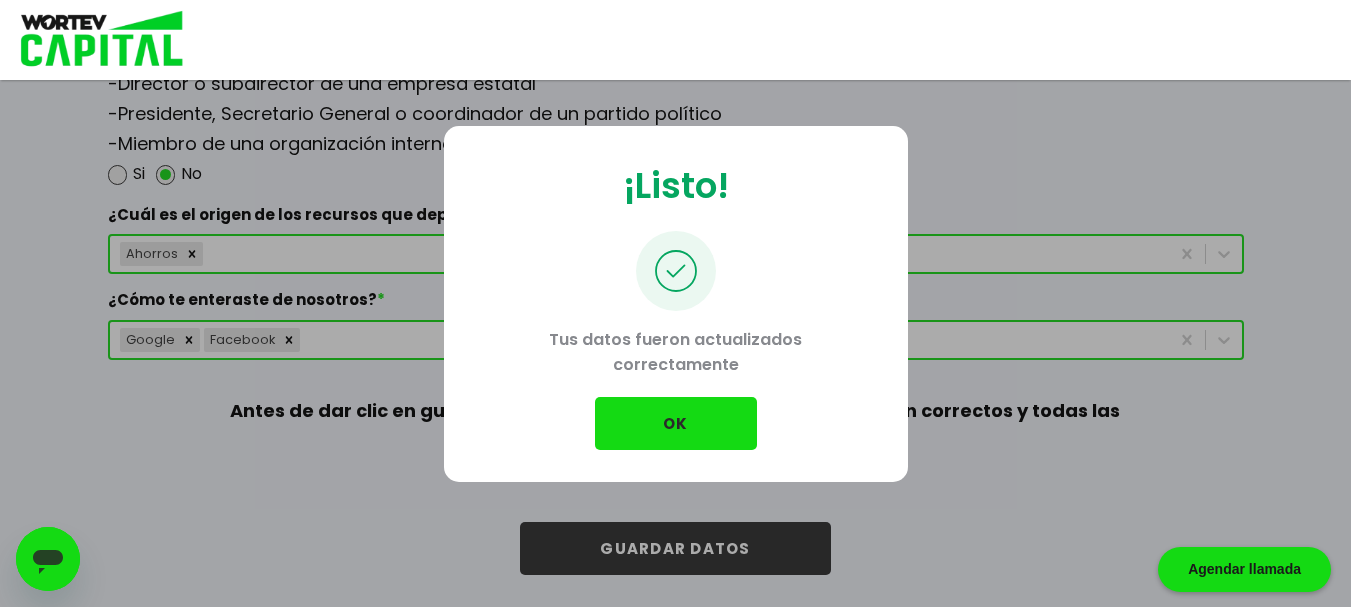 click on "OK" at bounding box center (676, 423) 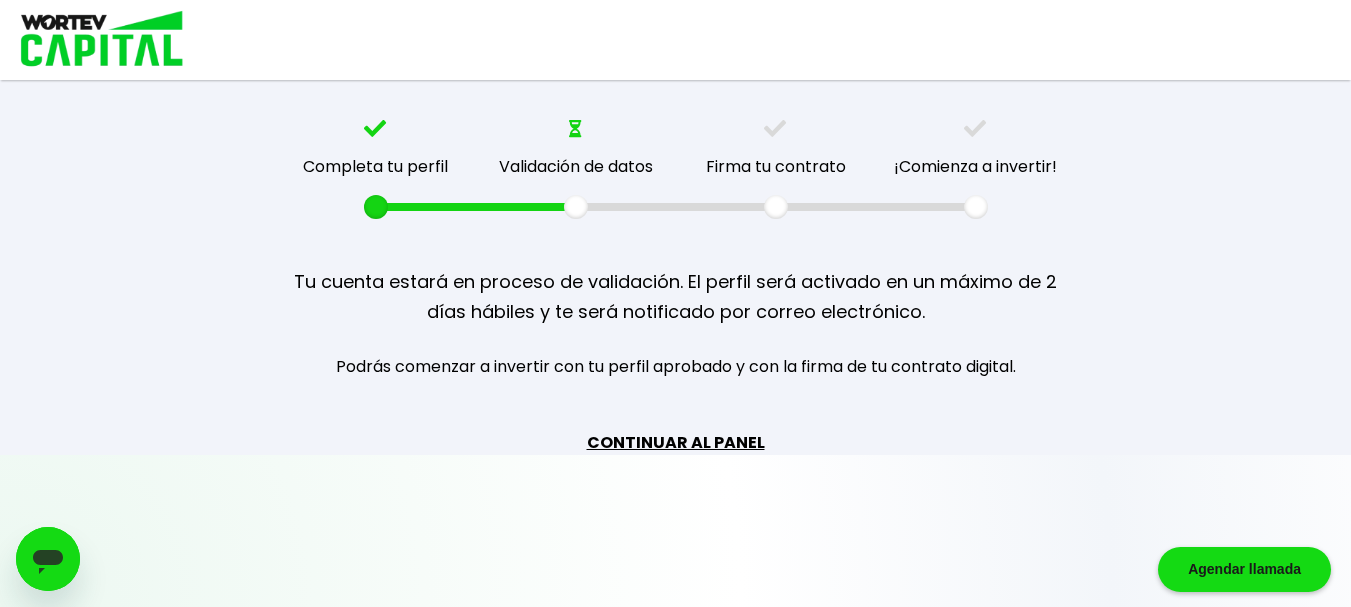 scroll, scrollTop: 0, scrollLeft: 0, axis: both 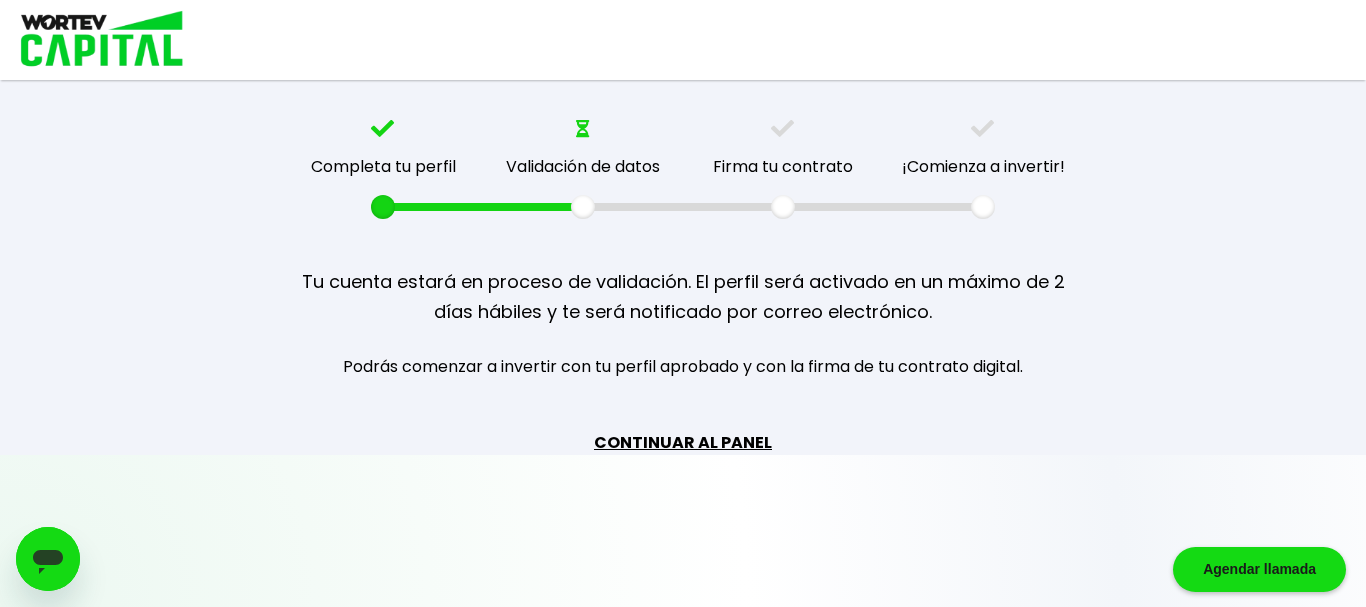 click on "CONTINUAR AL PANEL" at bounding box center [683, 442] 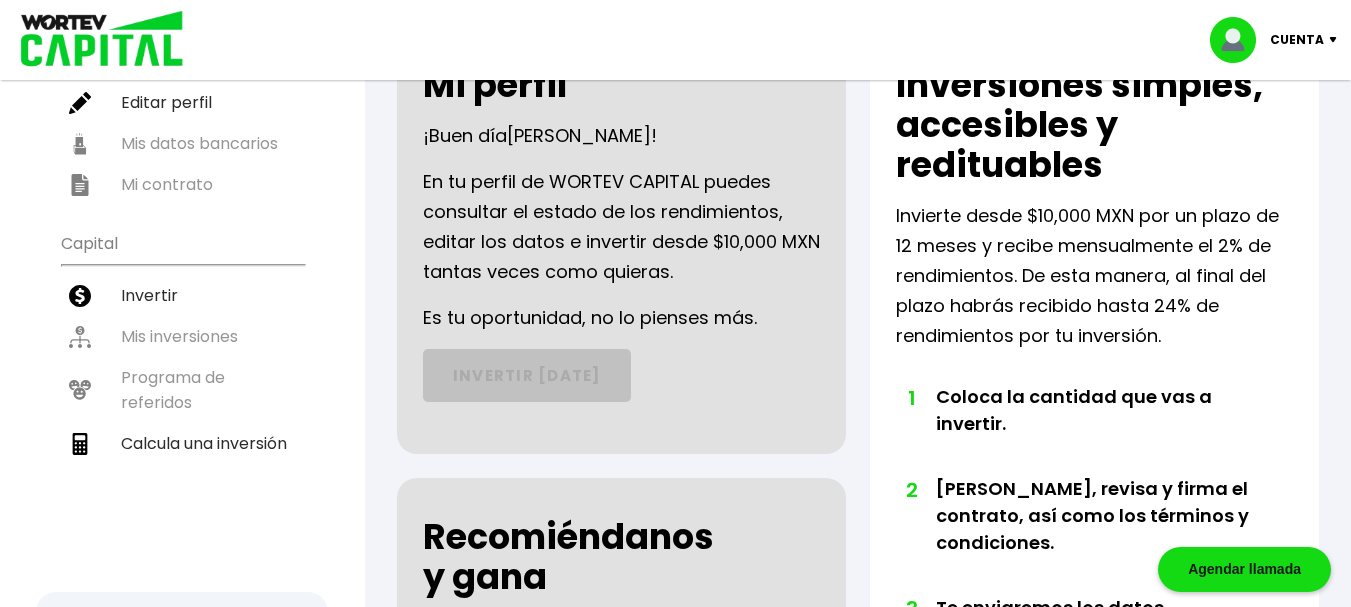 scroll, scrollTop: 163, scrollLeft: 0, axis: vertical 